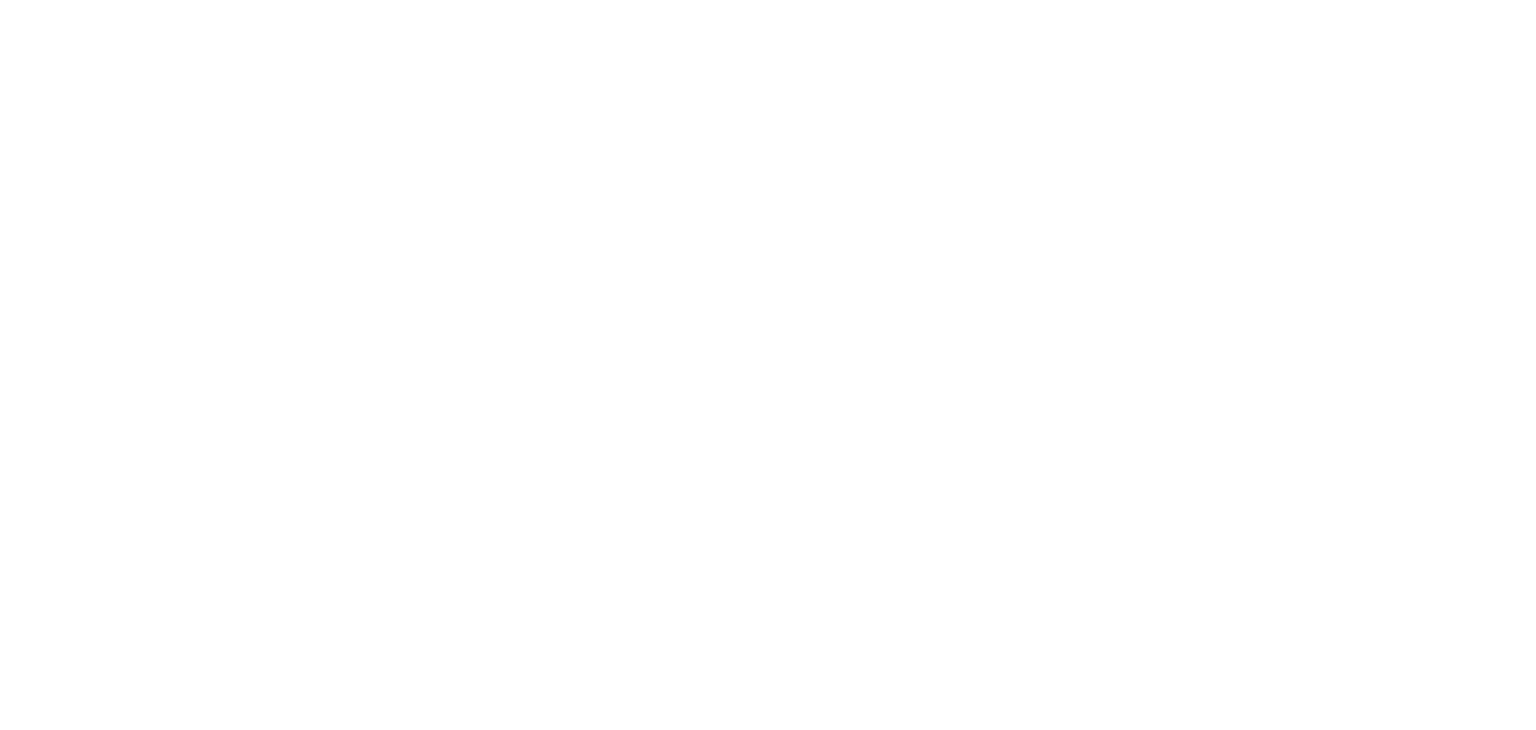 scroll, scrollTop: 0, scrollLeft: 0, axis: both 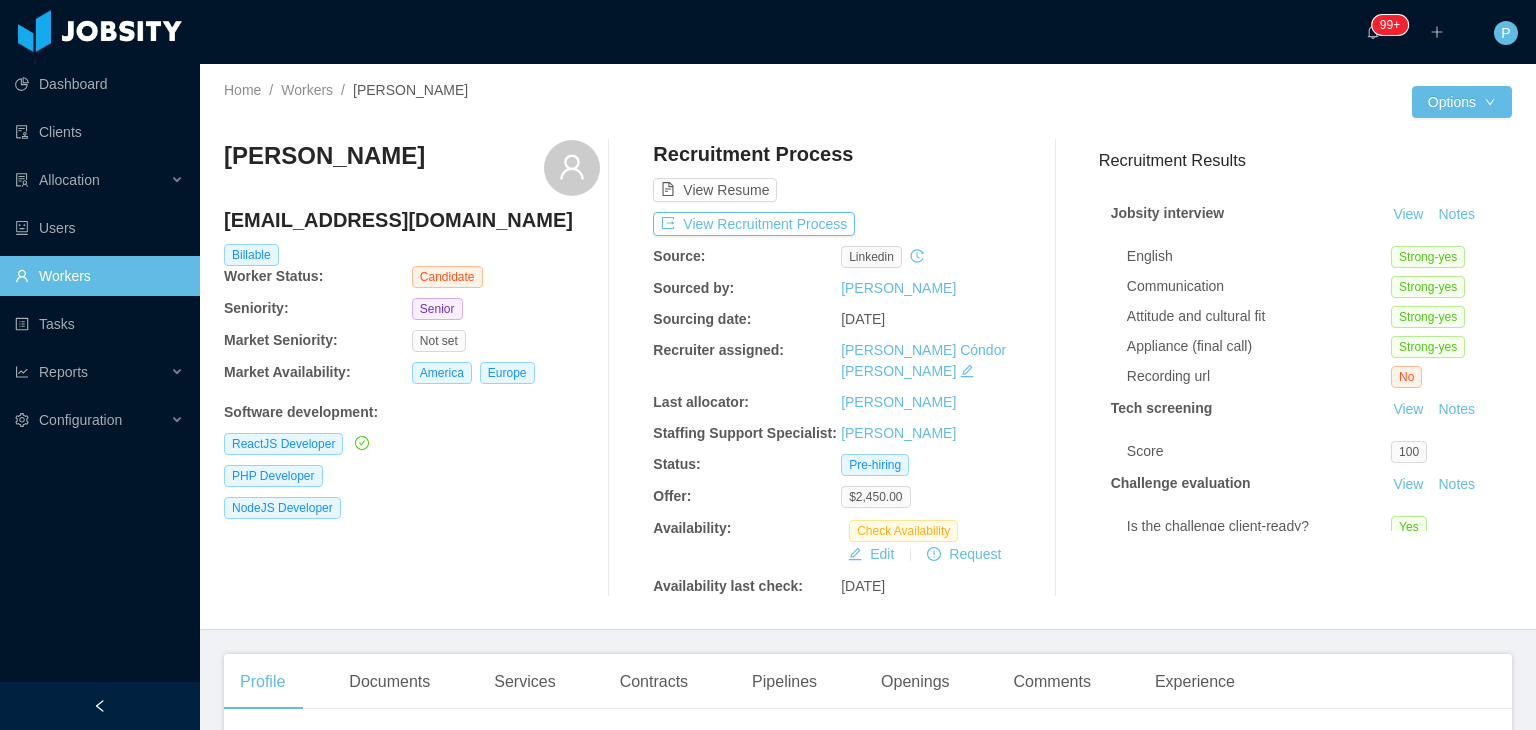click on "View Resume" at bounding box center (841, 171) 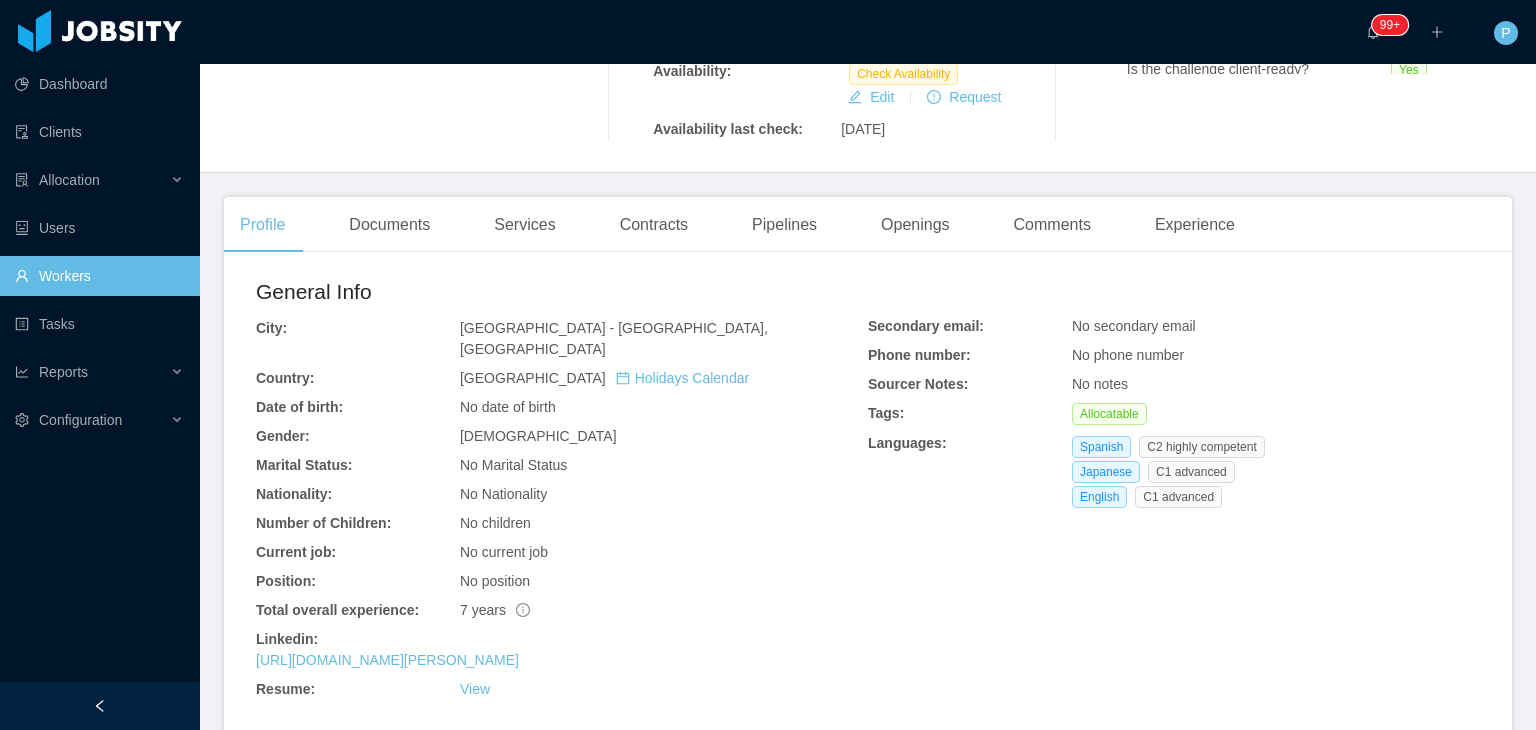 scroll, scrollTop: 480, scrollLeft: 0, axis: vertical 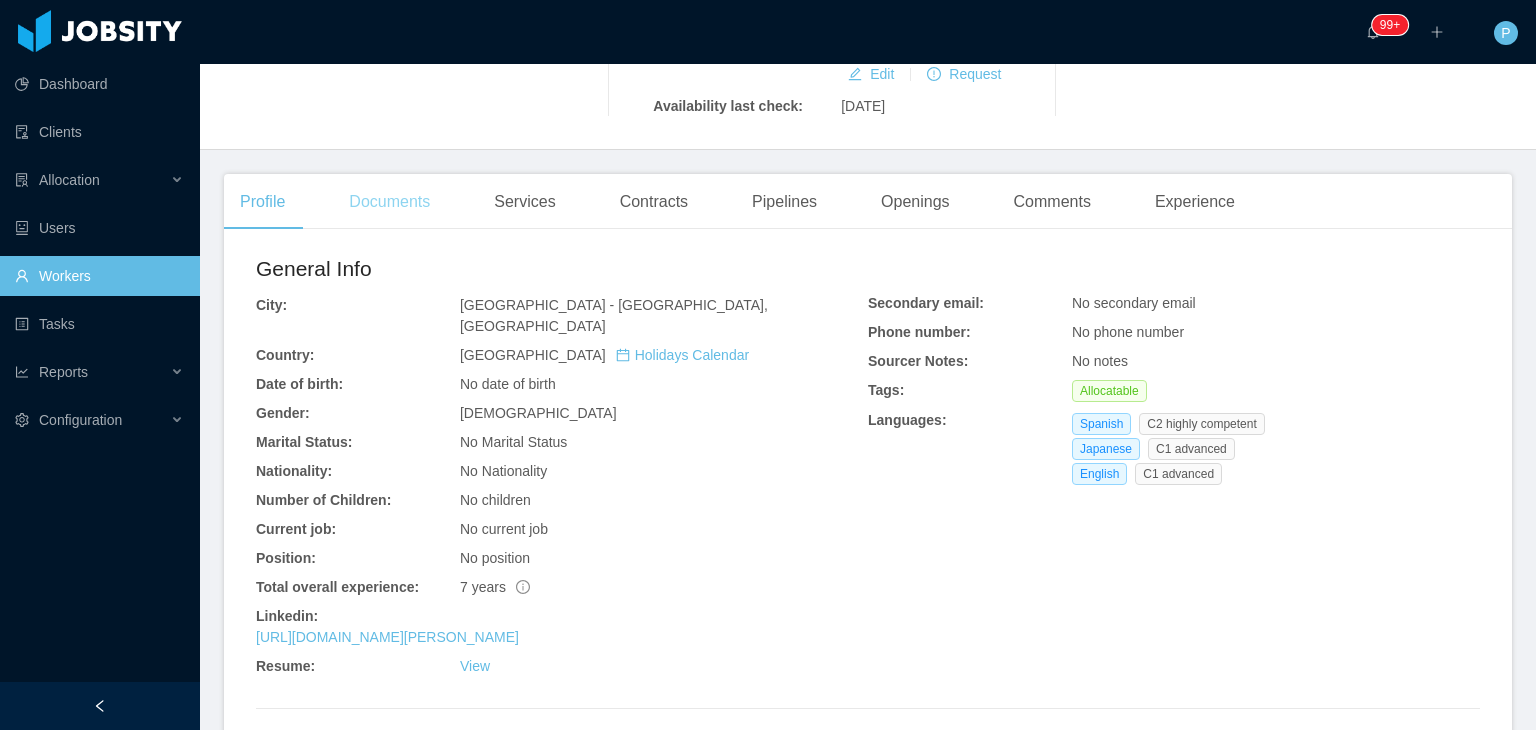 click on "Documents" at bounding box center [389, 202] 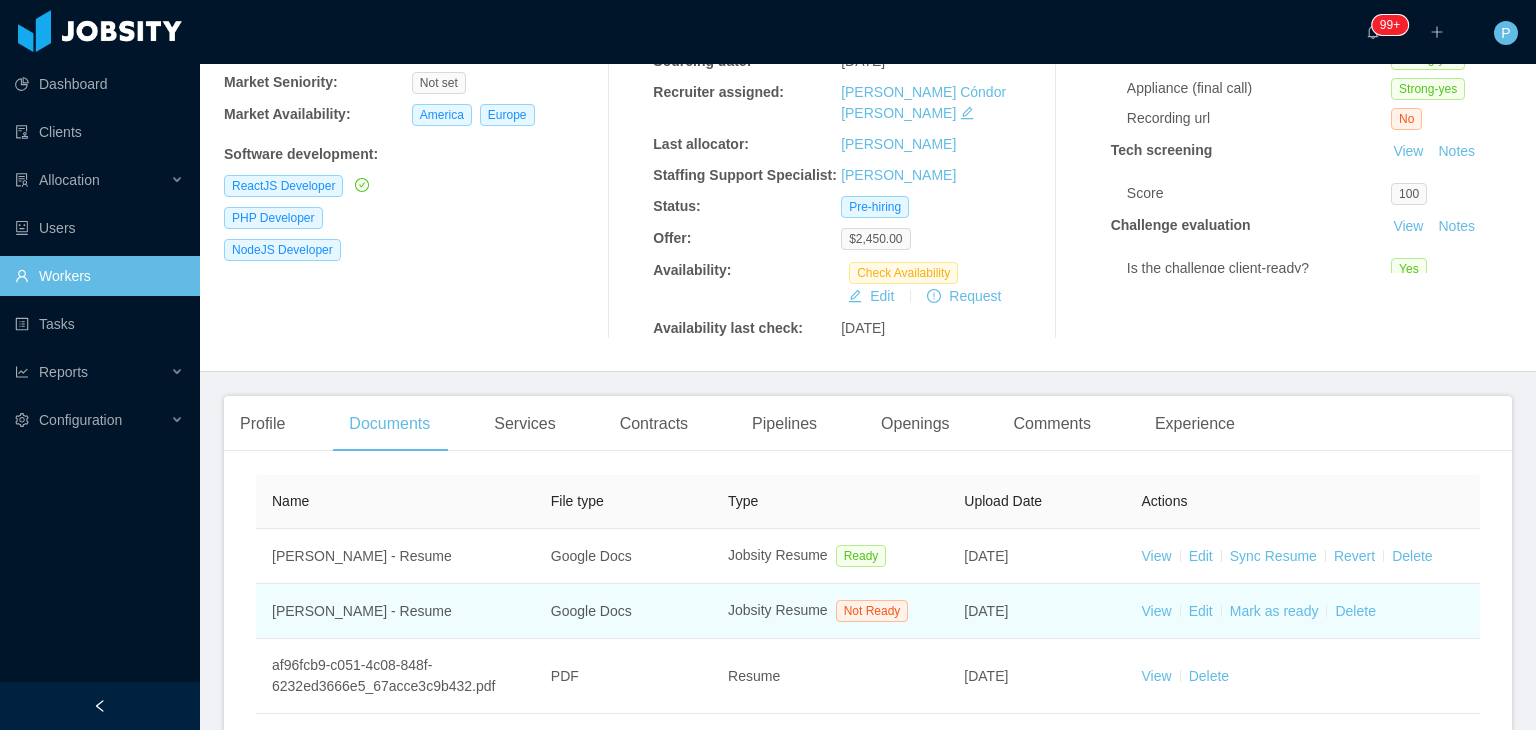 scroll, scrollTop: 480, scrollLeft: 0, axis: vertical 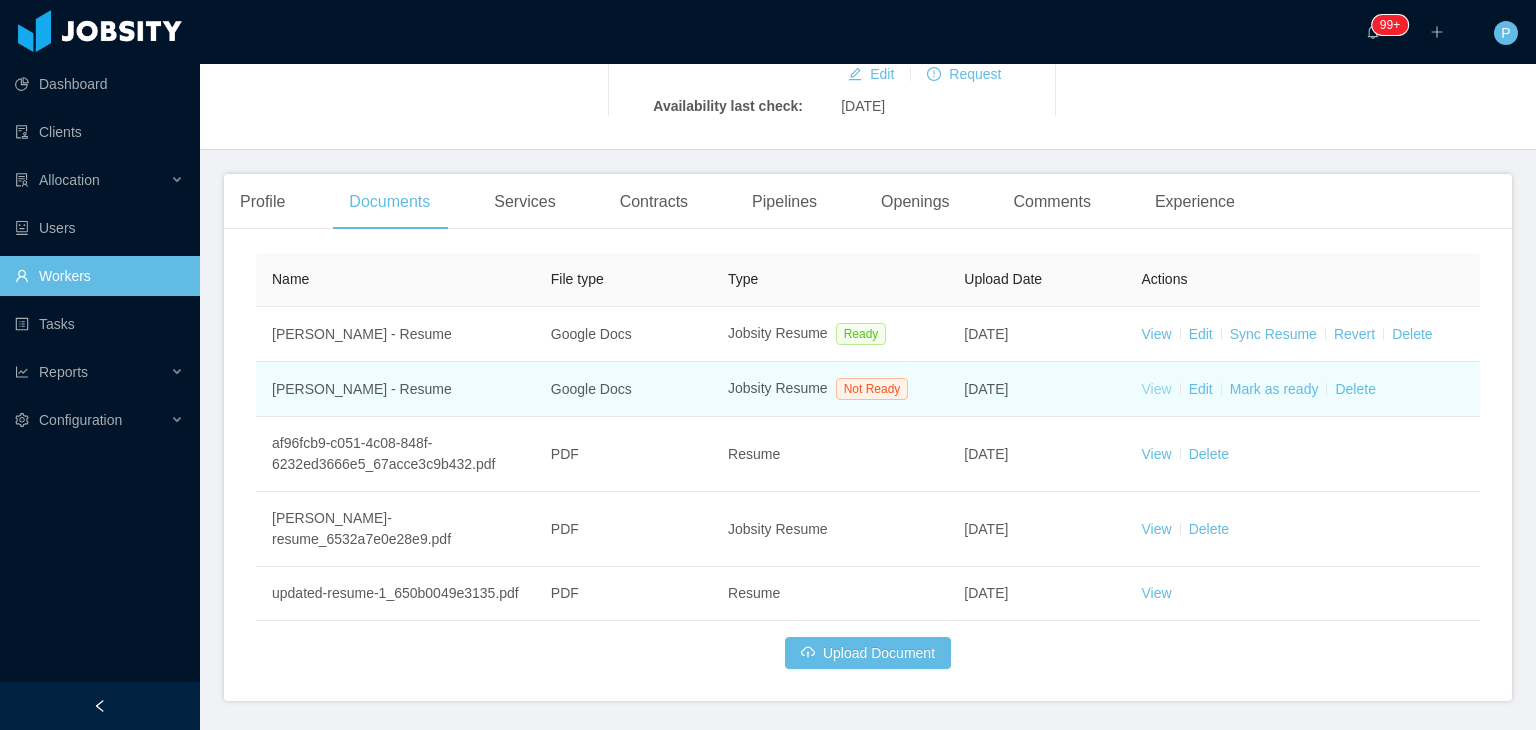 click on "View" at bounding box center (1157, 389) 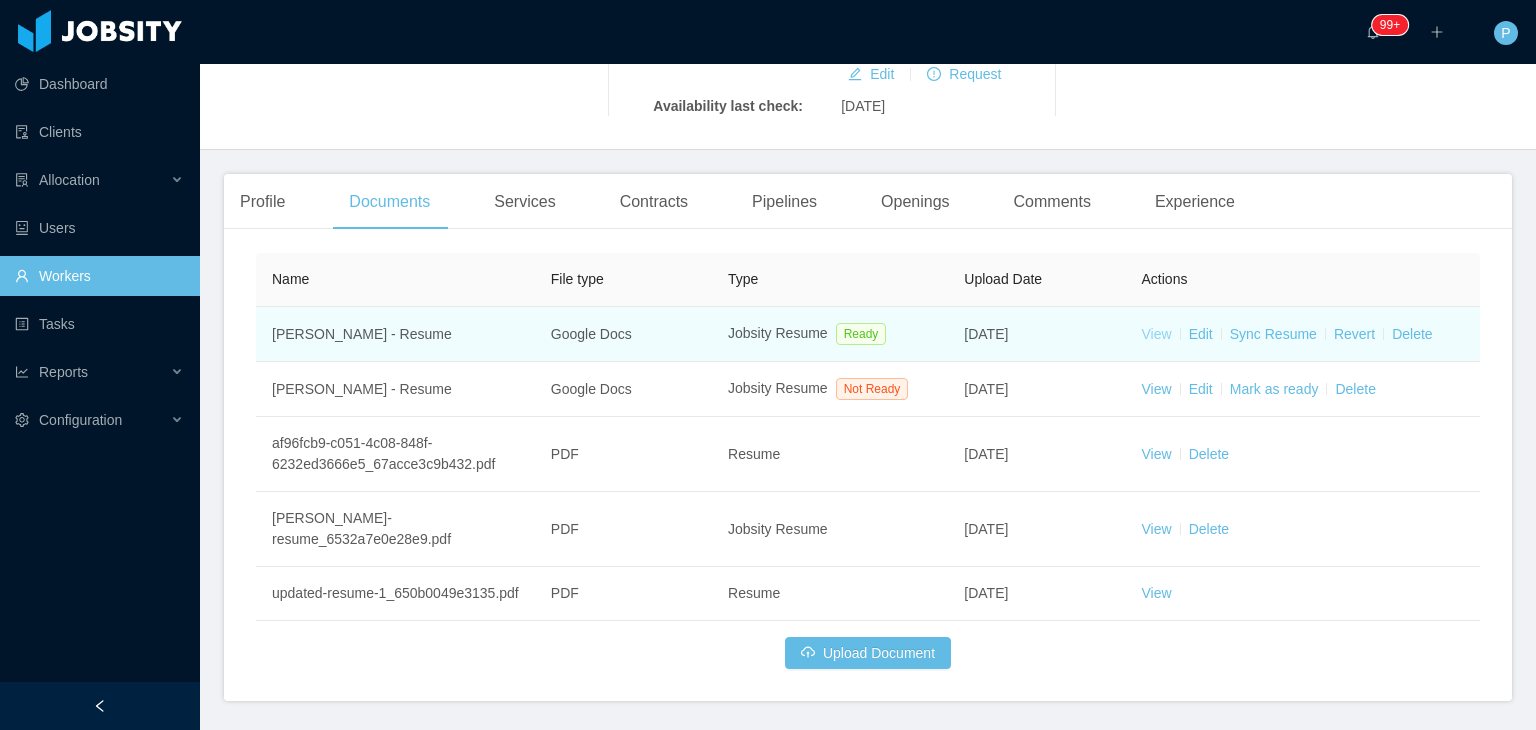 click on "View" at bounding box center (1157, 334) 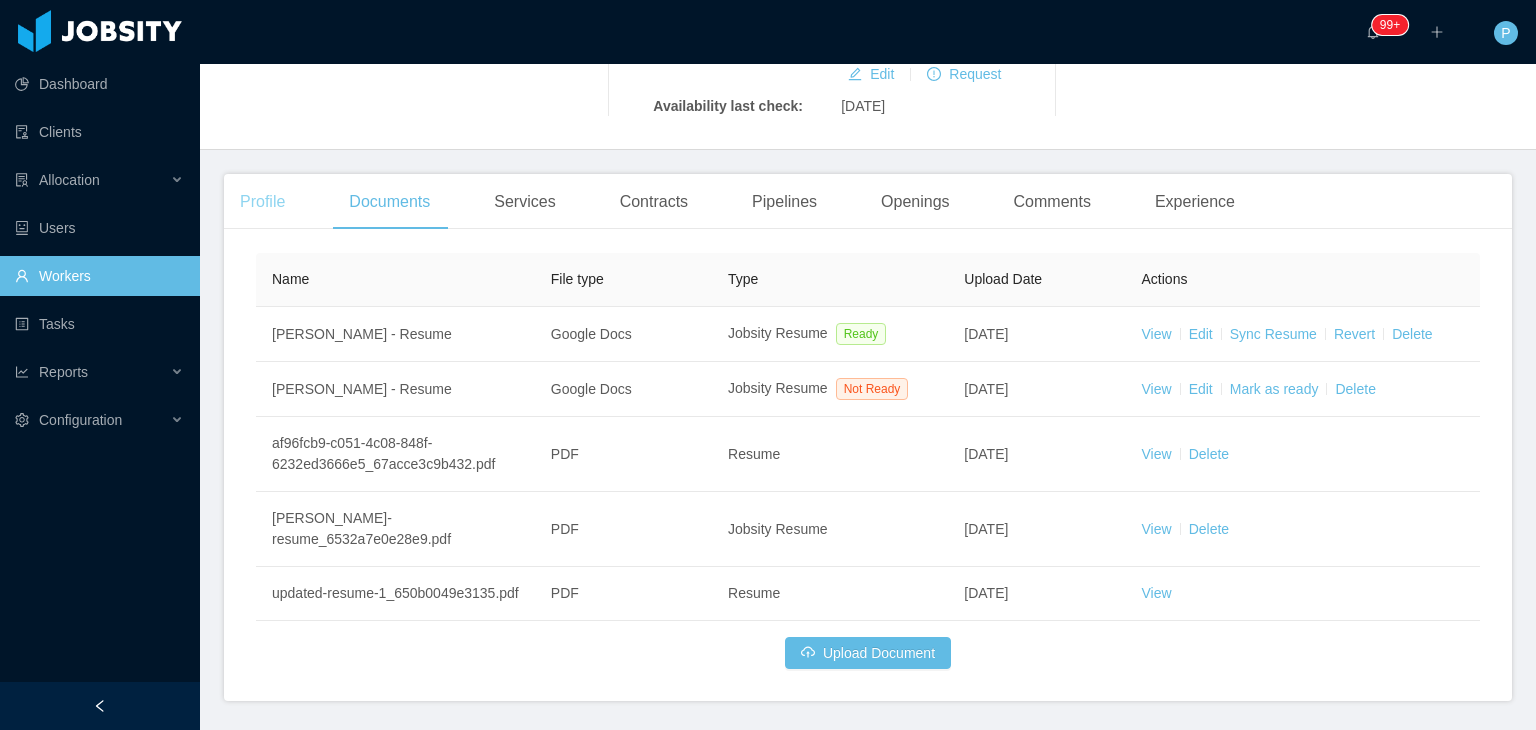 click on "Profile" at bounding box center [262, 202] 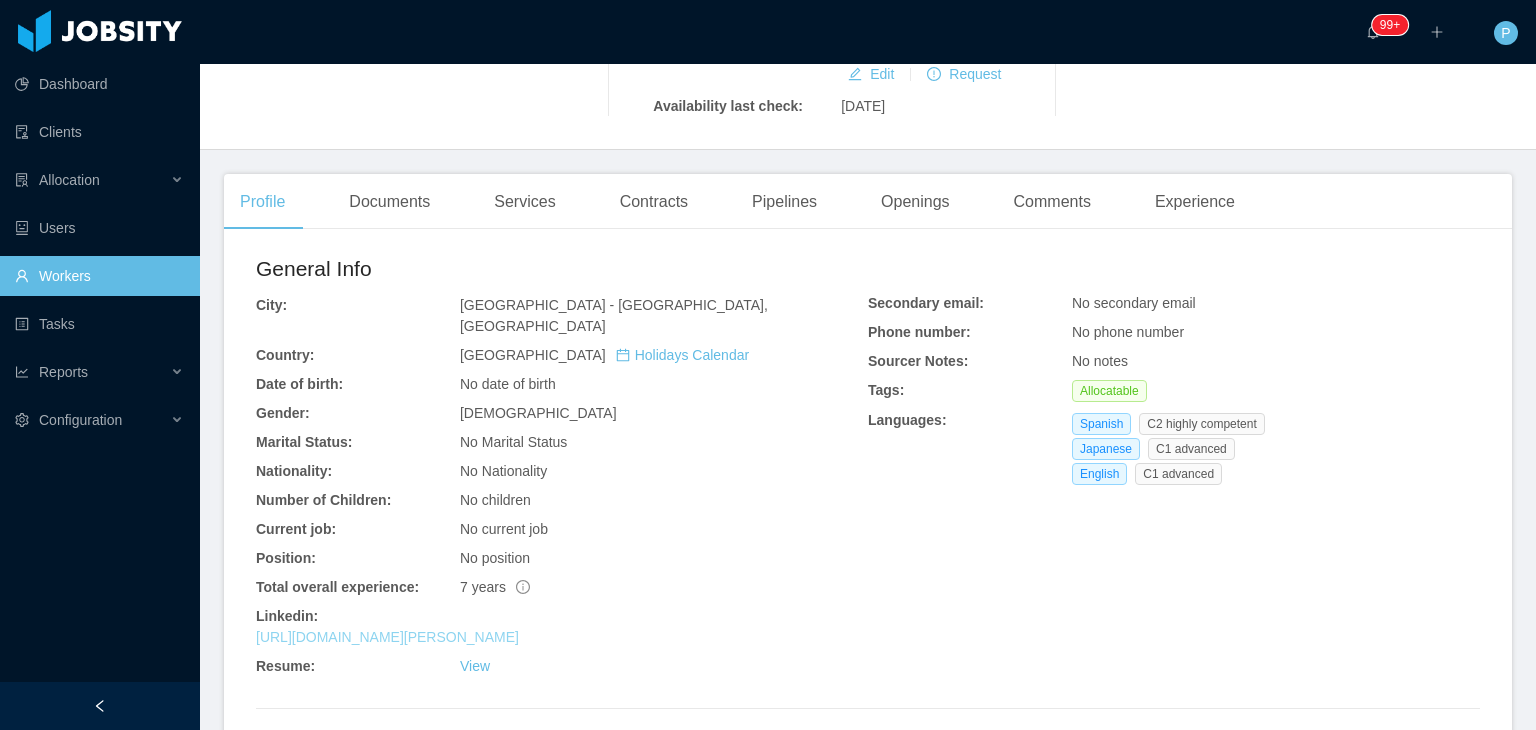 click on "https://ar.linkedin.com/in/gonzalo-salvador-corvalan" at bounding box center [387, 637] 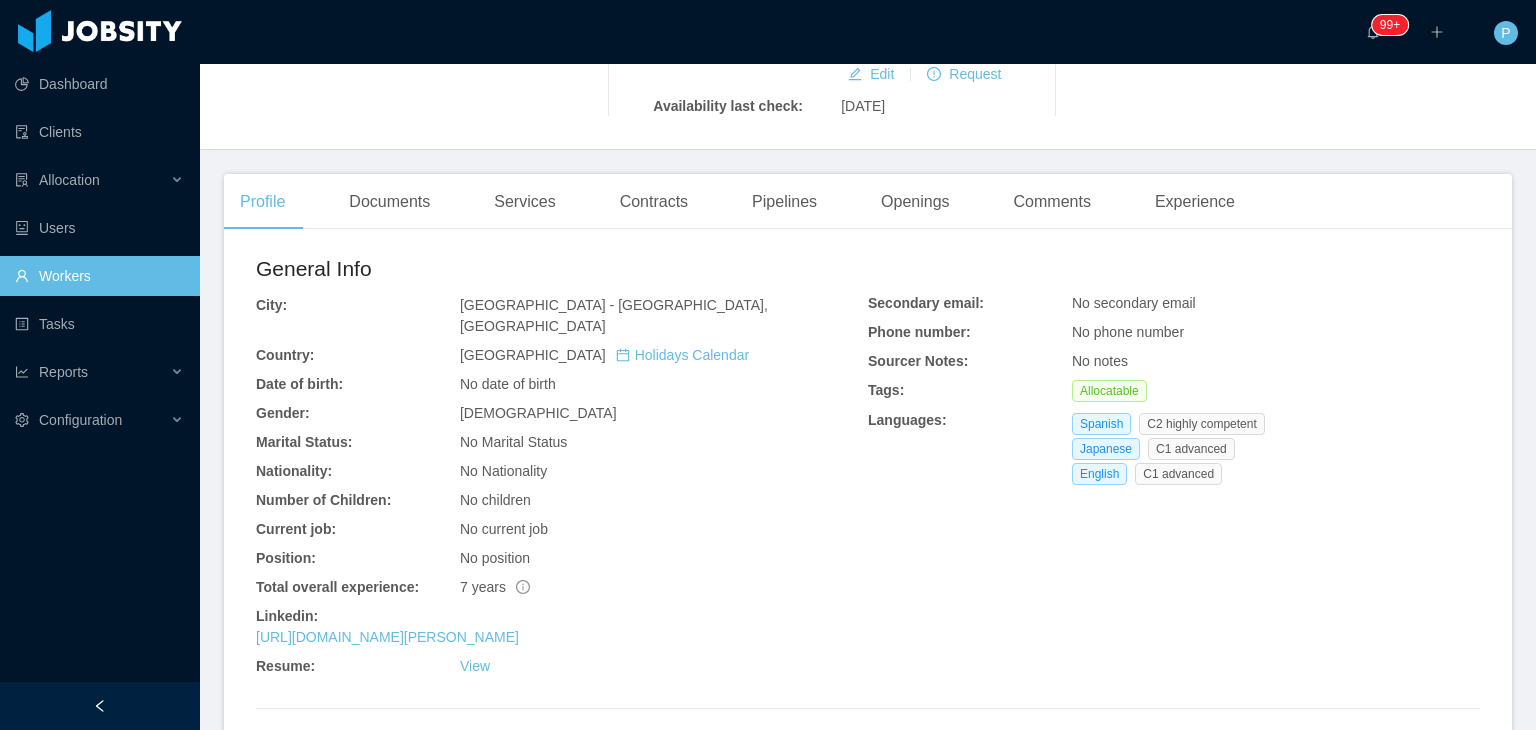 scroll, scrollTop: 0, scrollLeft: 0, axis: both 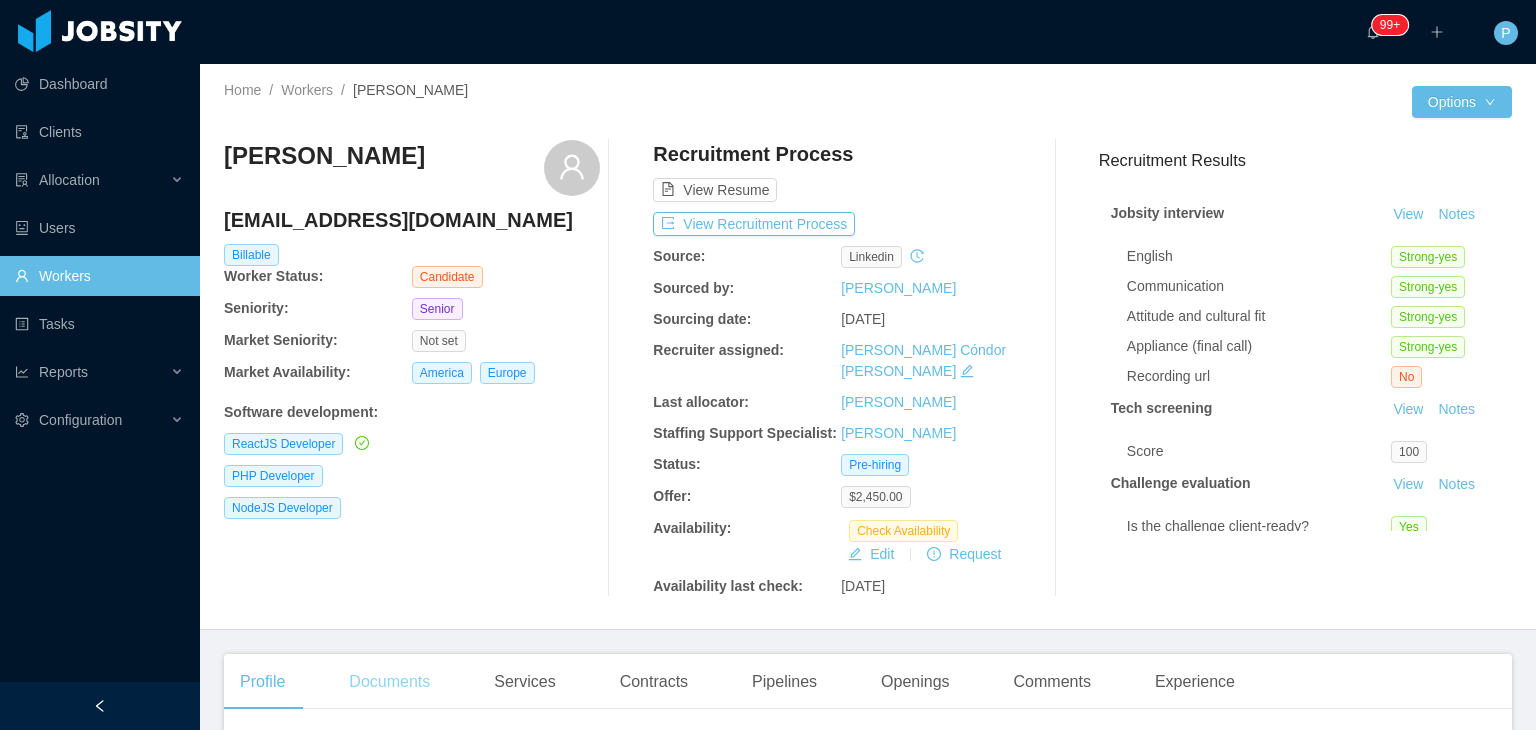 click on "Documents" at bounding box center (389, 682) 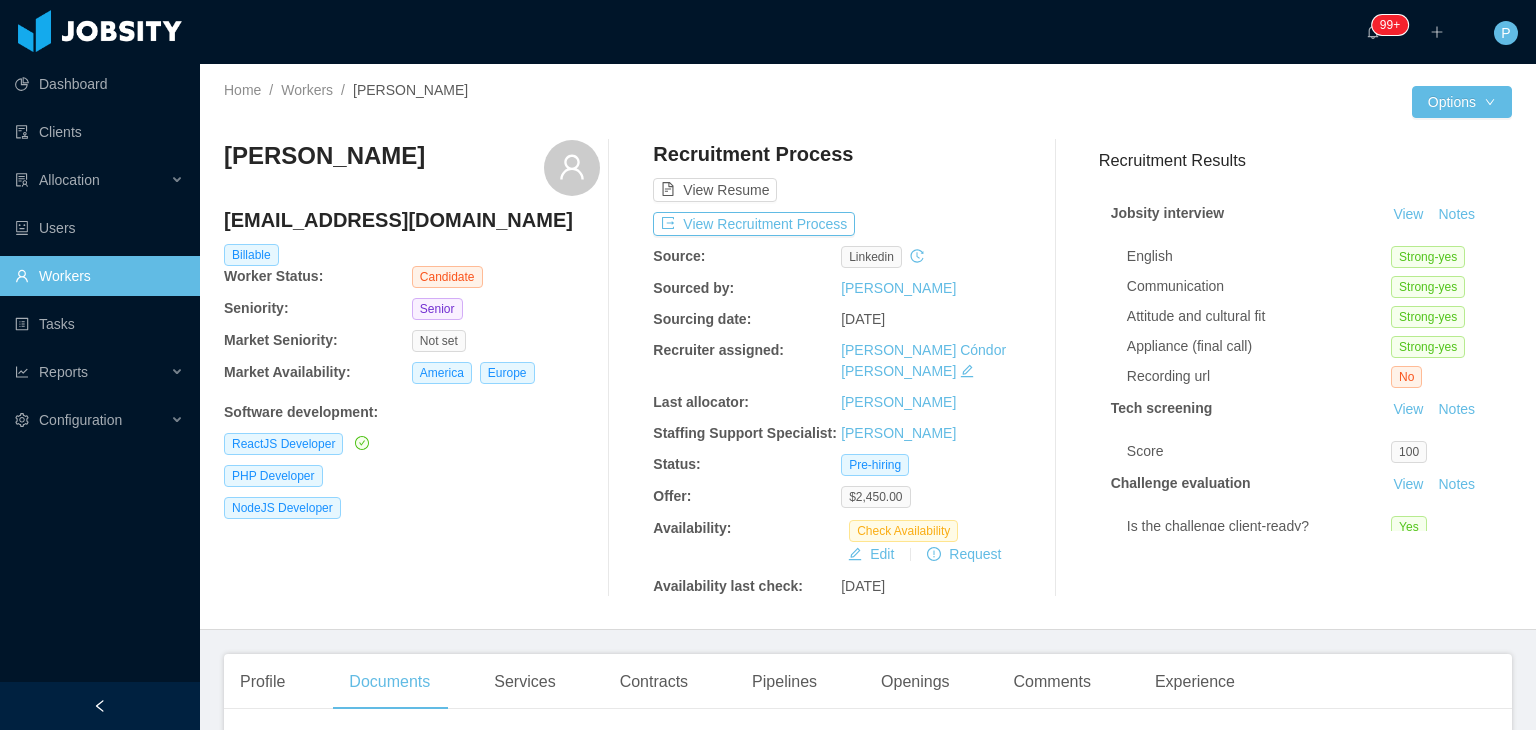 click on "Gonzalo Salvador Corlavan gonzalosalvadorcorvalan@gmail.com  Billable  Worker Status: Candidate Seniority:   Senior   Market Seniority:  Not set  Market Availability: America Europe Software development : ReactJS Developer PHP Developer NodeJS Developer" at bounding box center [412, 368] 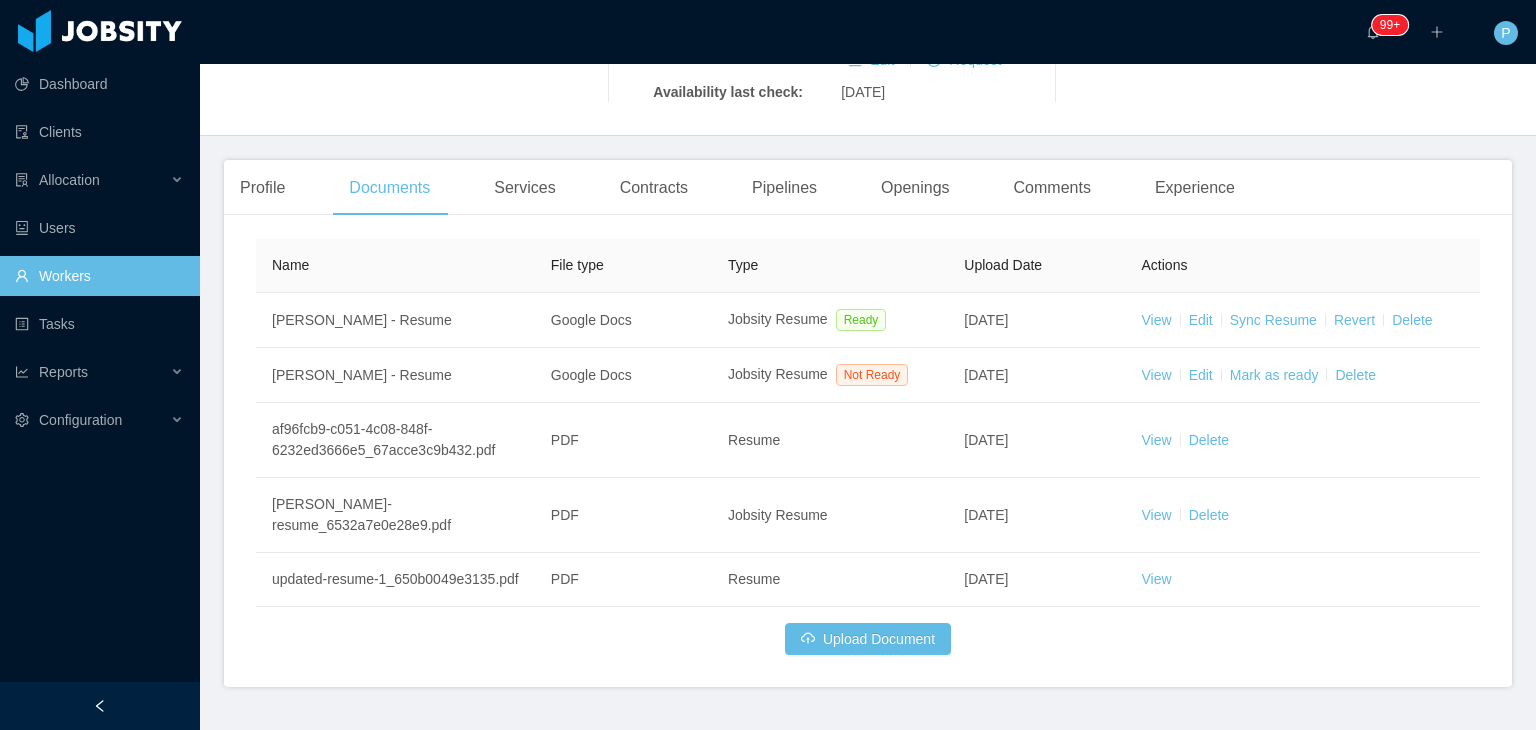 scroll, scrollTop: 520, scrollLeft: 0, axis: vertical 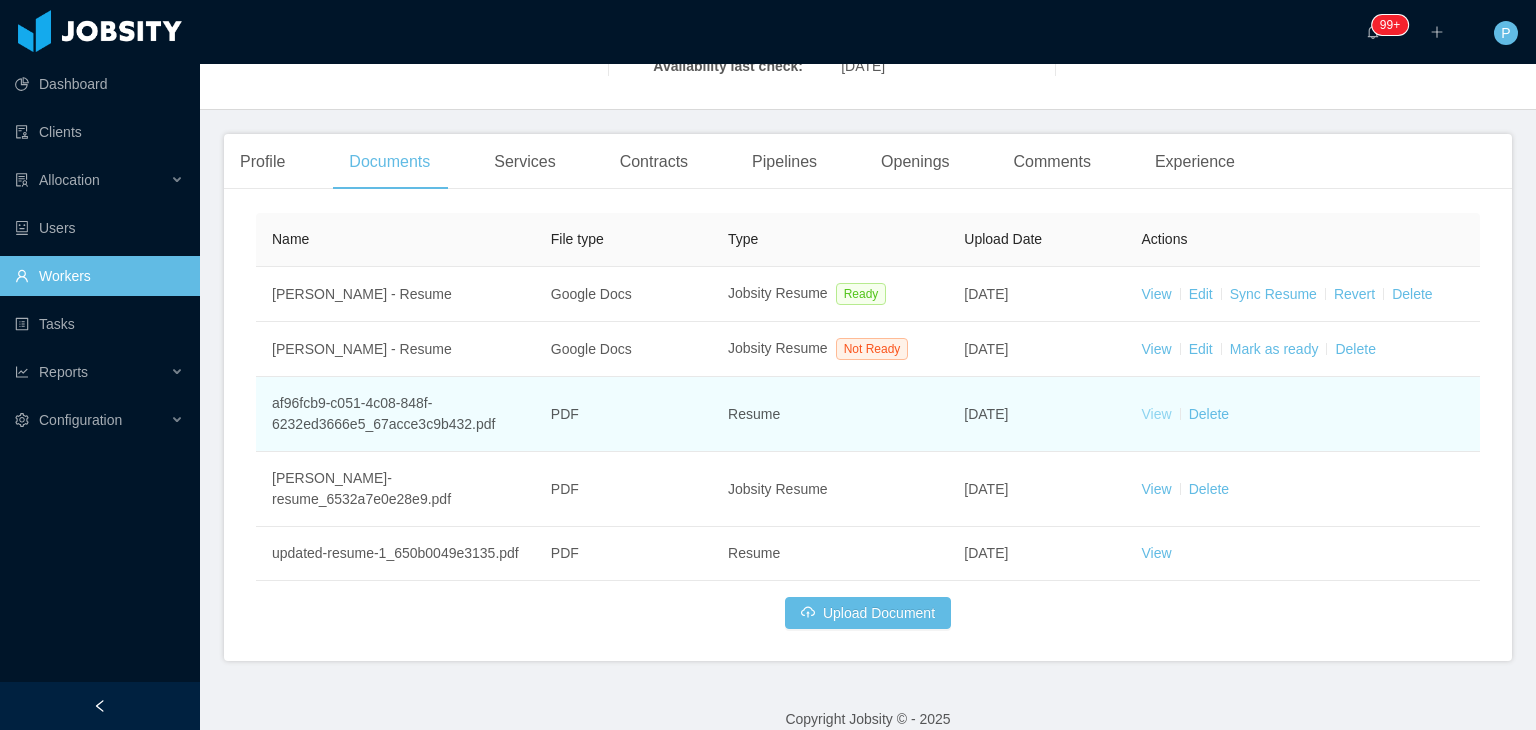 click on "View" at bounding box center (1157, 414) 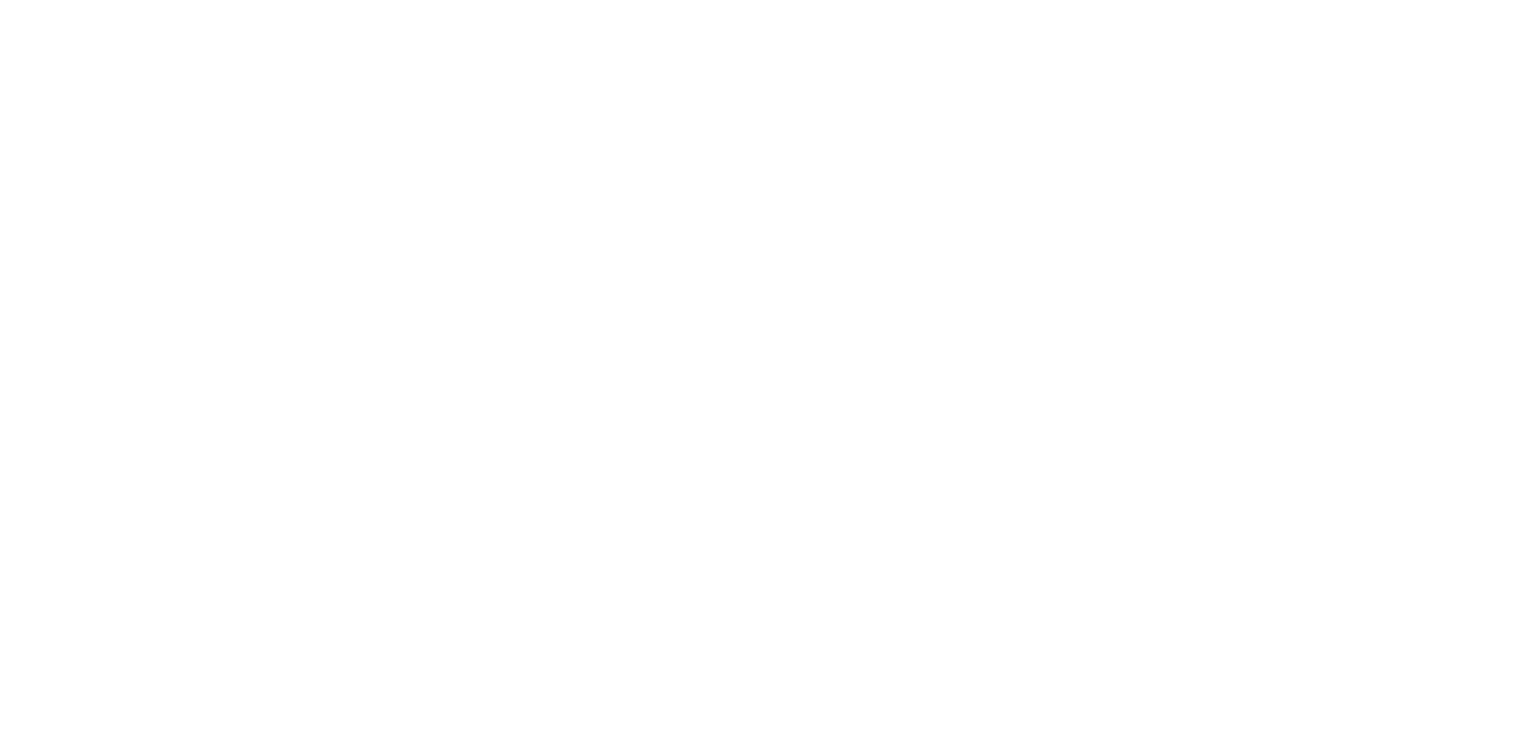 scroll, scrollTop: 0, scrollLeft: 0, axis: both 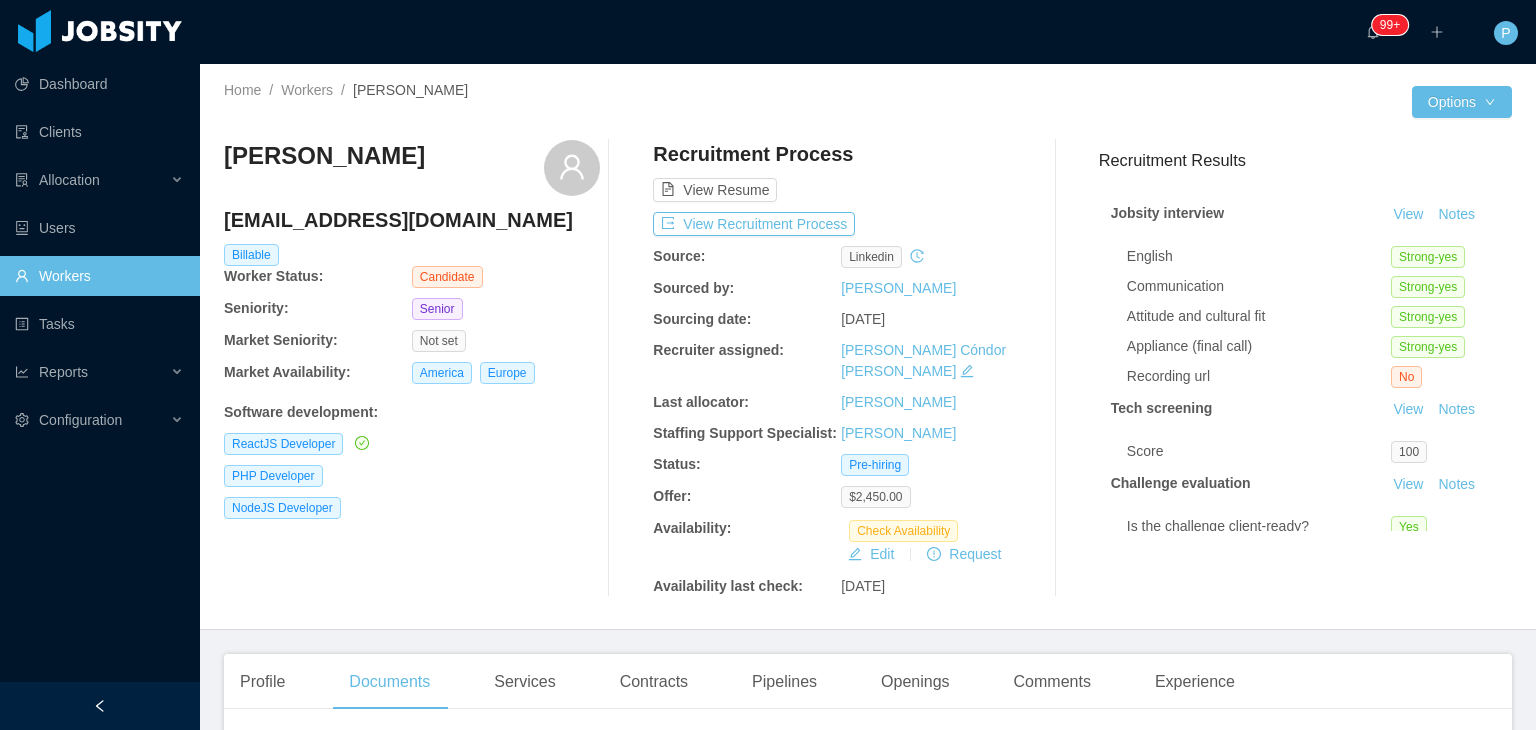 click on "View Resume" at bounding box center [841, 171] 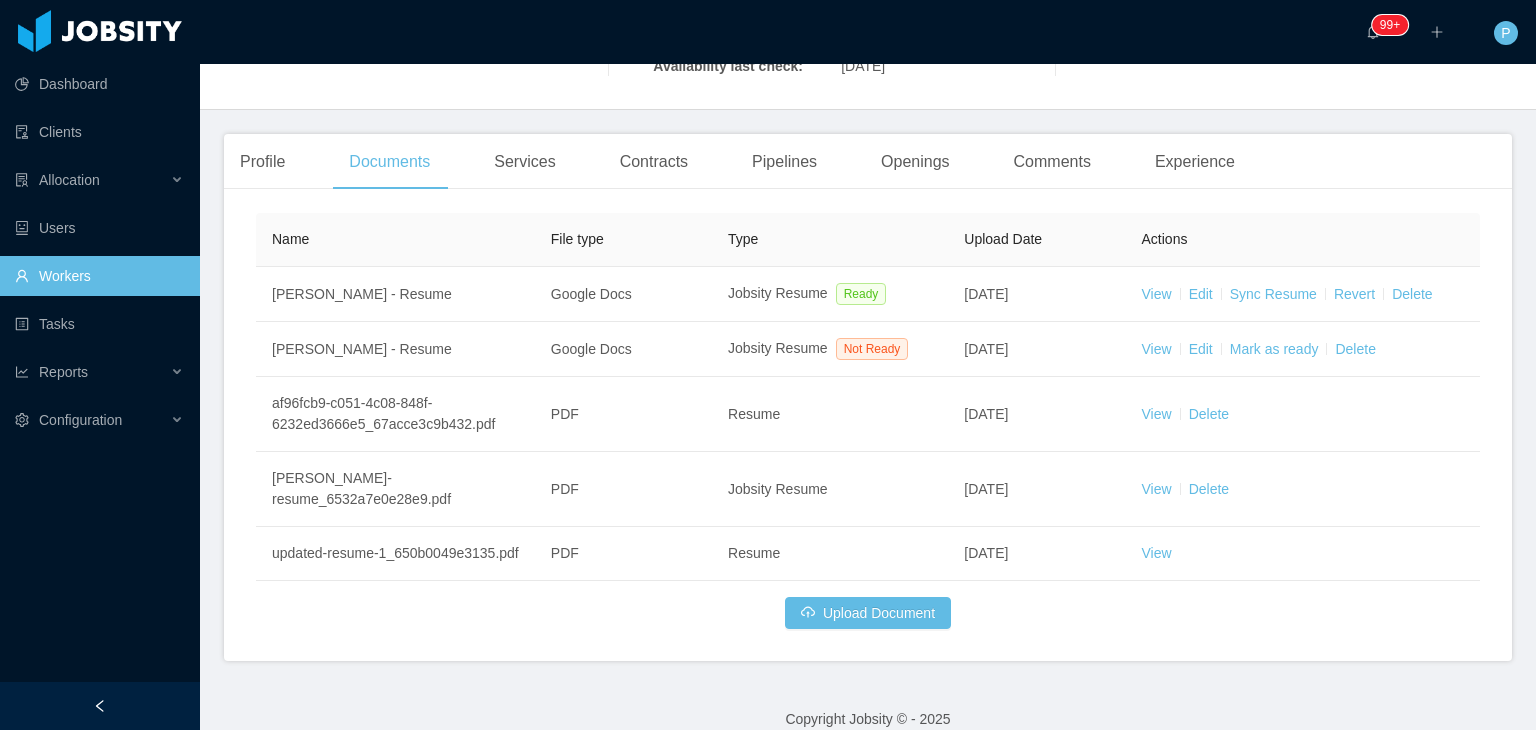 scroll, scrollTop: 544, scrollLeft: 0, axis: vertical 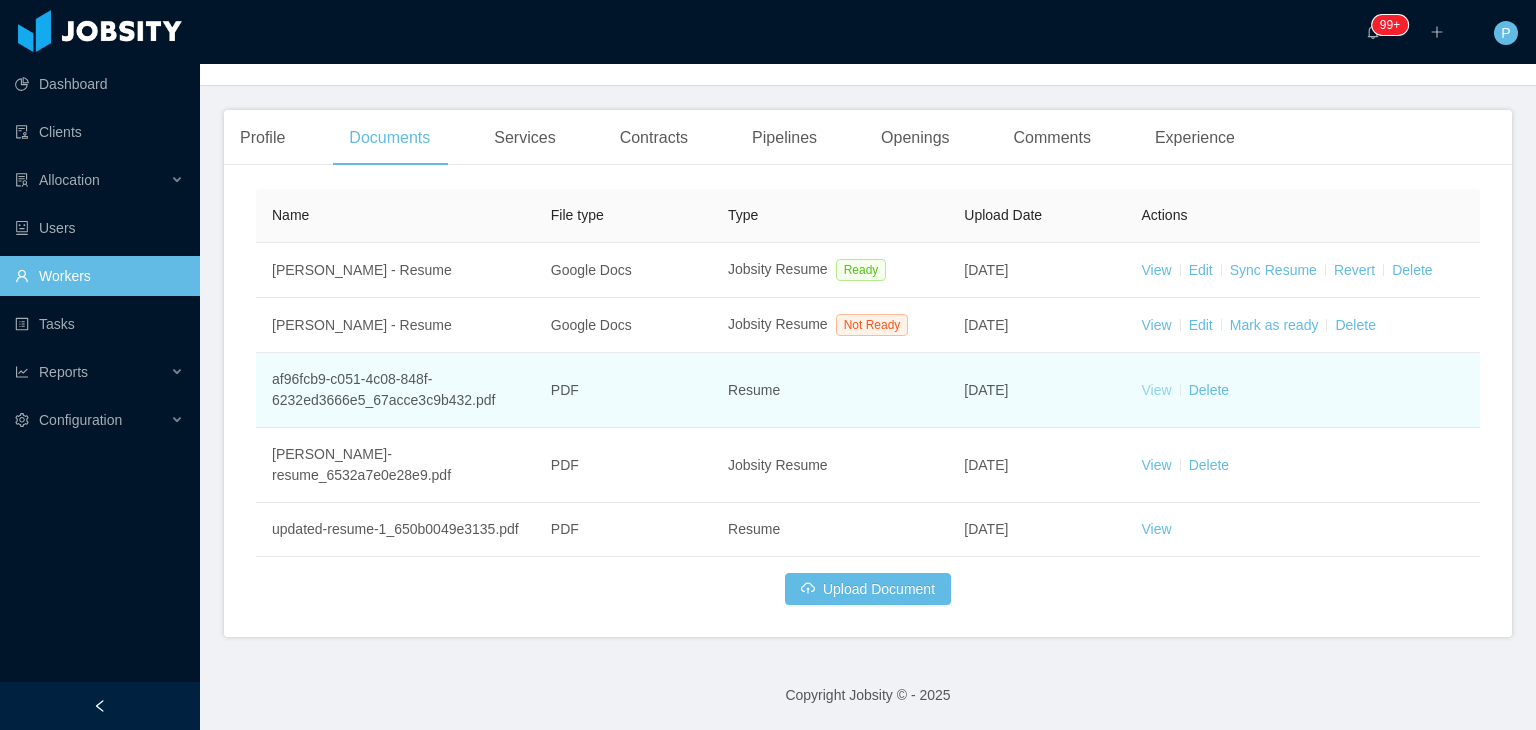 click on "View" at bounding box center (1157, 390) 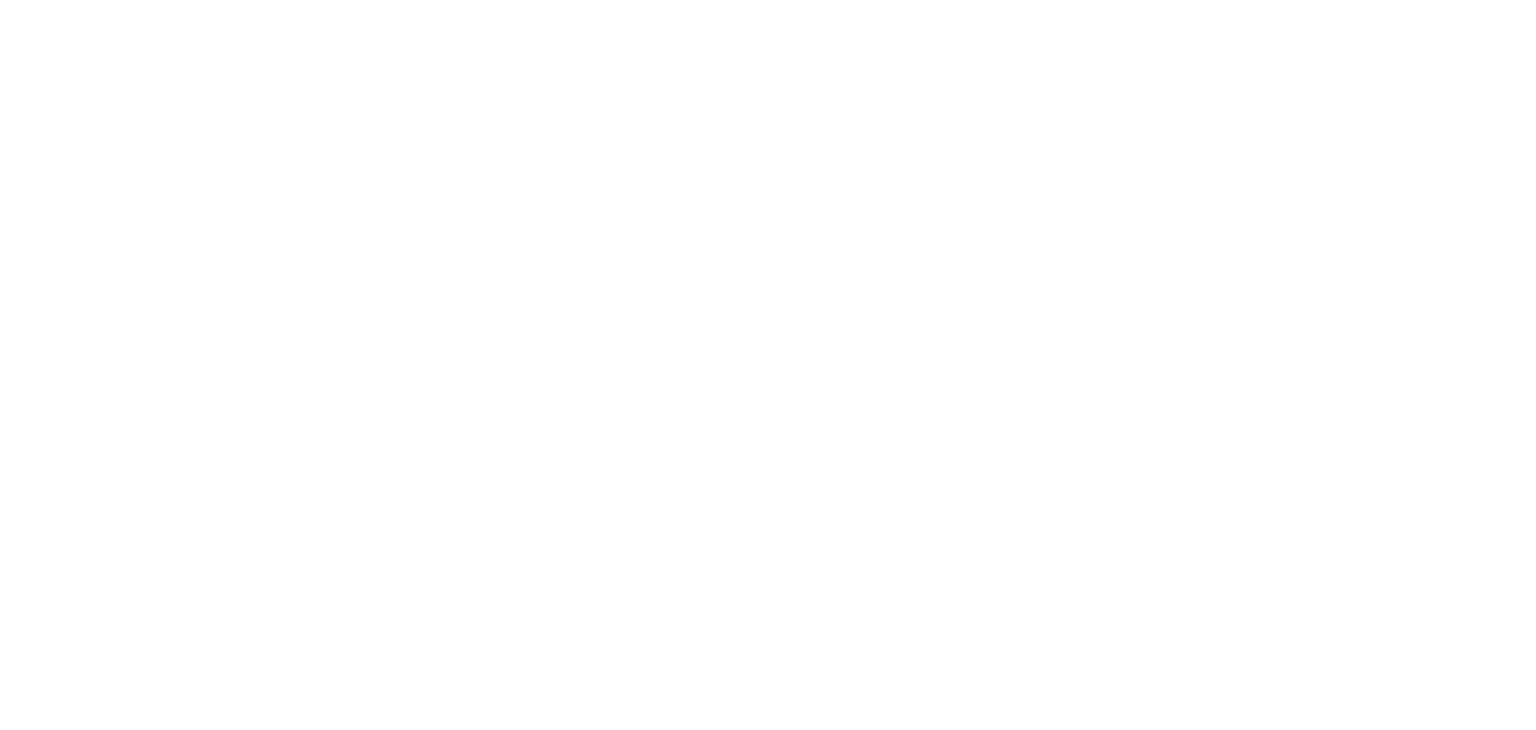scroll, scrollTop: 0, scrollLeft: 0, axis: both 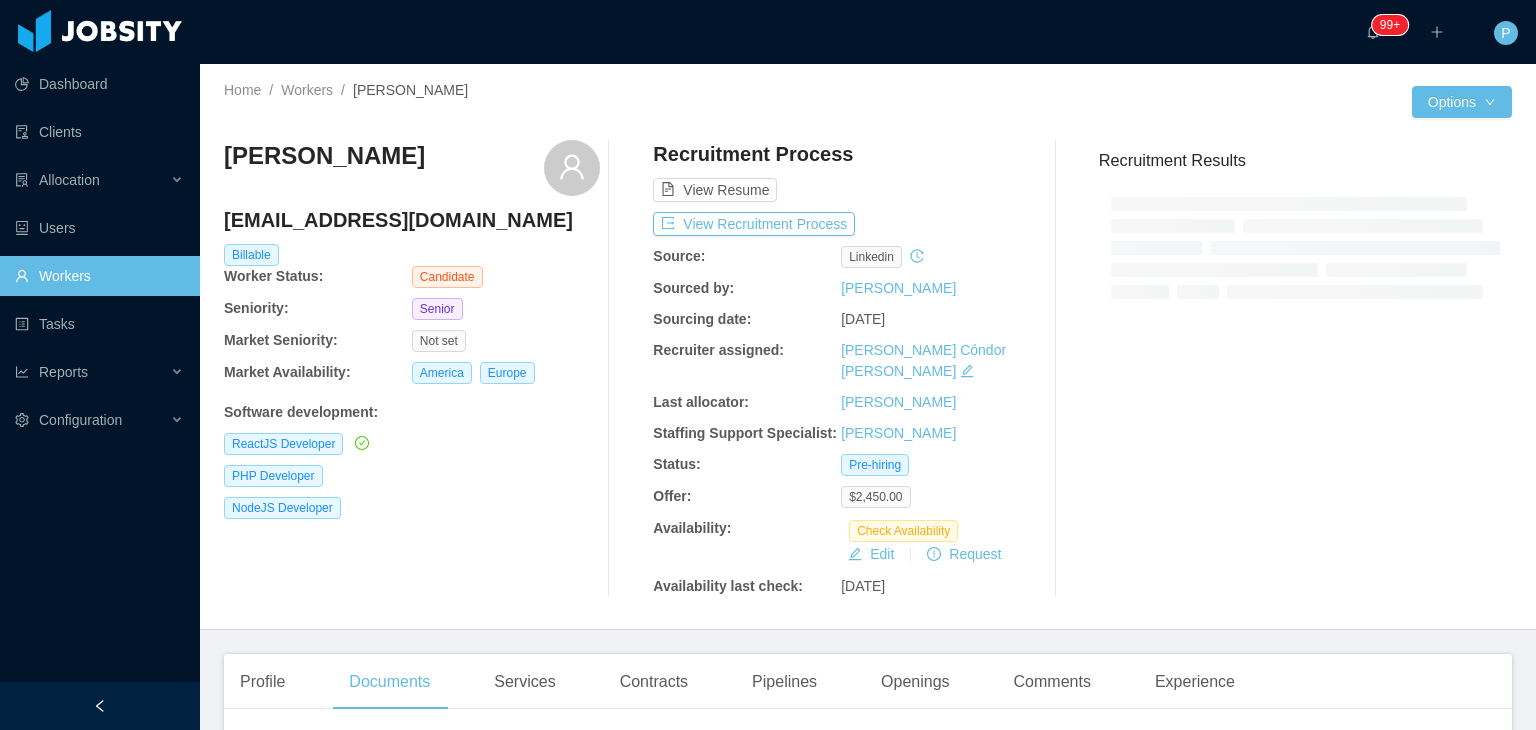 click on "Actions" at bounding box center (1303, 760) 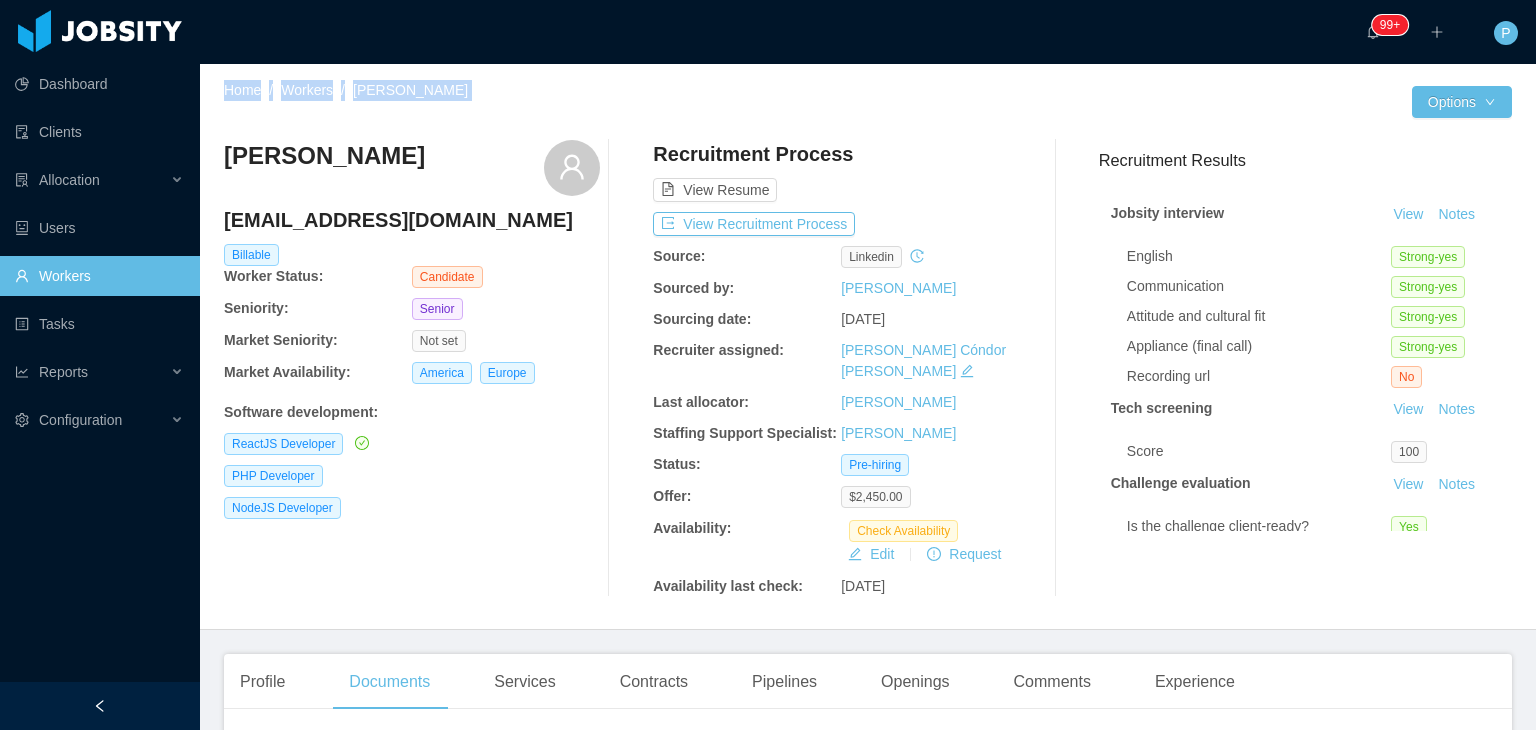 drag, startPoint x: 1535, startPoint y: 43, endPoint x: 1535, endPoint y: 113, distance: 70 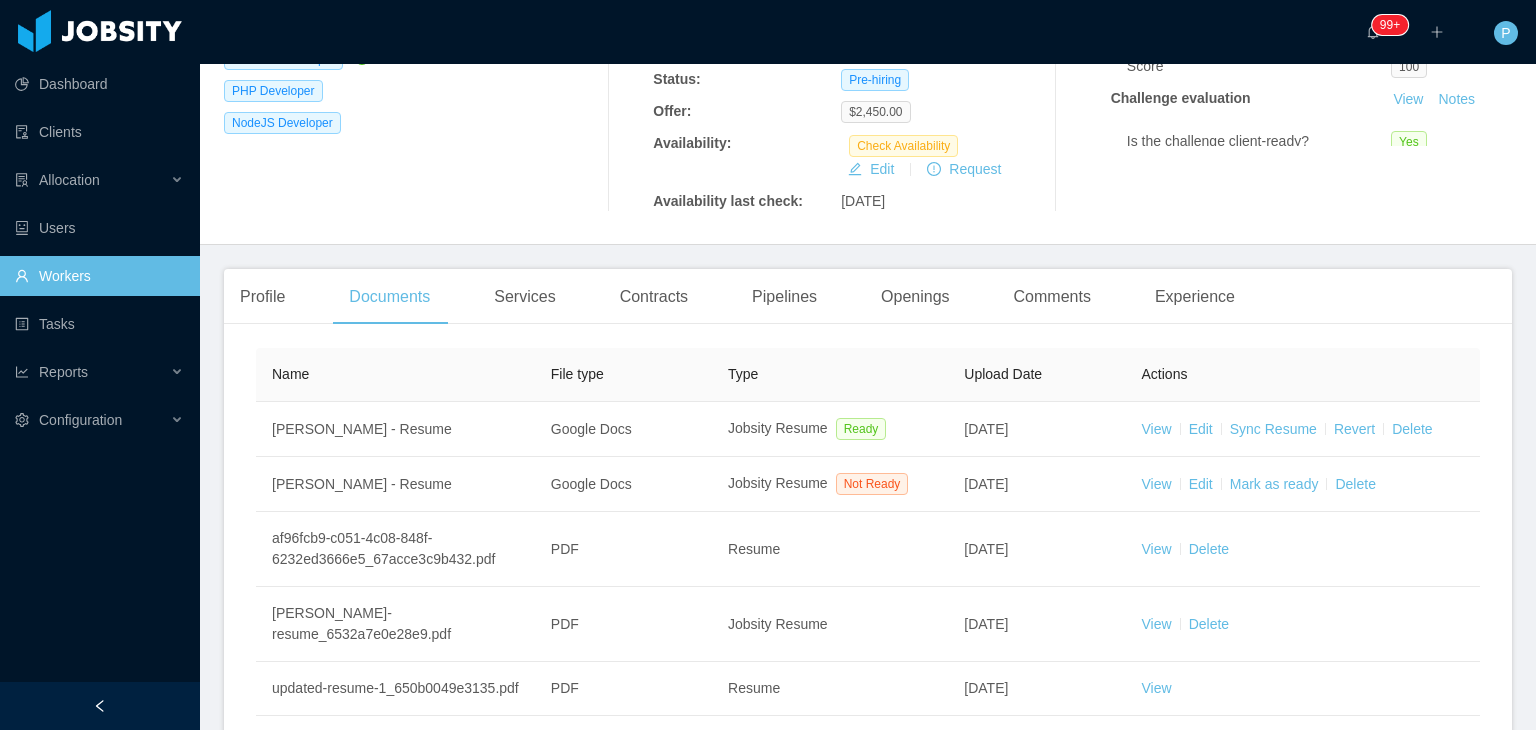 scroll, scrollTop: 432, scrollLeft: 0, axis: vertical 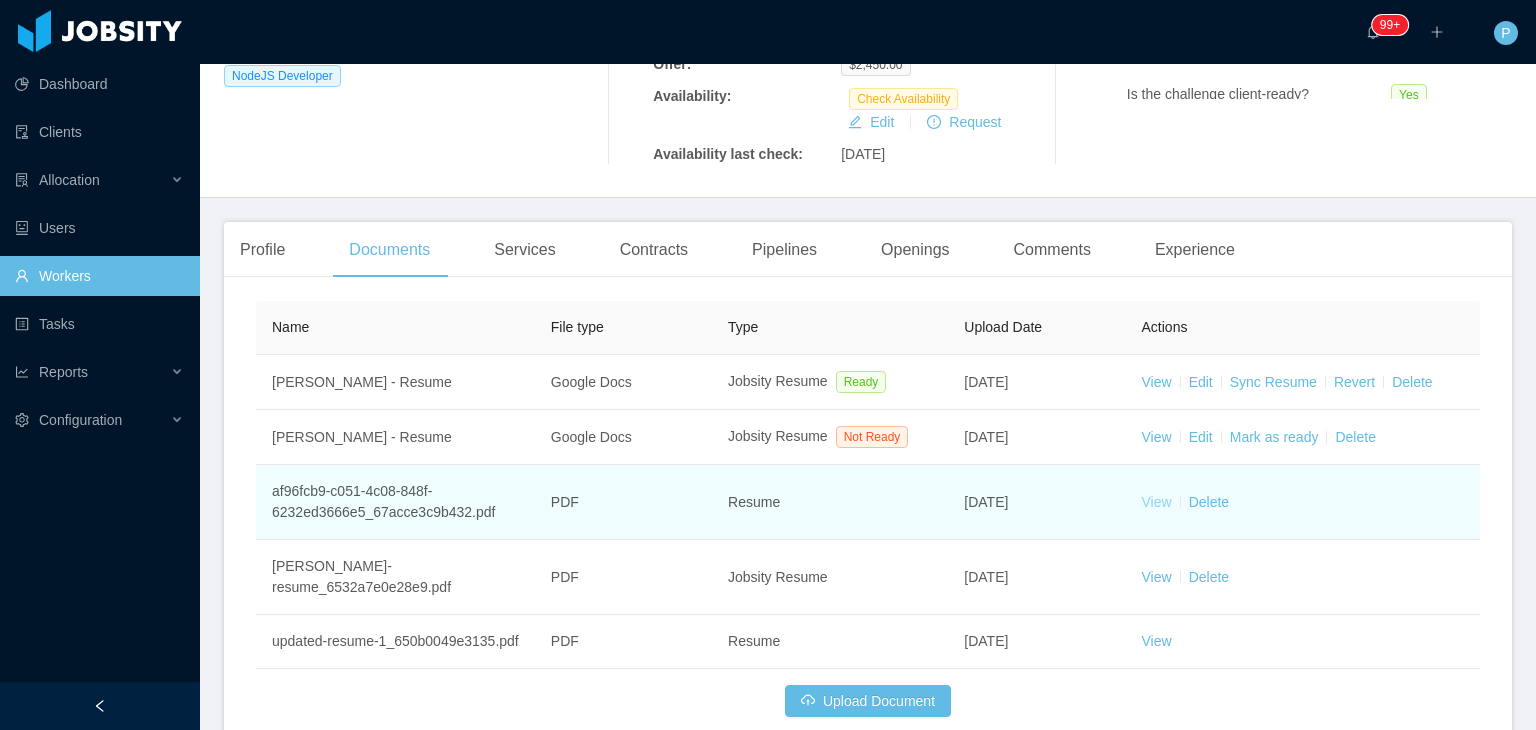 click on "View" at bounding box center [1157, 502] 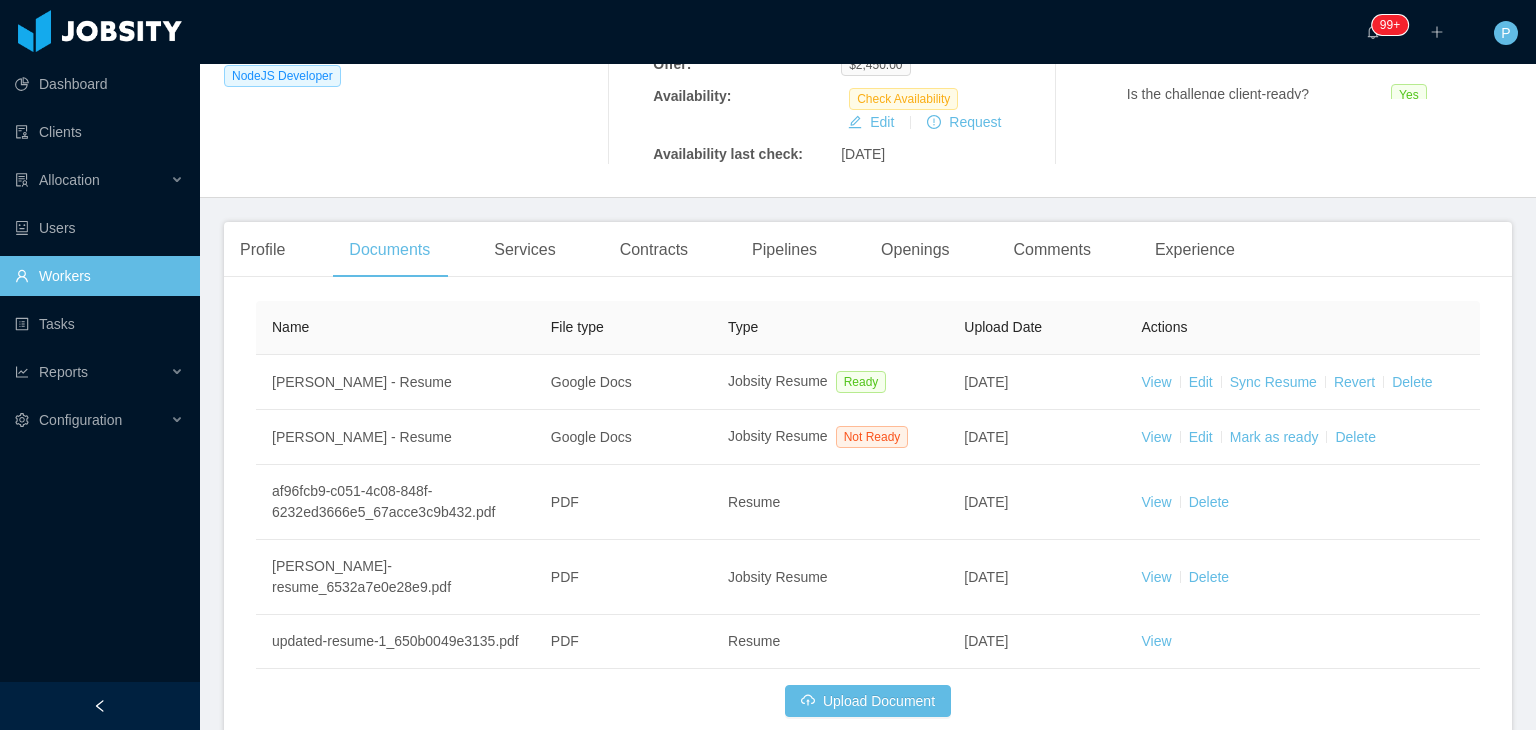 scroll, scrollTop: 0, scrollLeft: 0, axis: both 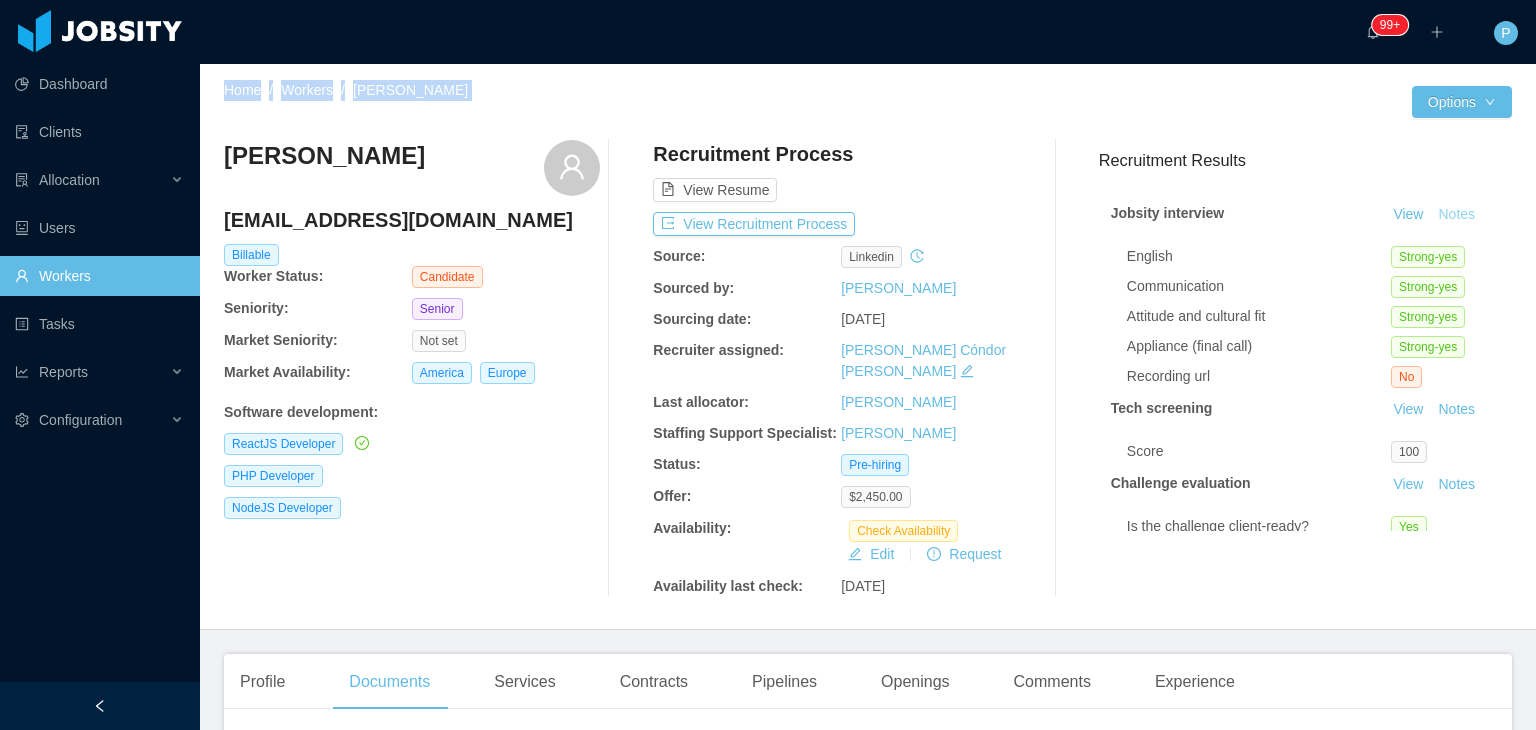 click on "Notes" at bounding box center [1456, 215] 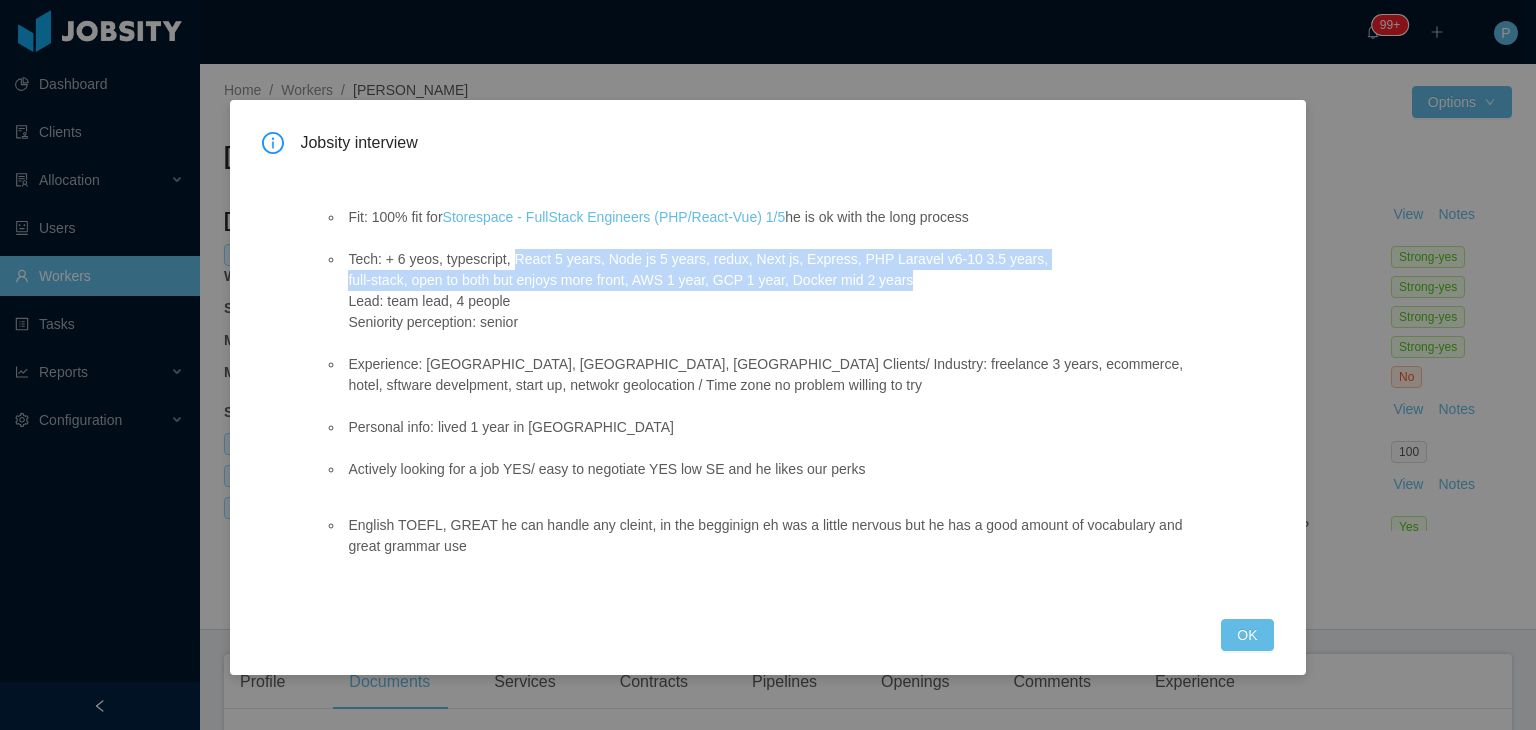 drag, startPoint x: 512, startPoint y: 257, endPoint x: 970, endPoint y: 272, distance: 458.24557 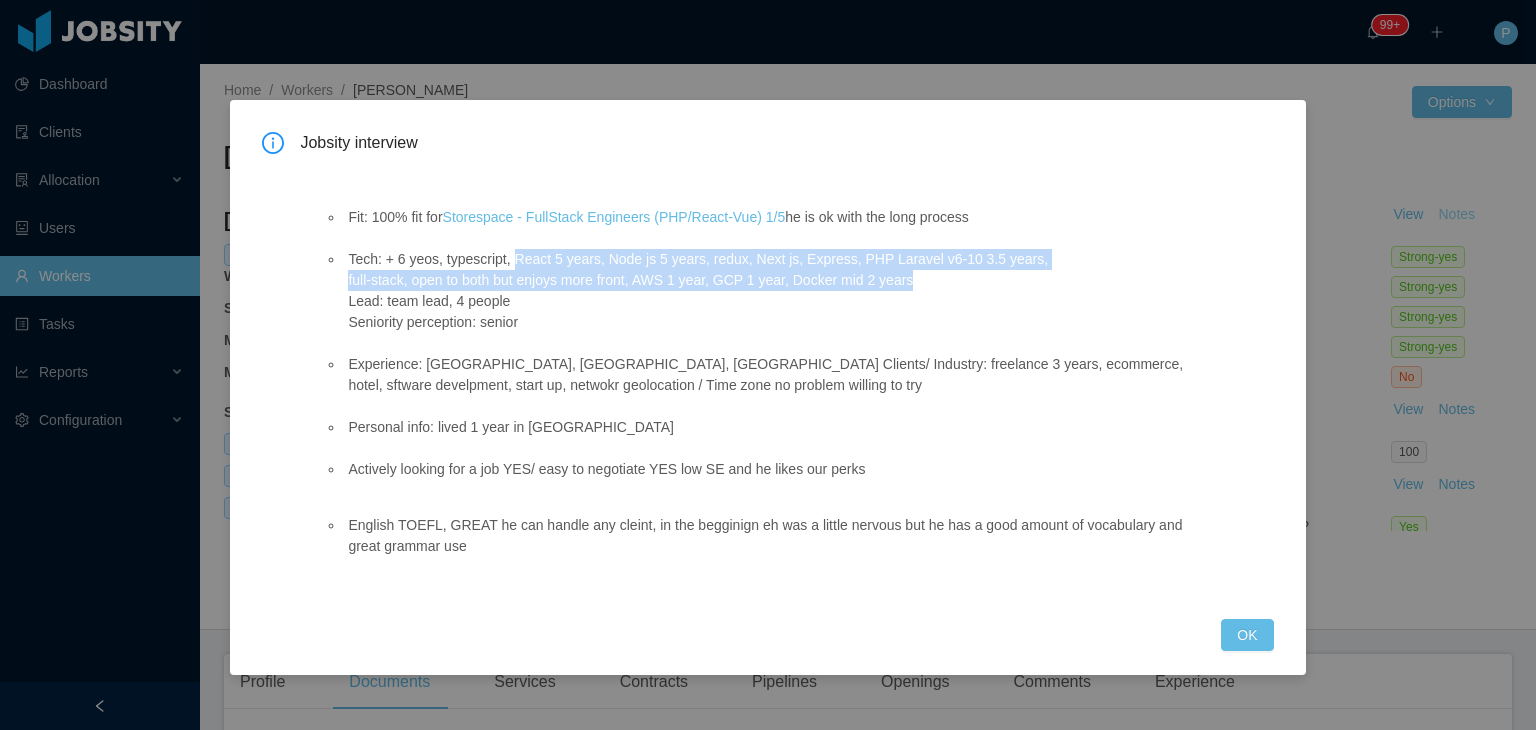 type 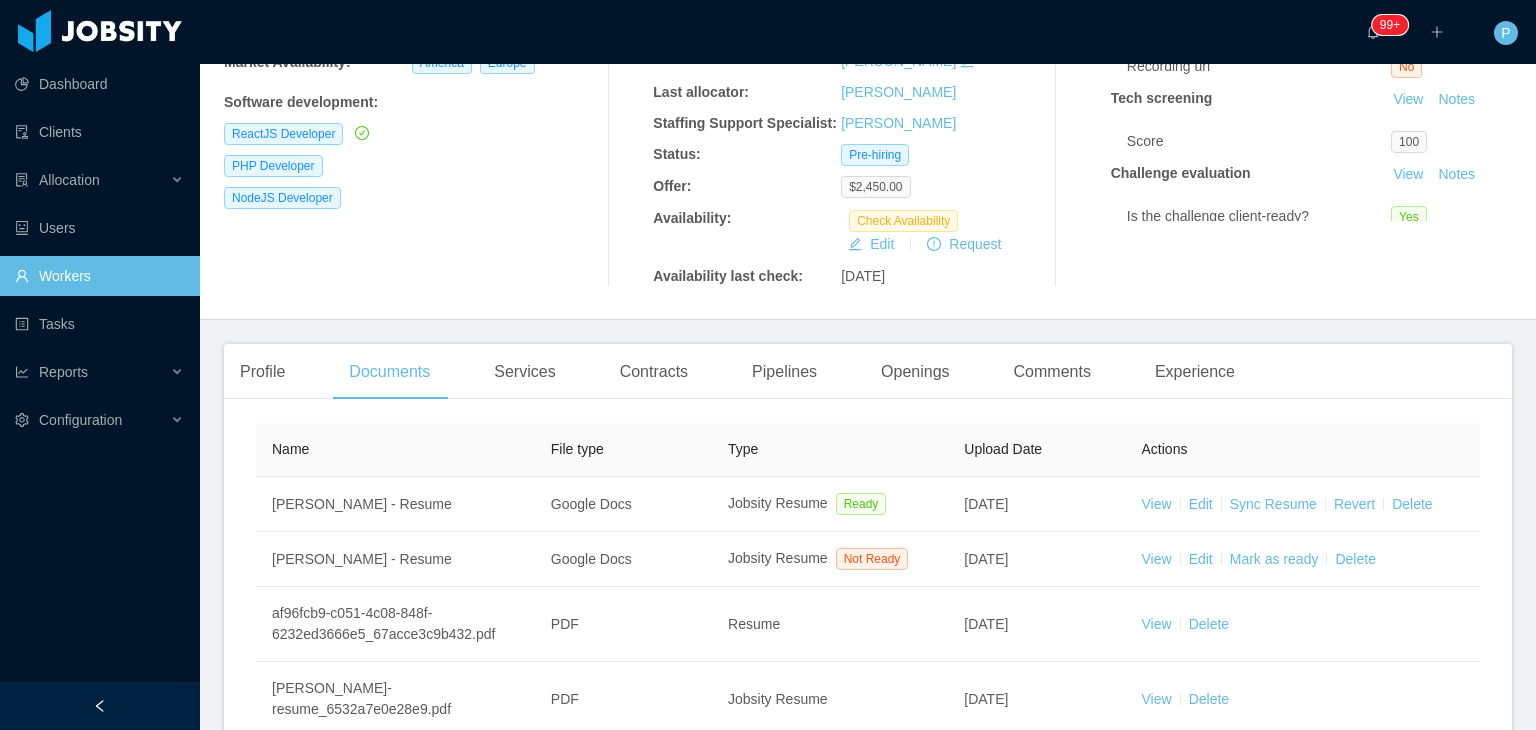 scroll, scrollTop: 317, scrollLeft: 0, axis: vertical 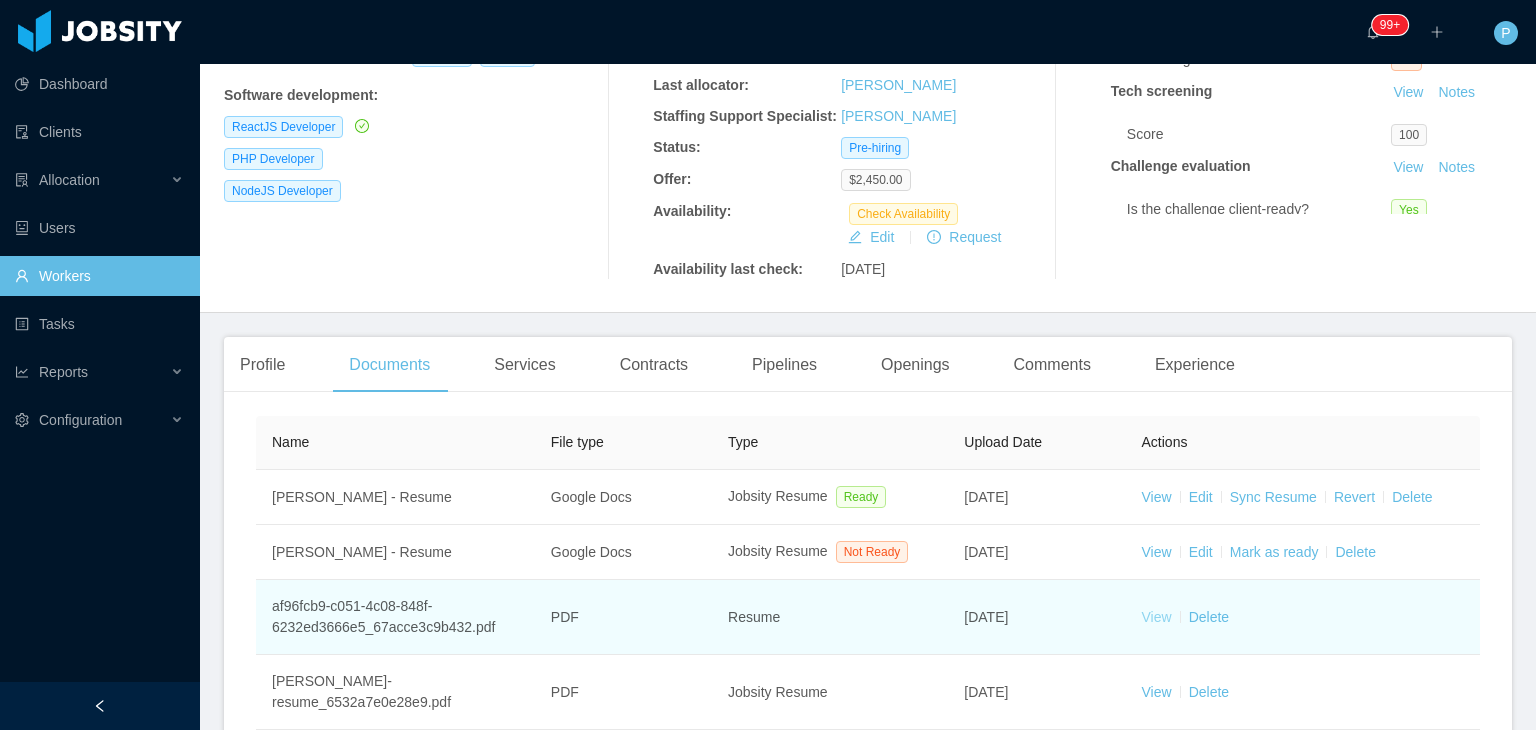 click on "View" at bounding box center (1157, 617) 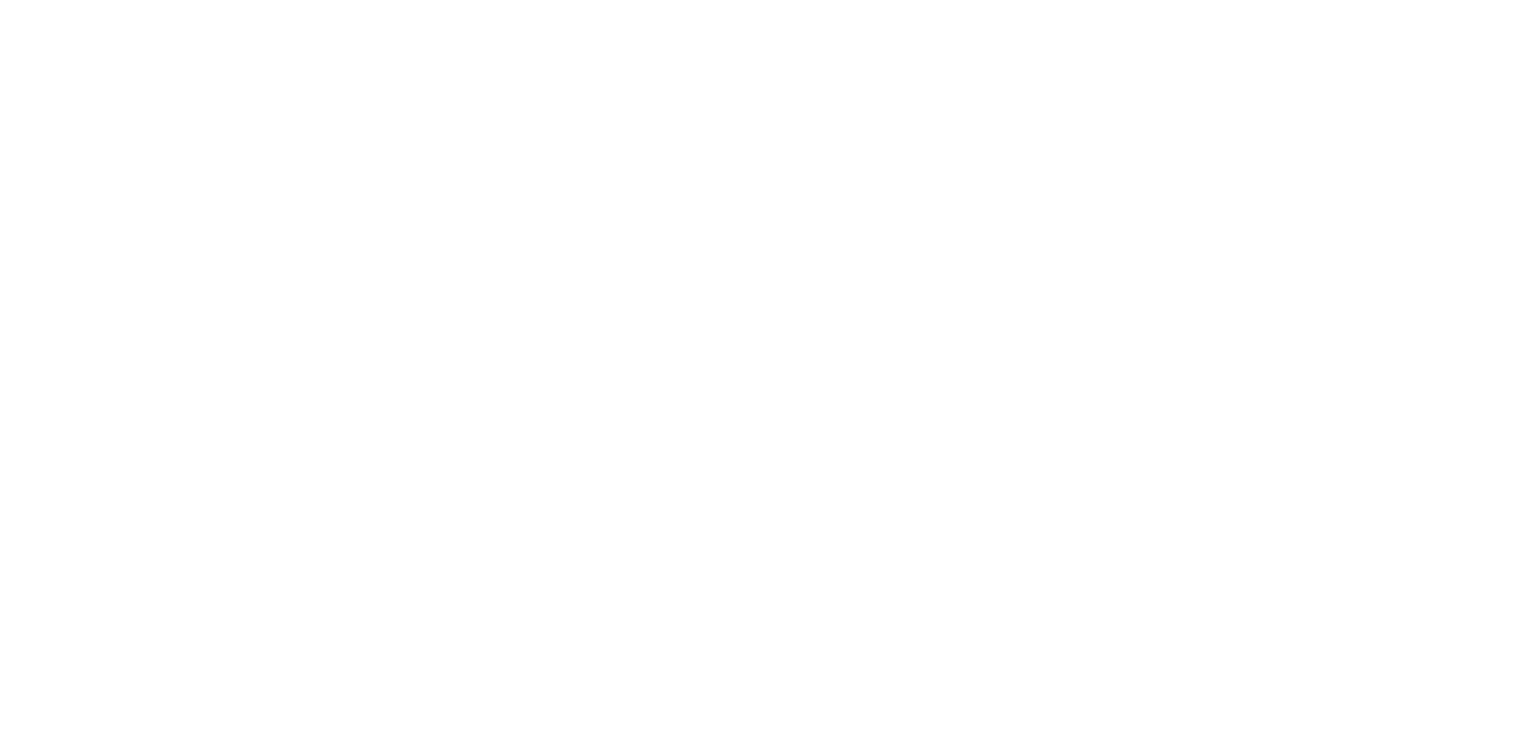 scroll, scrollTop: 0, scrollLeft: 0, axis: both 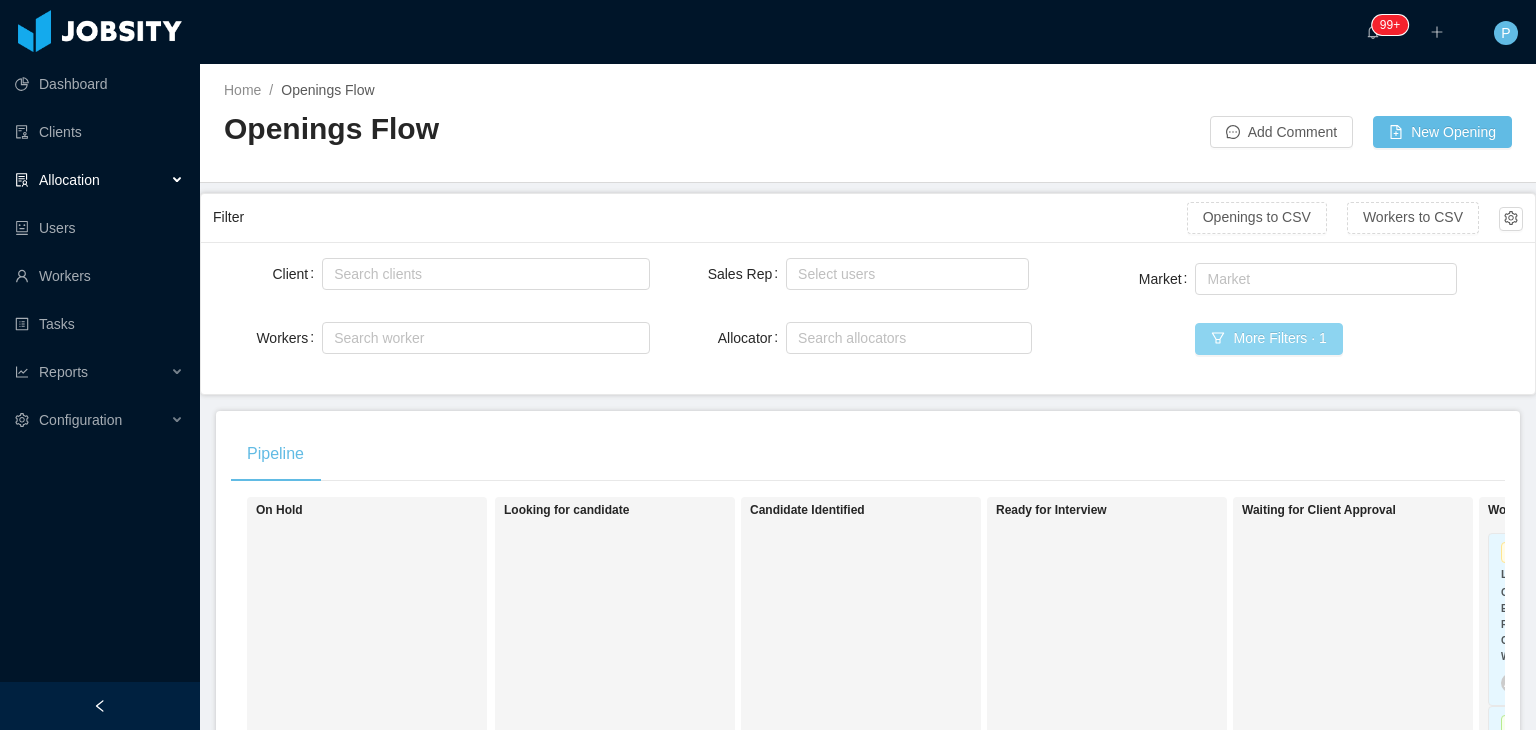 click on "More Filters · 1" at bounding box center [1268, 339] 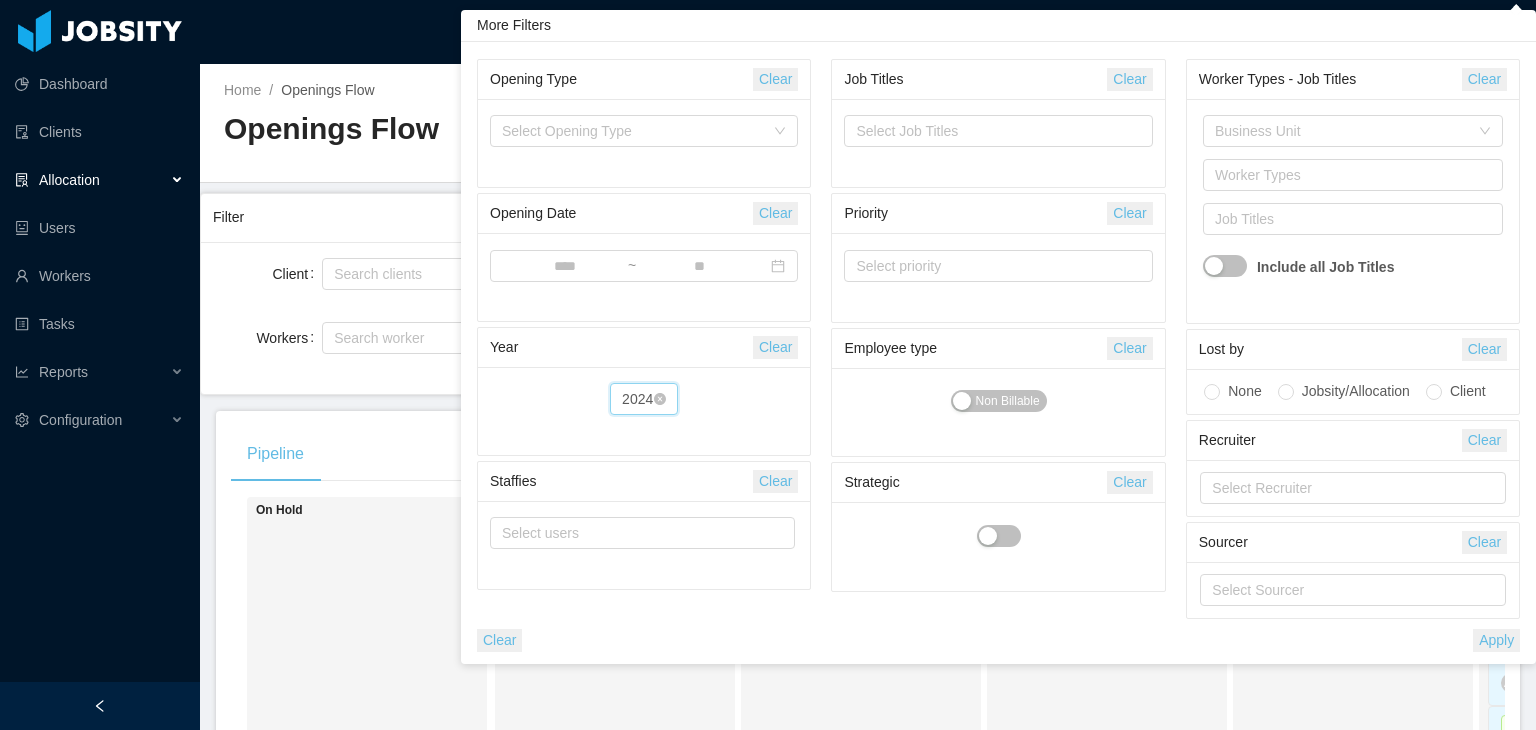 click on "2024" at bounding box center (637, 399) 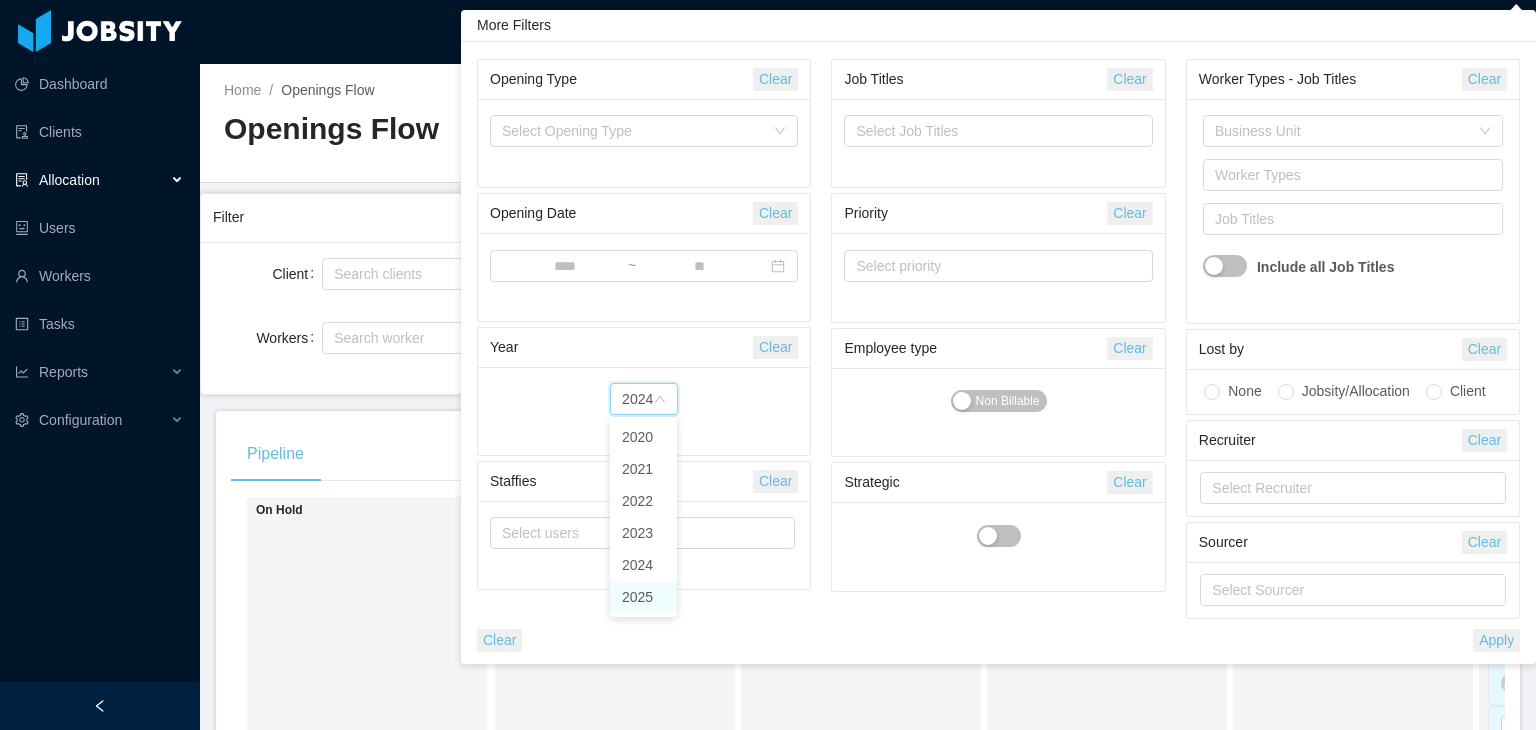 click on "2025" at bounding box center [643, 597] 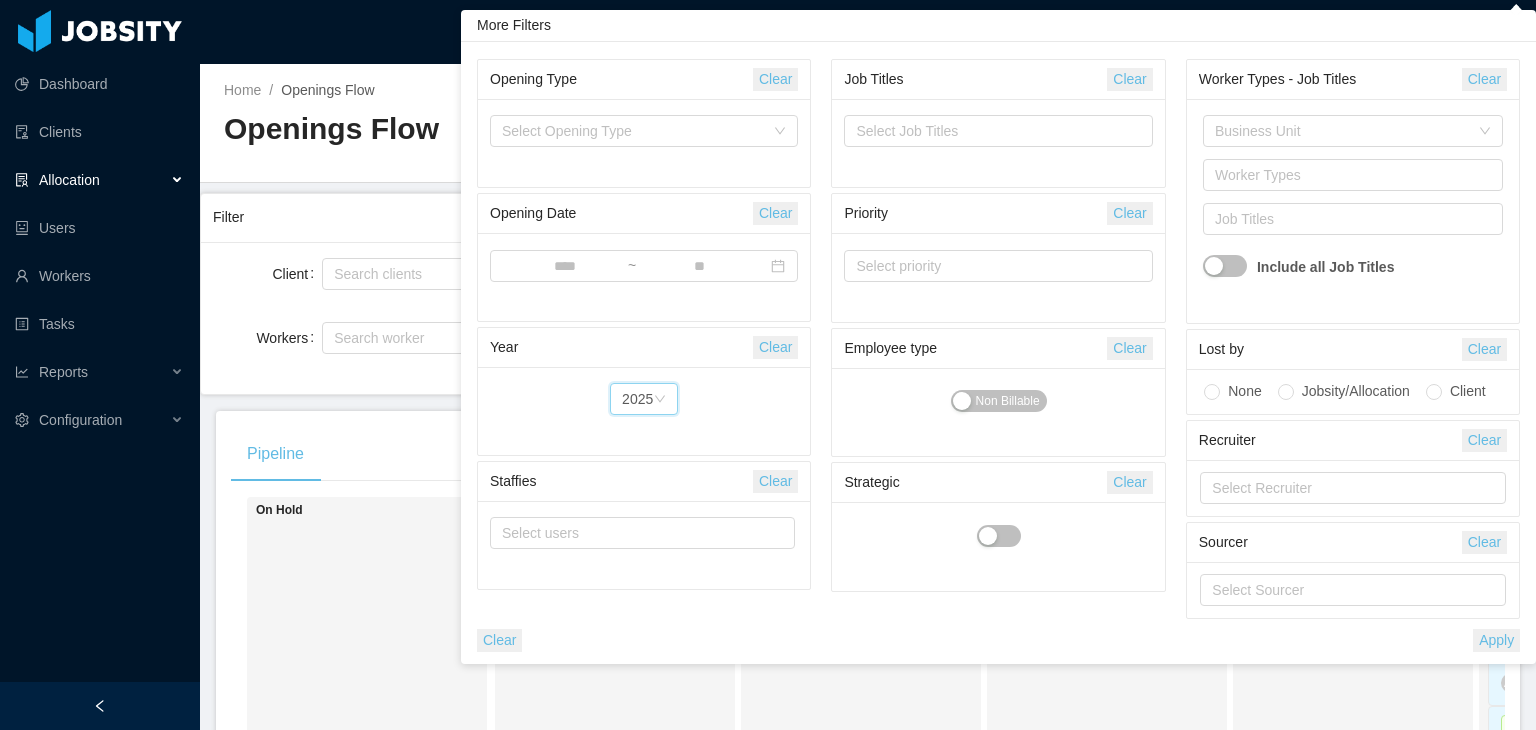click on "Apply" at bounding box center (1496, 640) 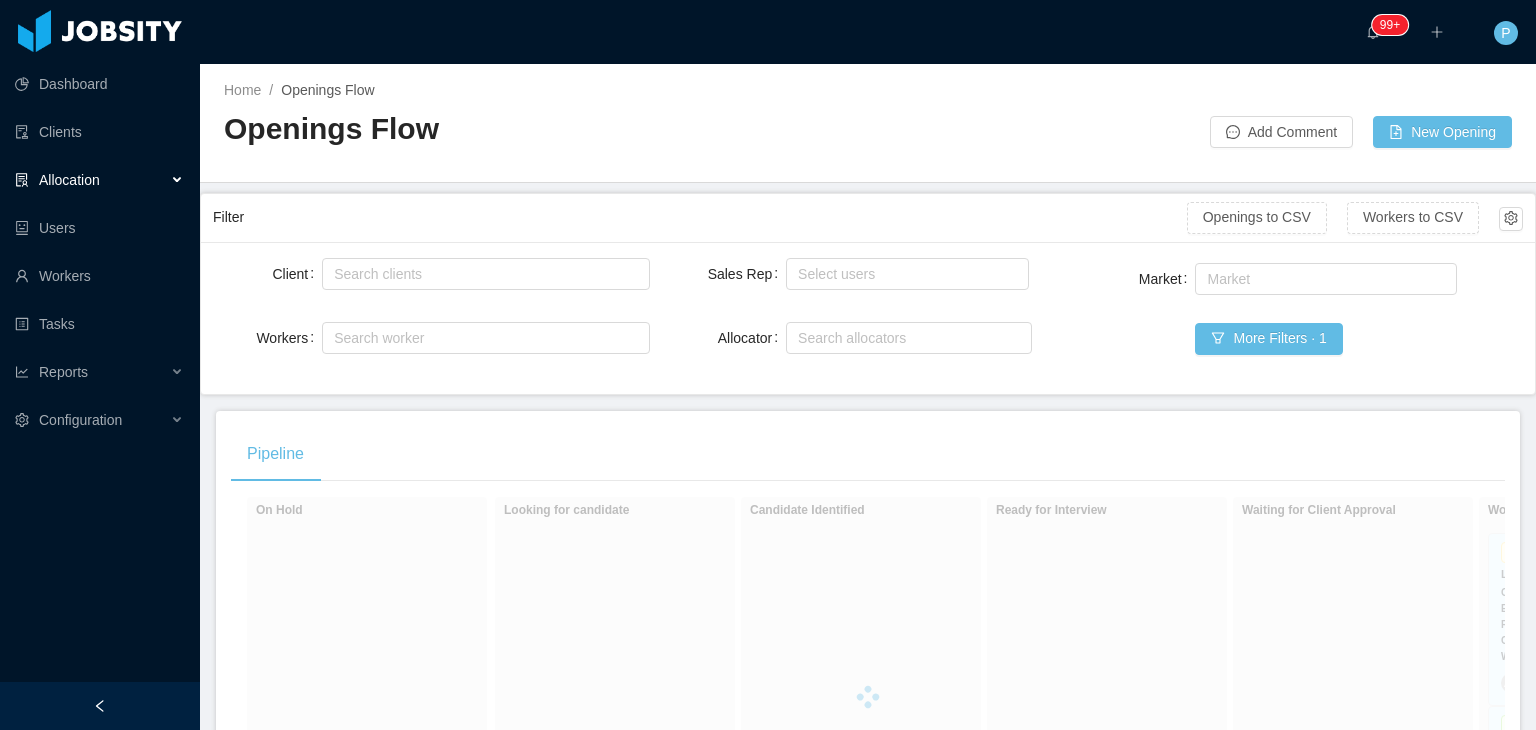 click at bounding box center (1039, 122) 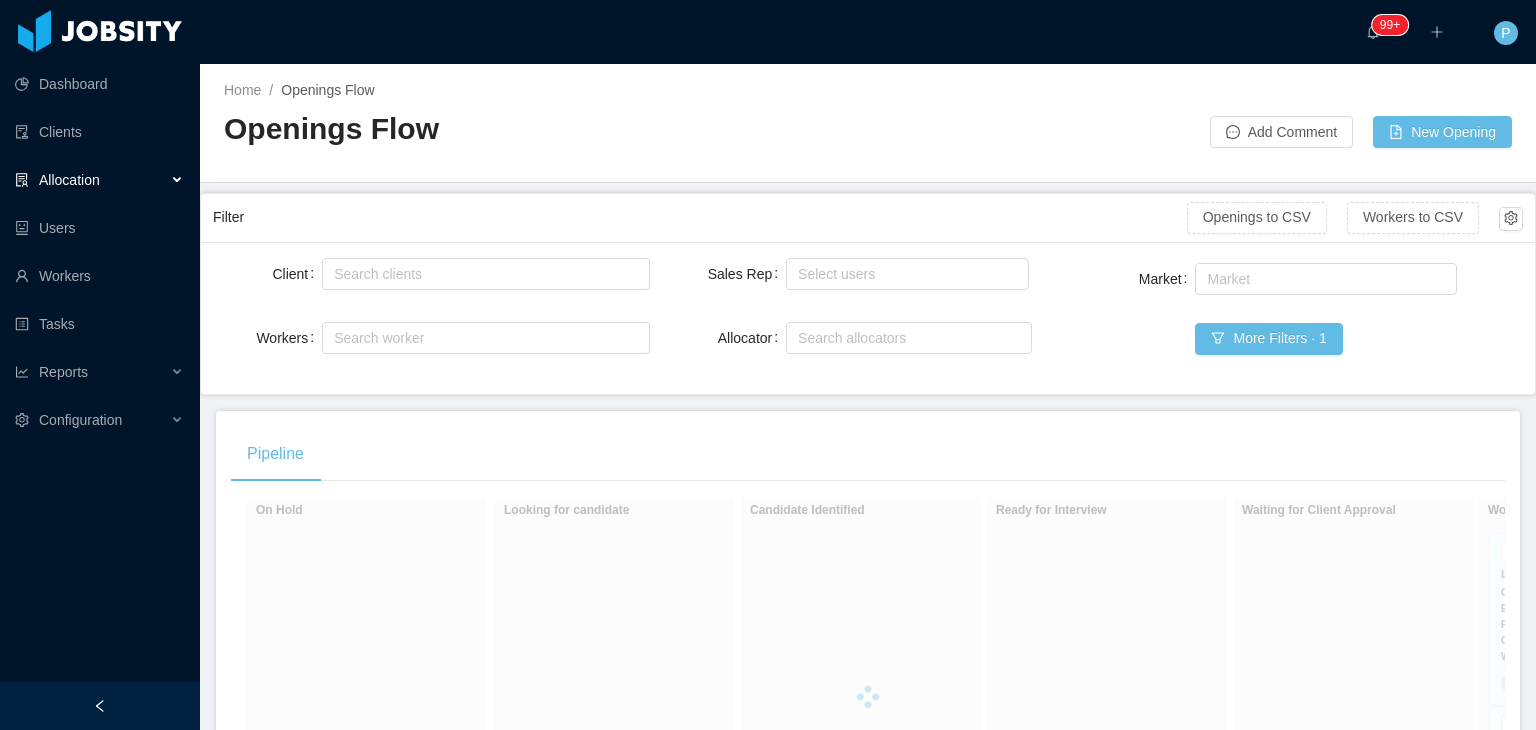 scroll, scrollTop: 1873, scrollLeft: 0, axis: vertical 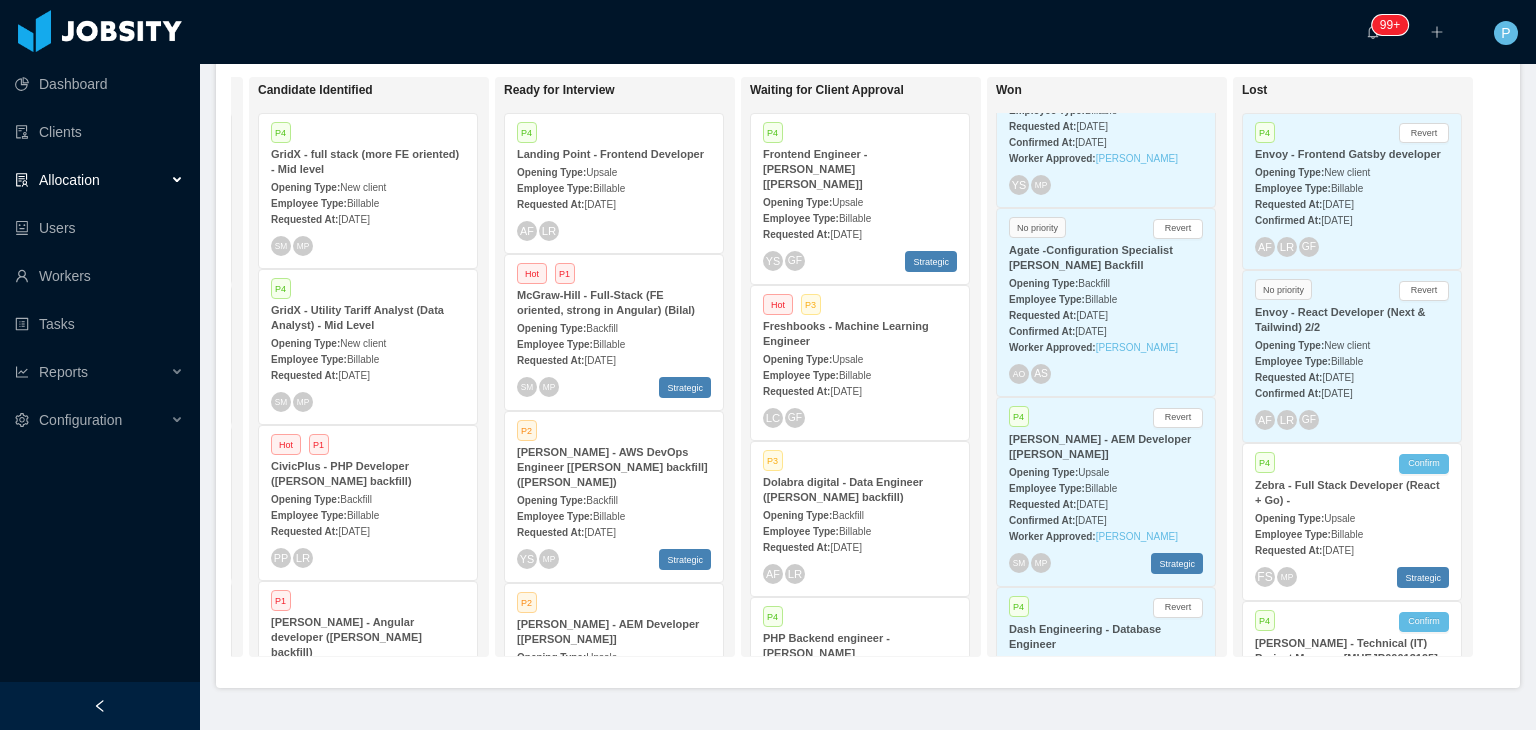 click on "P2" at bounding box center [614, 604] 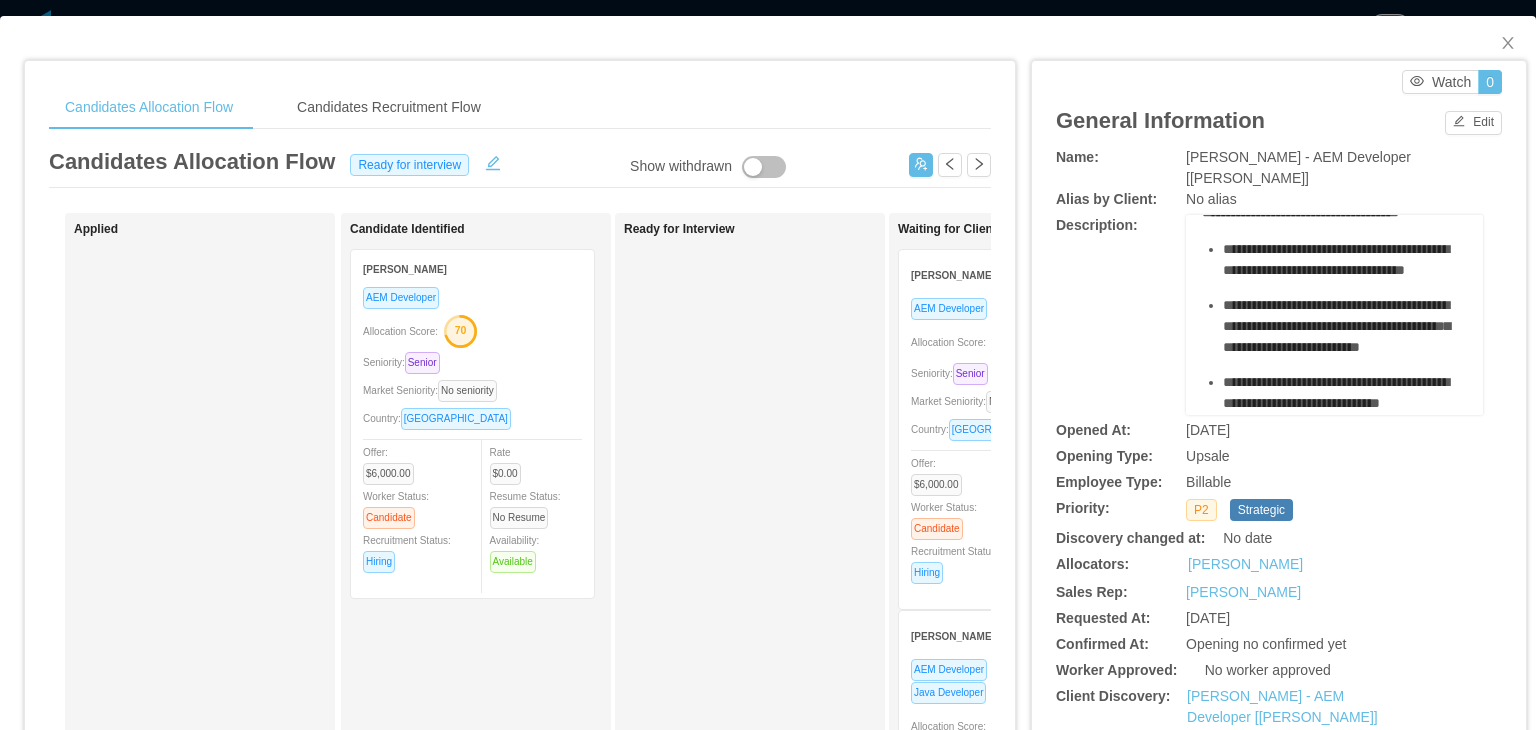scroll, scrollTop: 120, scrollLeft: 0, axis: vertical 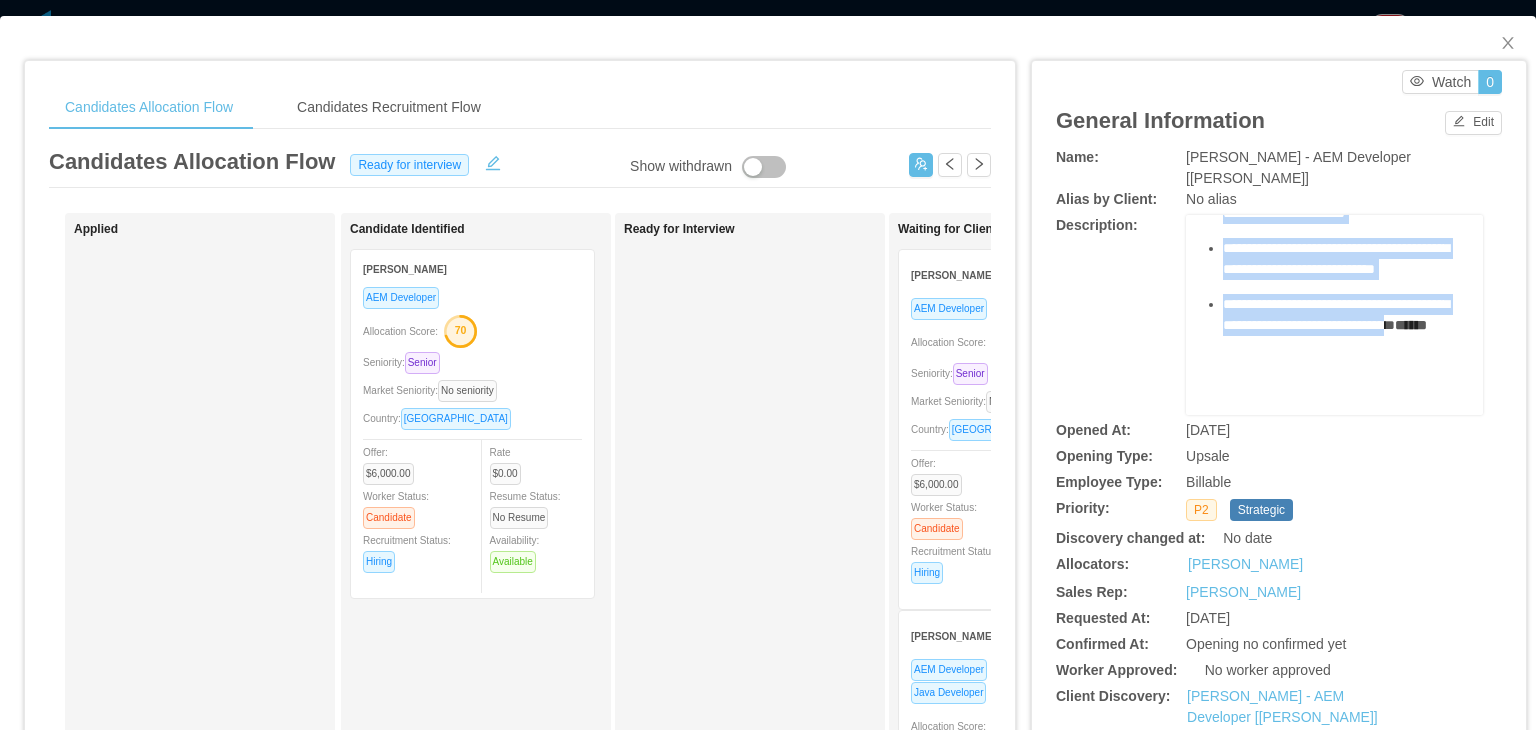 drag, startPoint x: 1213, startPoint y: 248, endPoint x: 1263, endPoint y: 264, distance: 52.49762 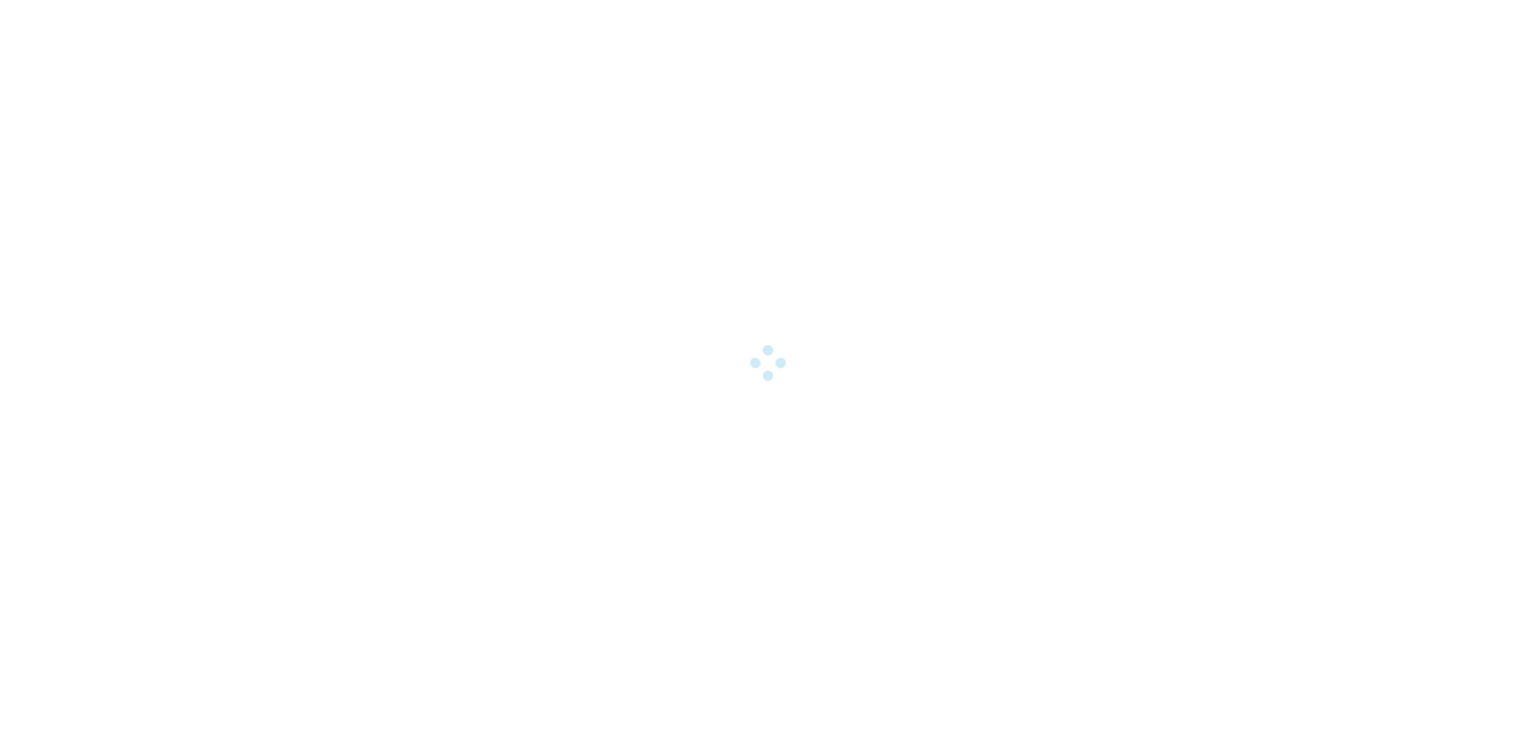 scroll, scrollTop: 0, scrollLeft: 0, axis: both 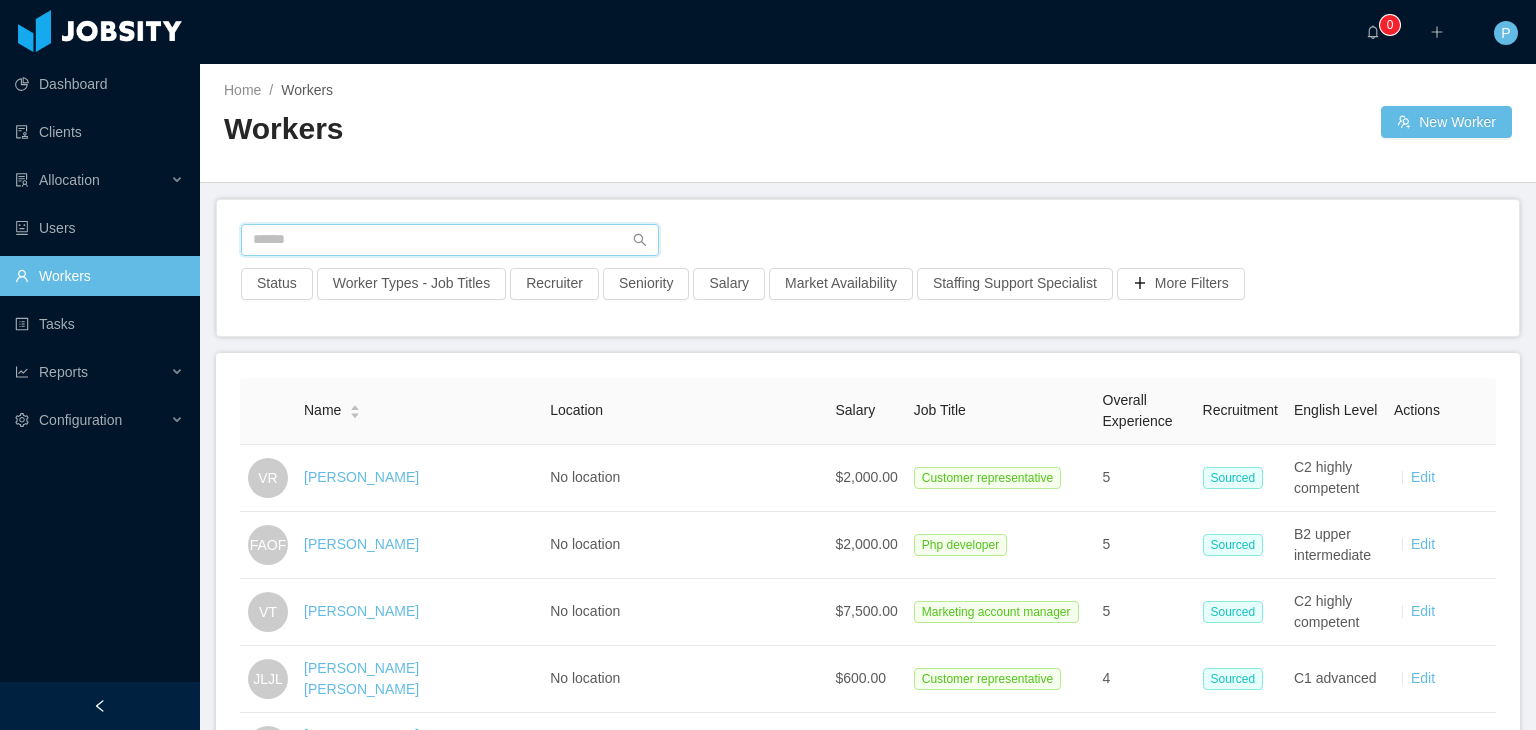 click at bounding box center (450, 240) 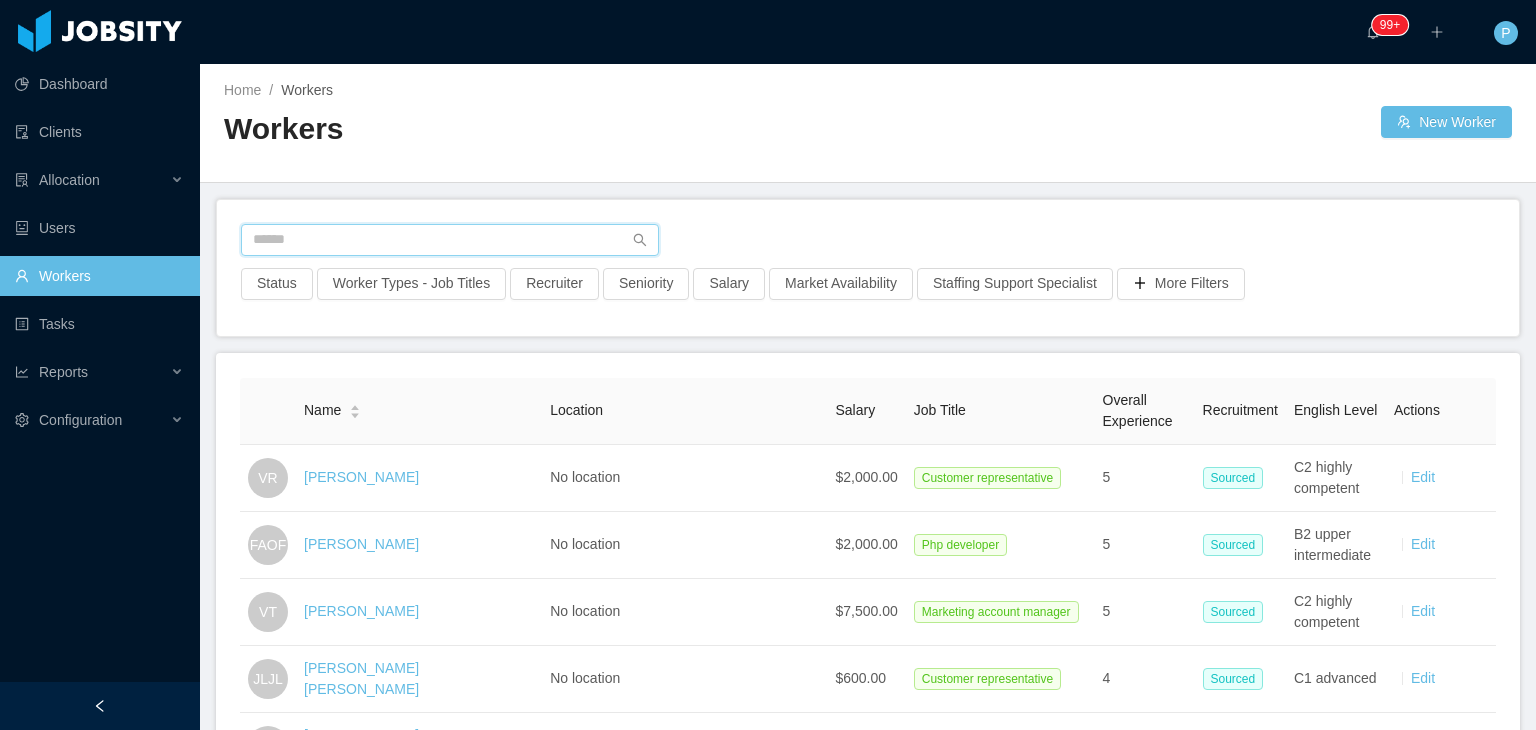 paste on "**********" 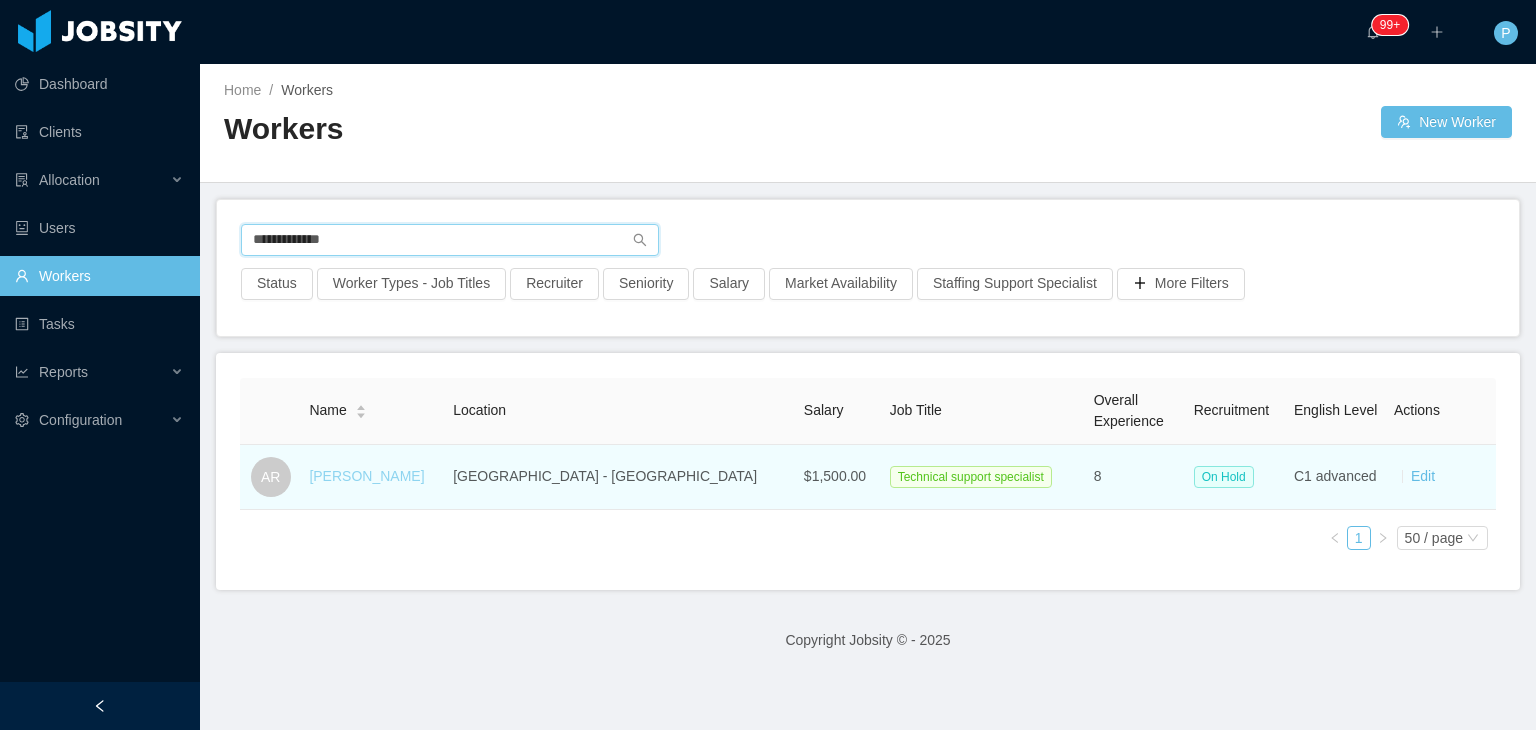 type on "**********" 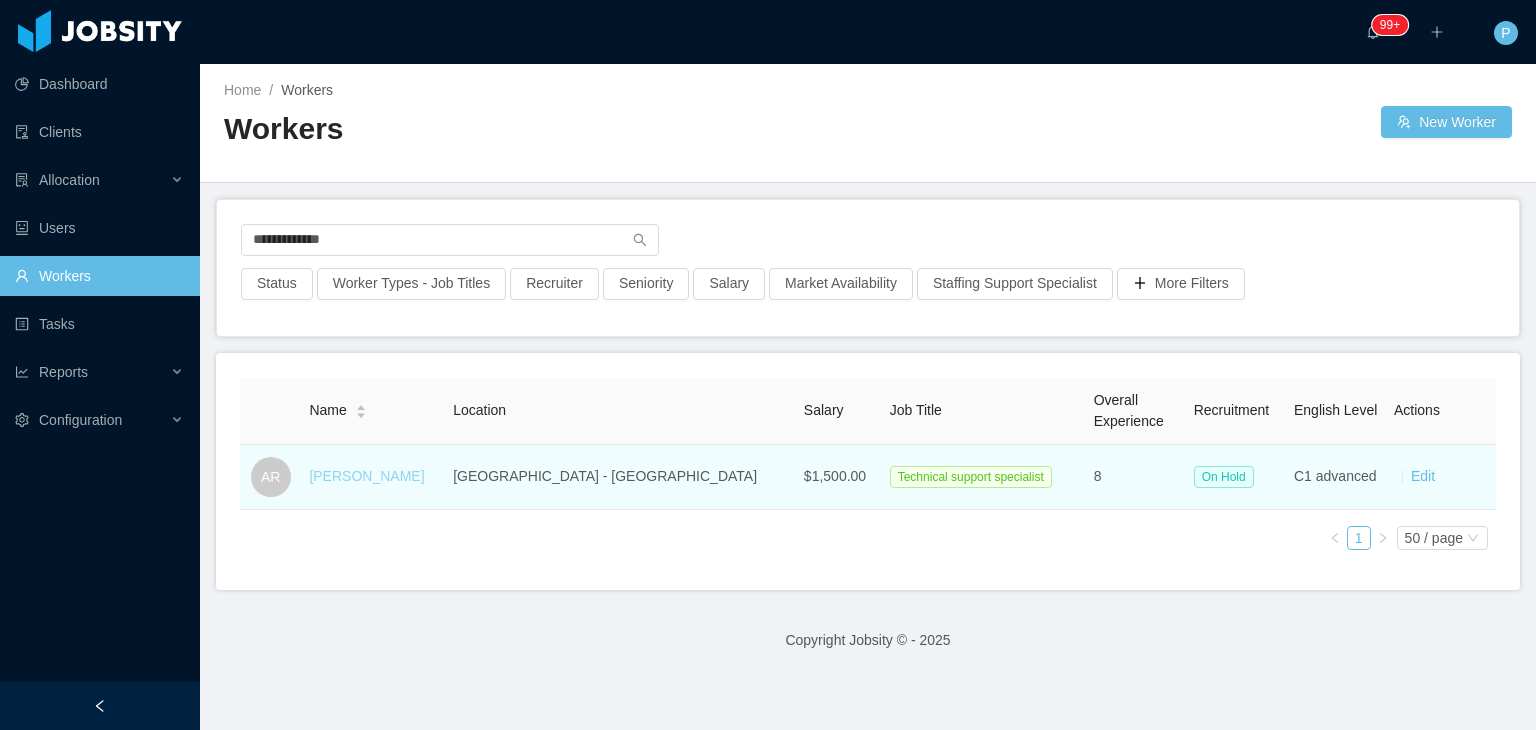 click on "[PERSON_NAME]" at bounding box center [366, 476] 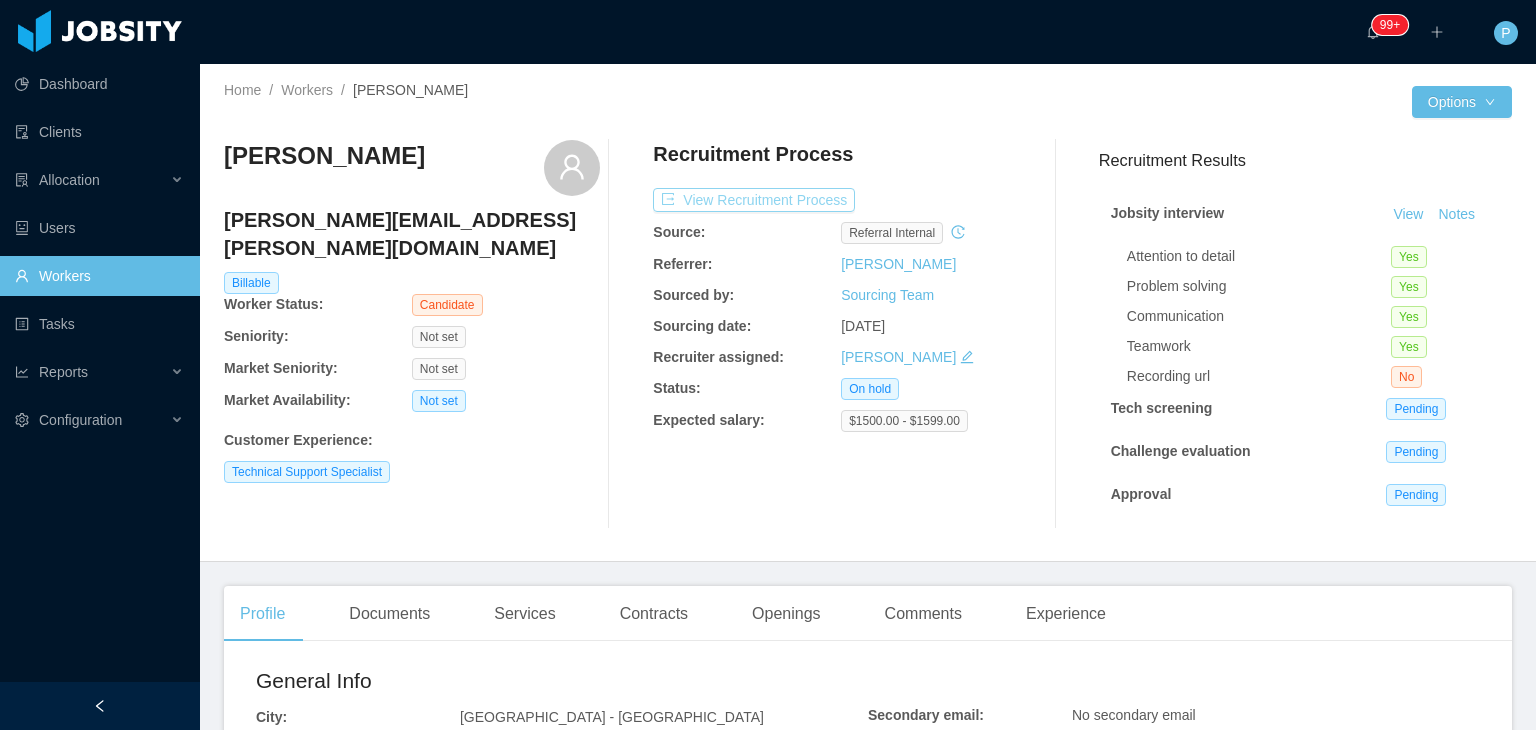 click on "View Recruitment Process" at bounding box center (754, 200) 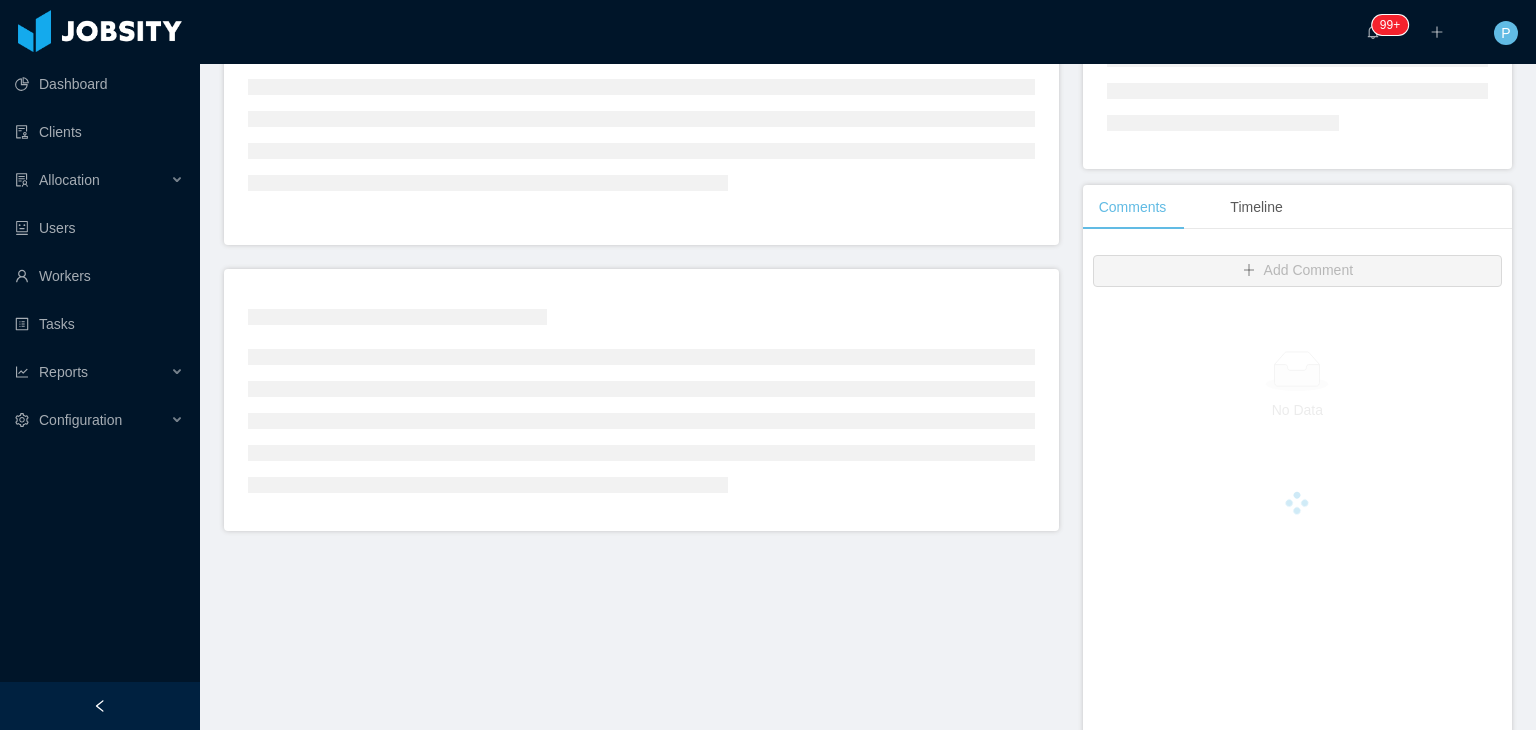 scroll, scrollTop: 345, scrollLeft: 0, axis: vertical 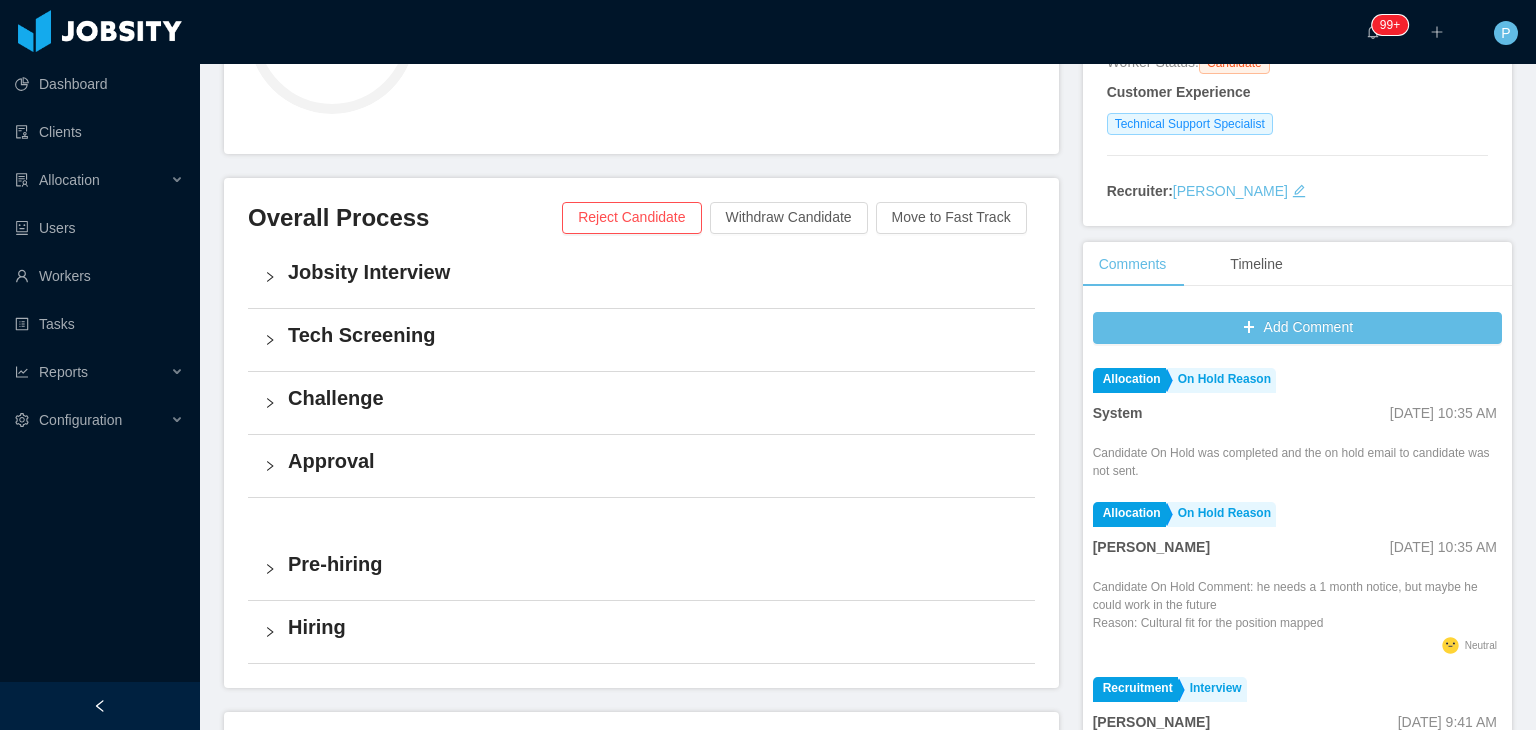 click on "Current status: On Hold Watch 1 0 / 9 On Hold Last completed View Details" at bounding box center (641, 8) 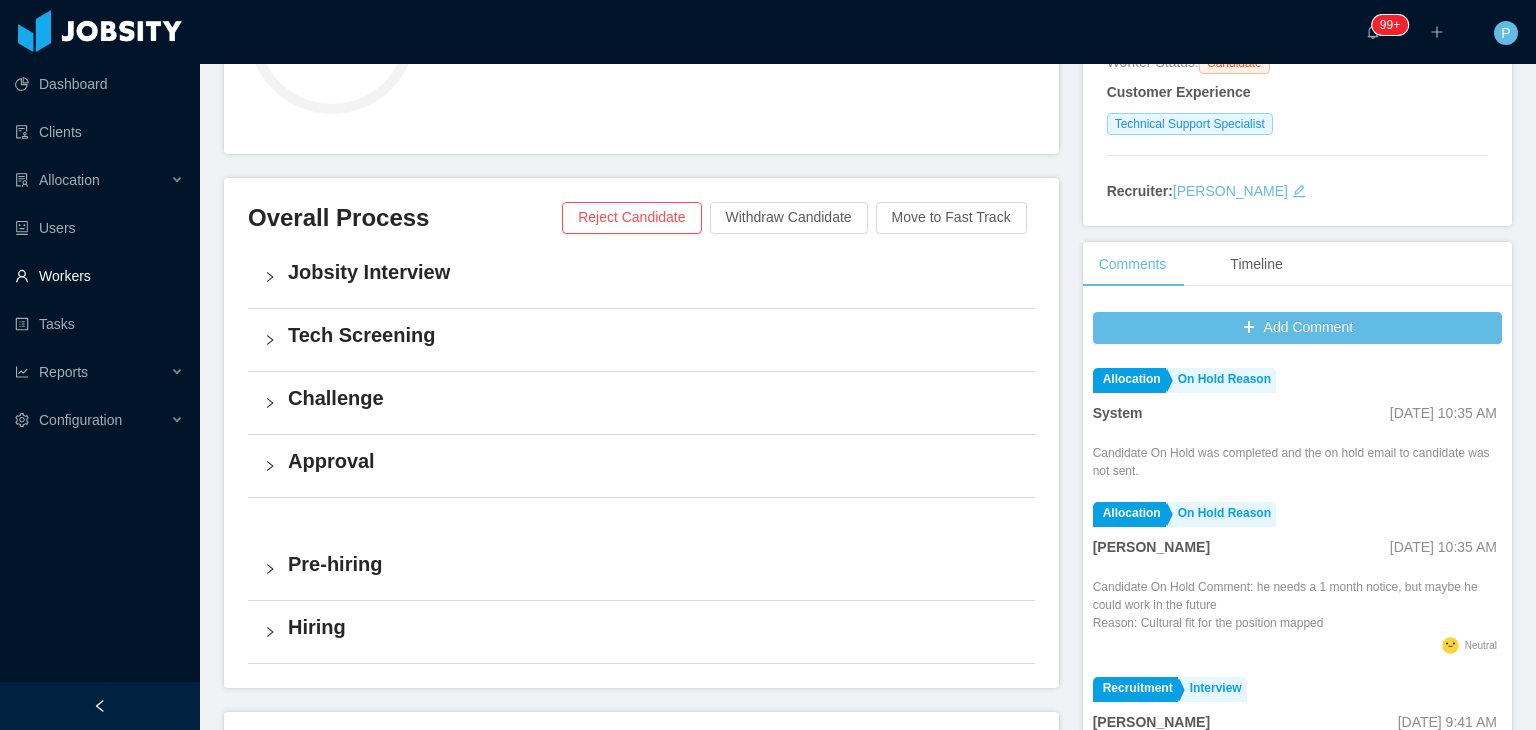 click on "Workers" at bounding box center (99, 276) 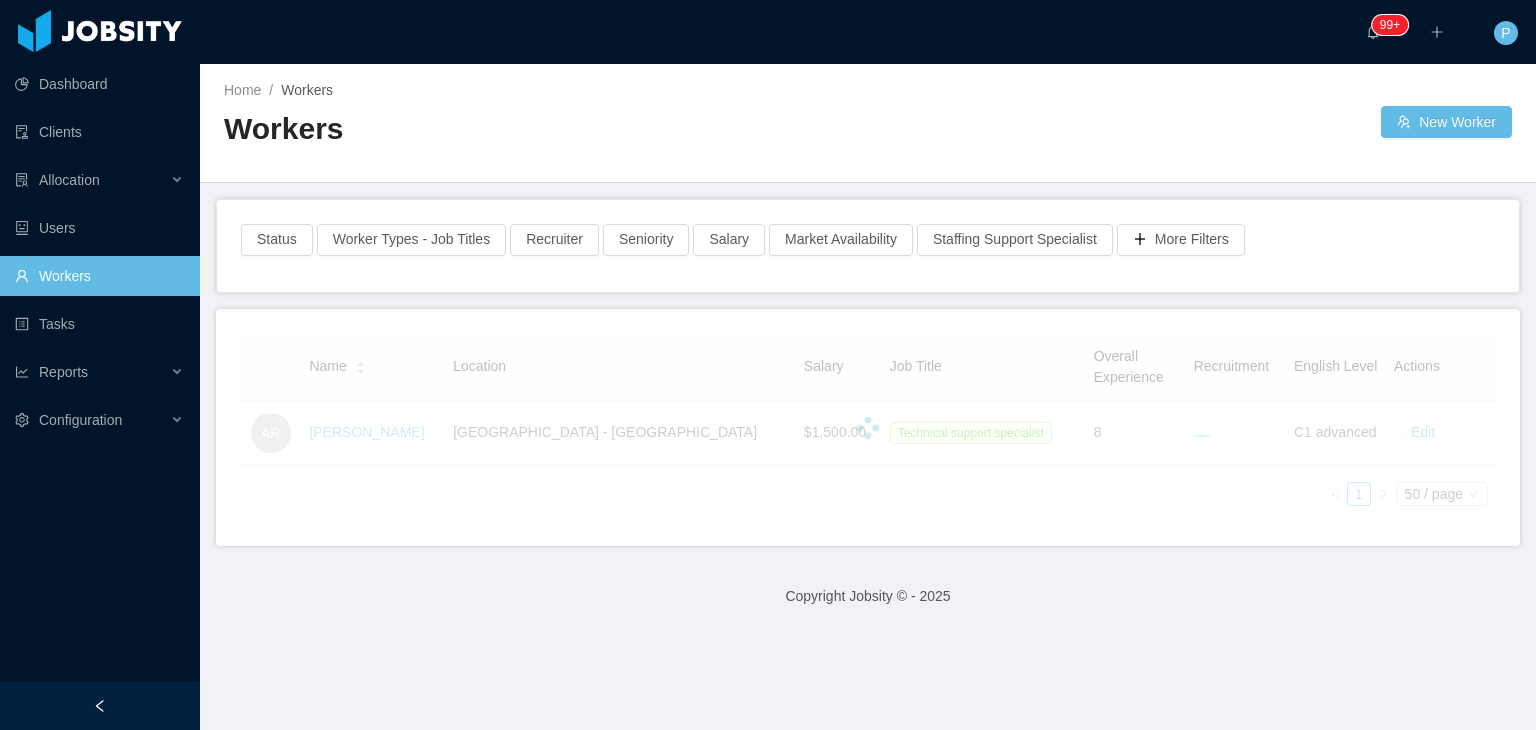 scroll, scrollTop: 0, scrollLeft: 0, axis: both 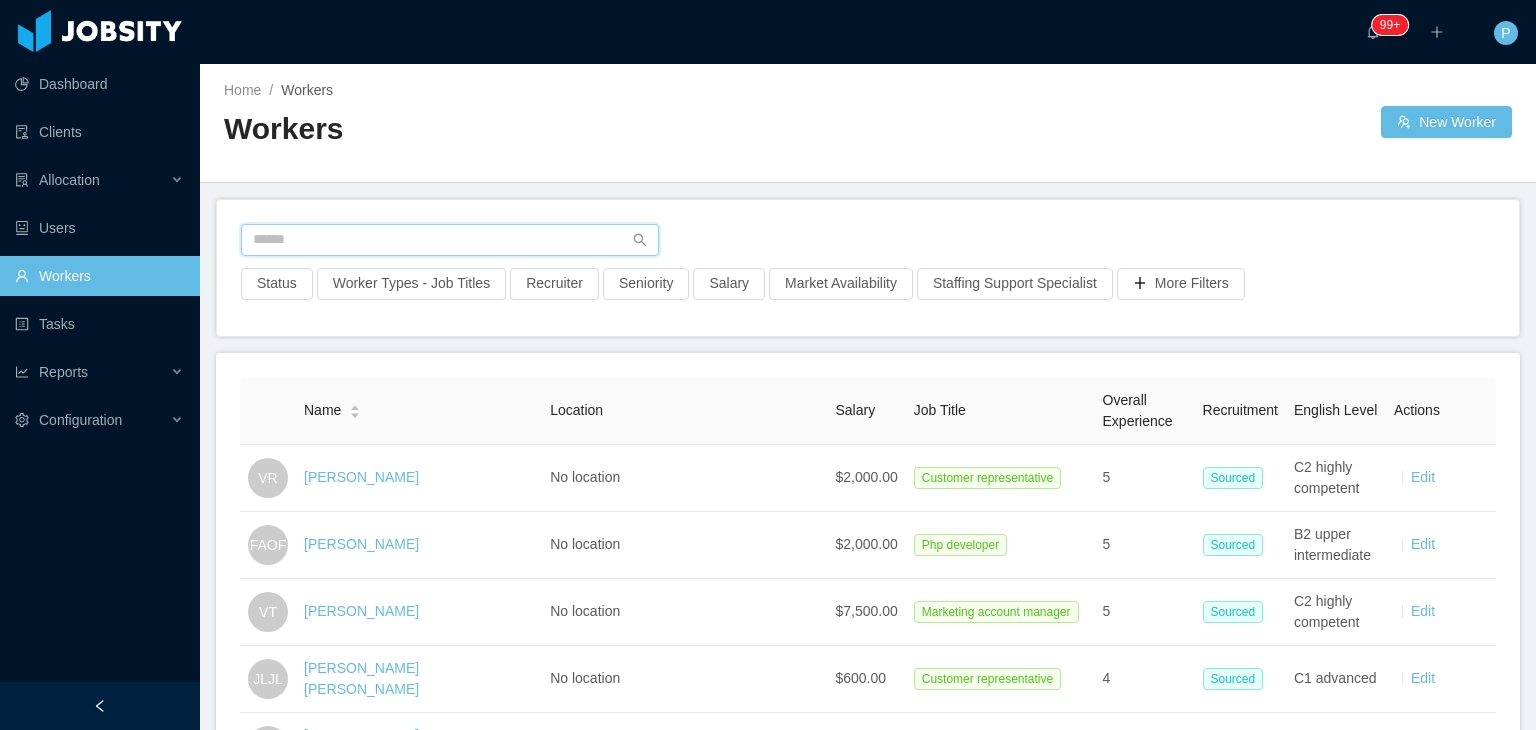 click at bounding box center (450, 240) 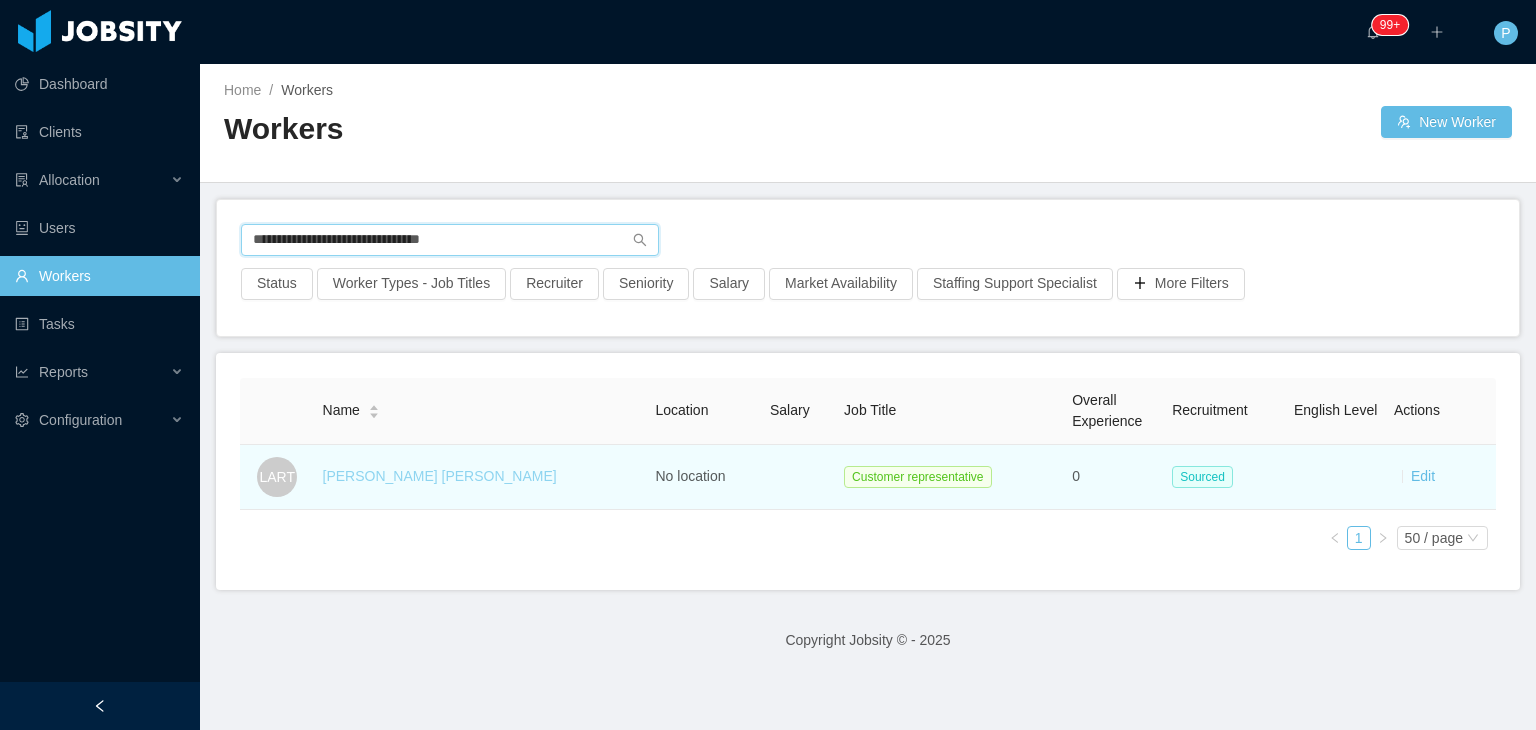 type on "**********" 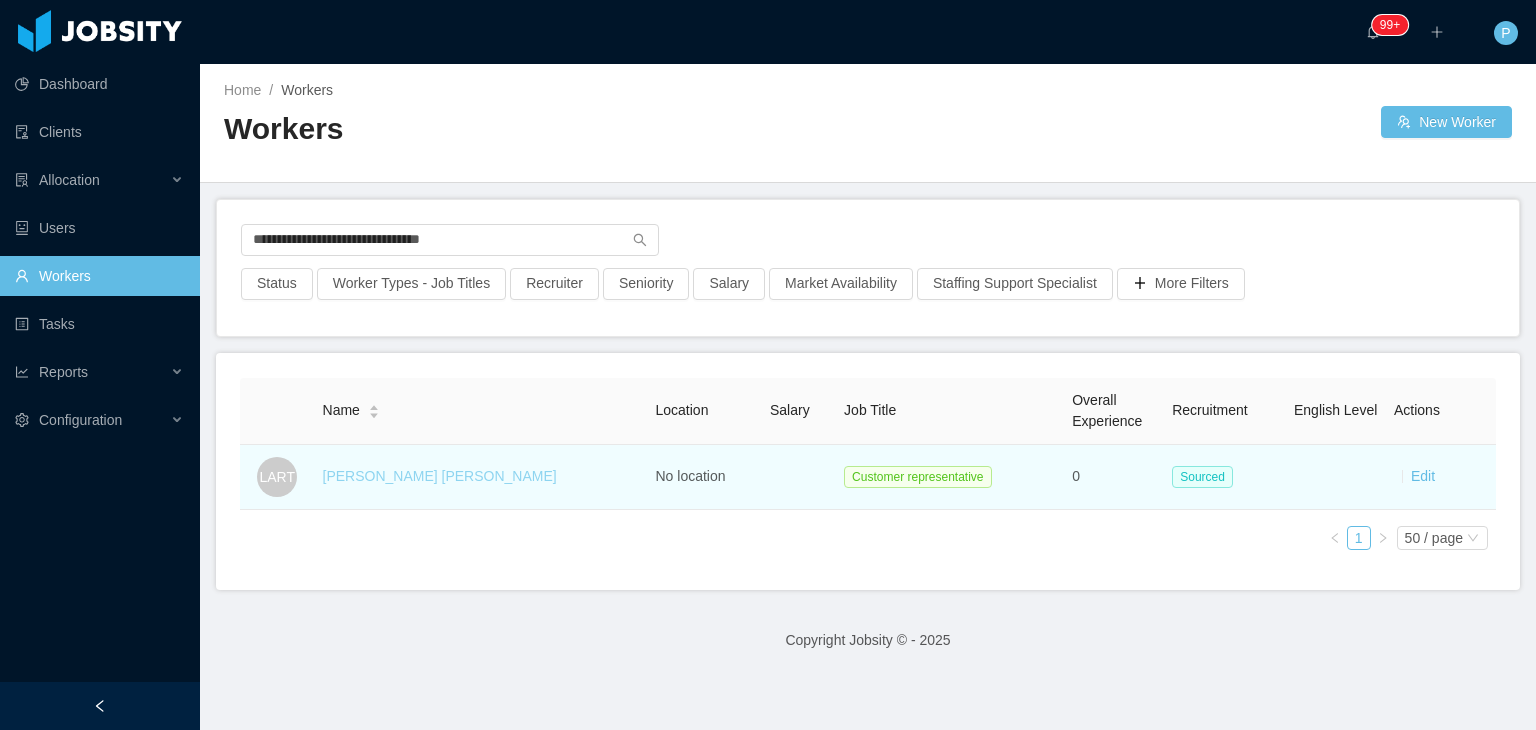 click on "Luis Alexander Rodriguez Torrento" at bounding box center (440, 476) 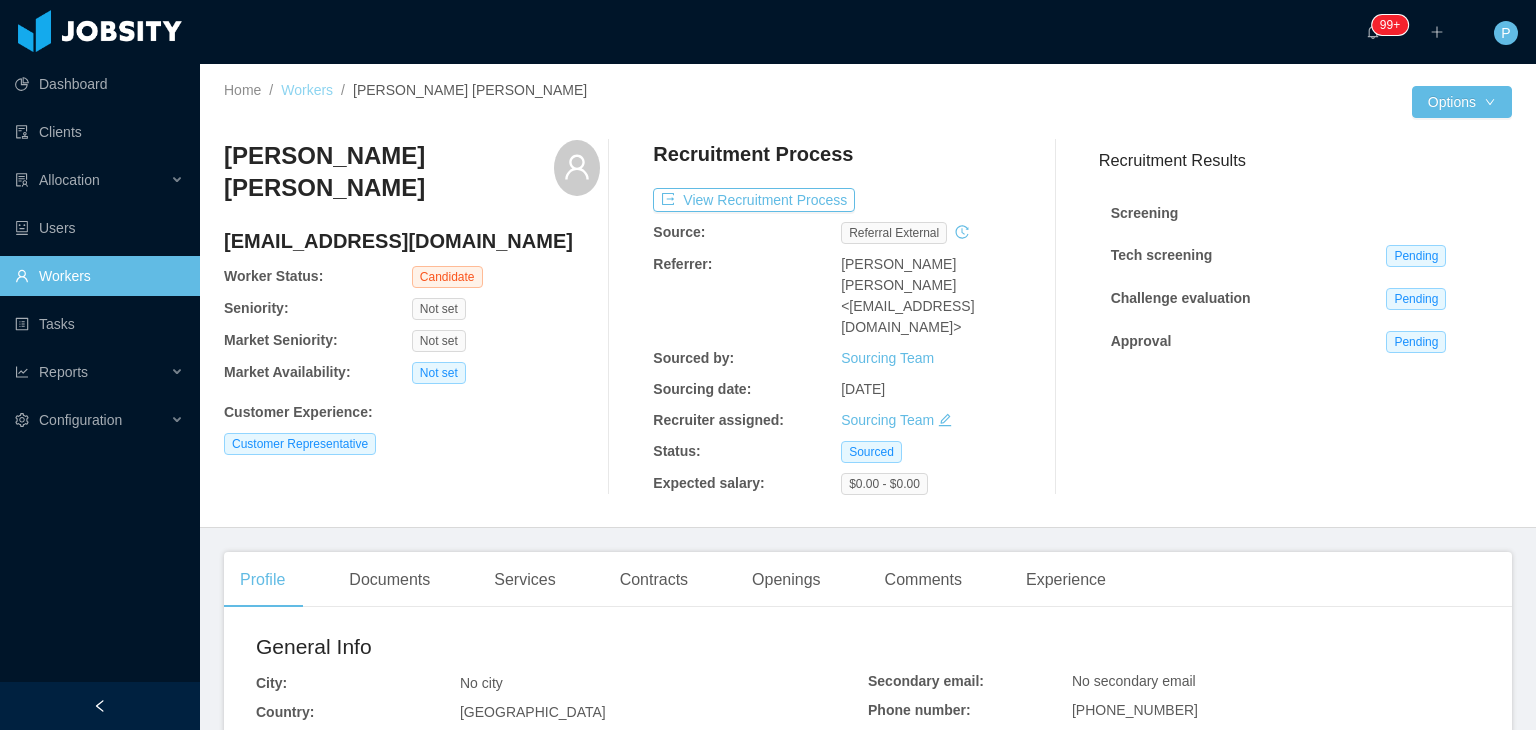 click on "Workers" at bounding box center (307, 90) 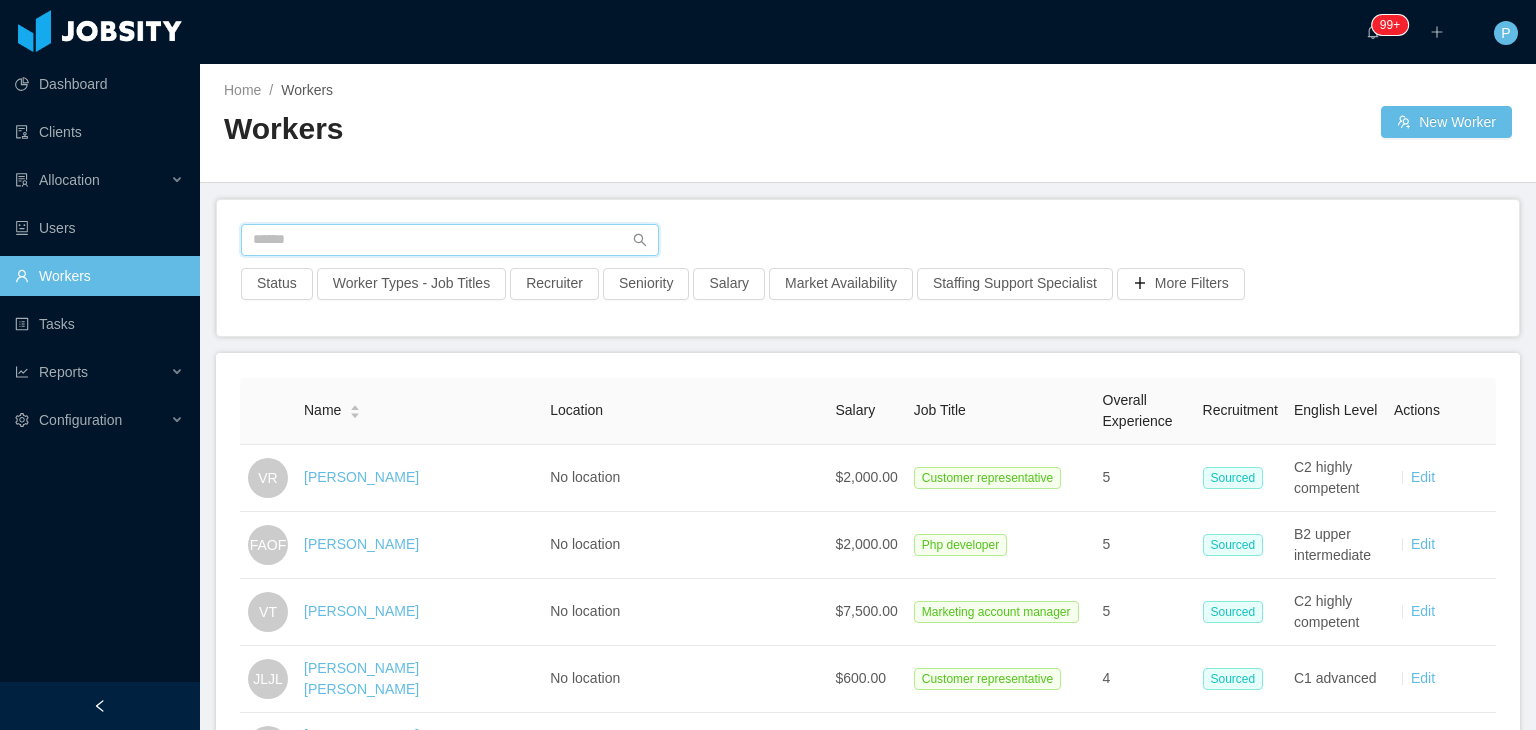 click at bounding box center (450, 240) 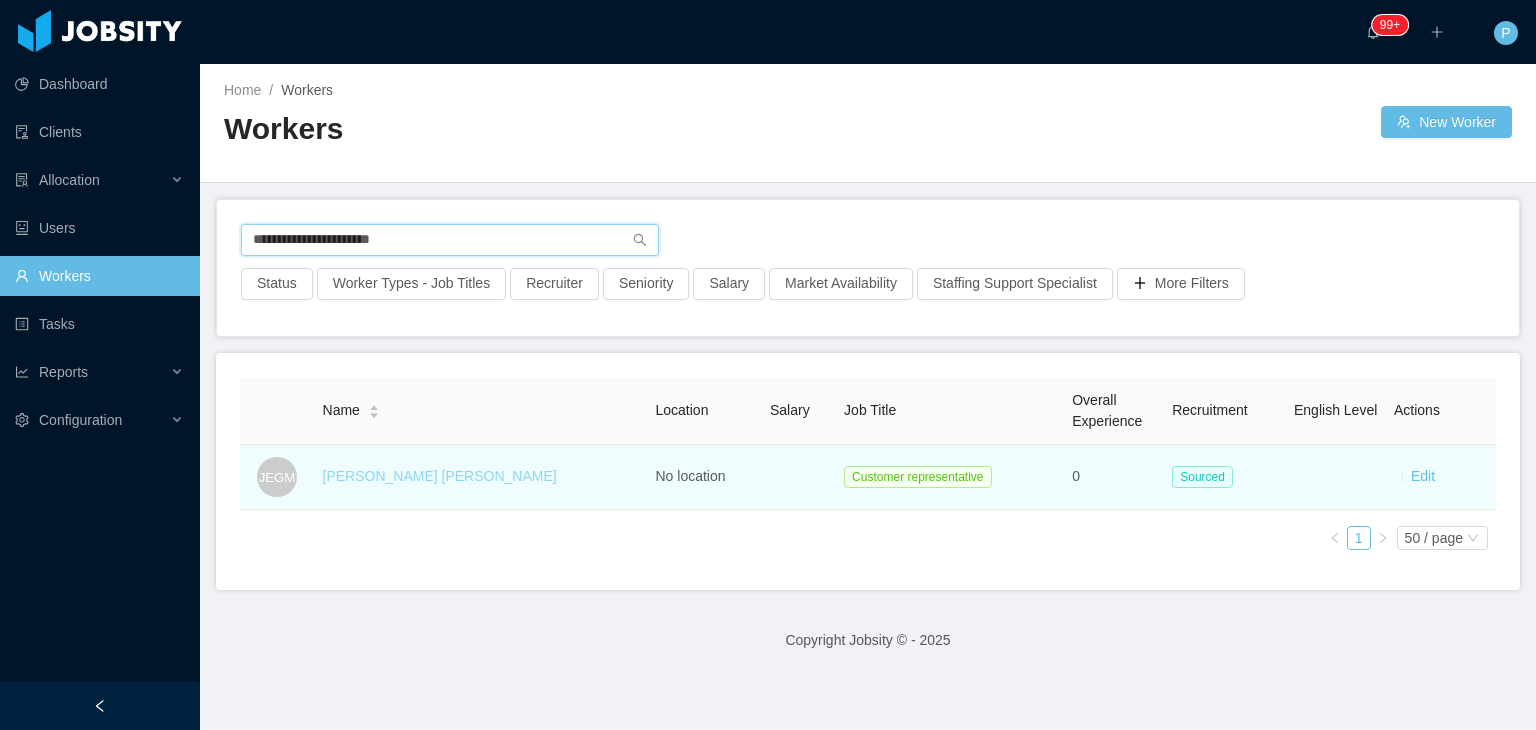 type on "**********" 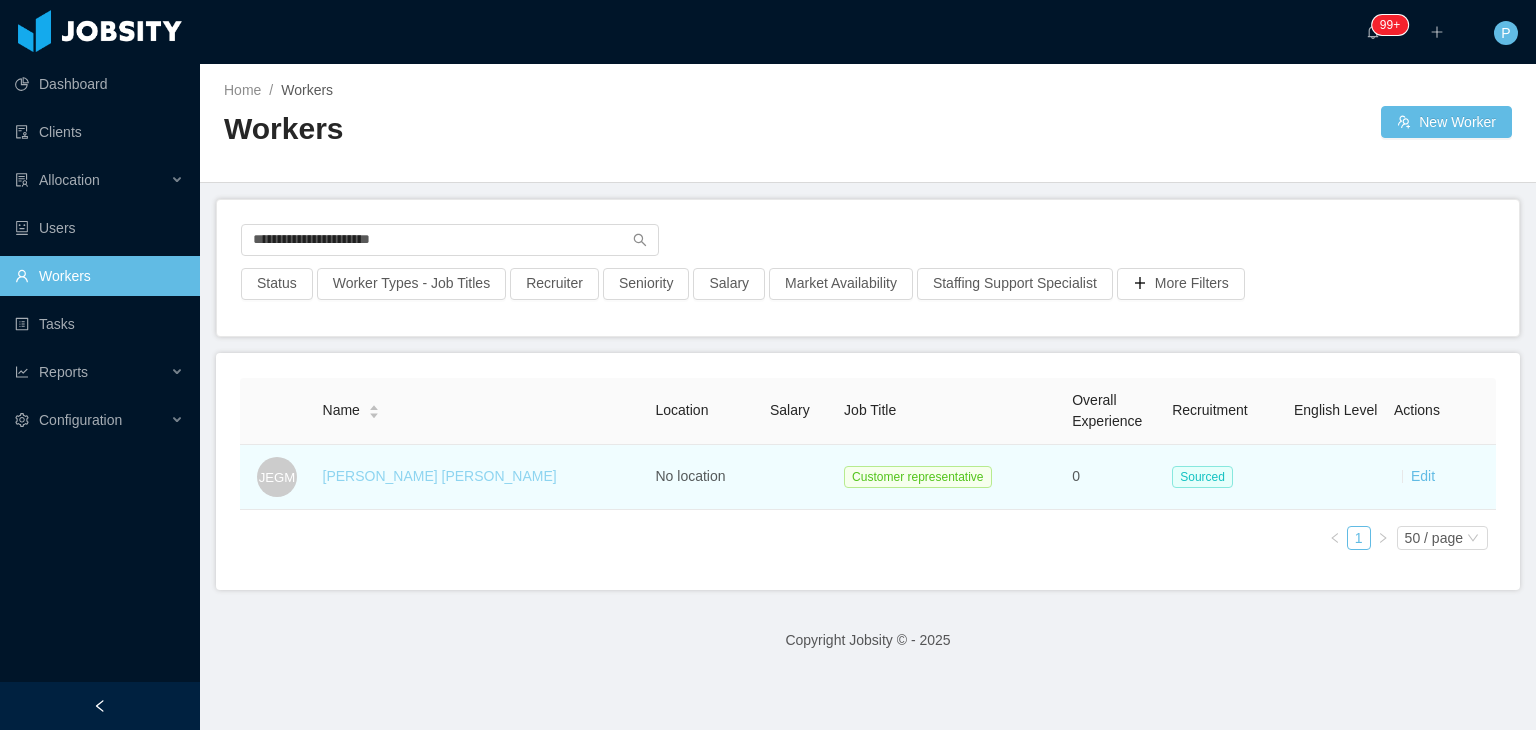 click on "Julio Enrique Gutierrez Mendoza" at bounding box center [440, 476] 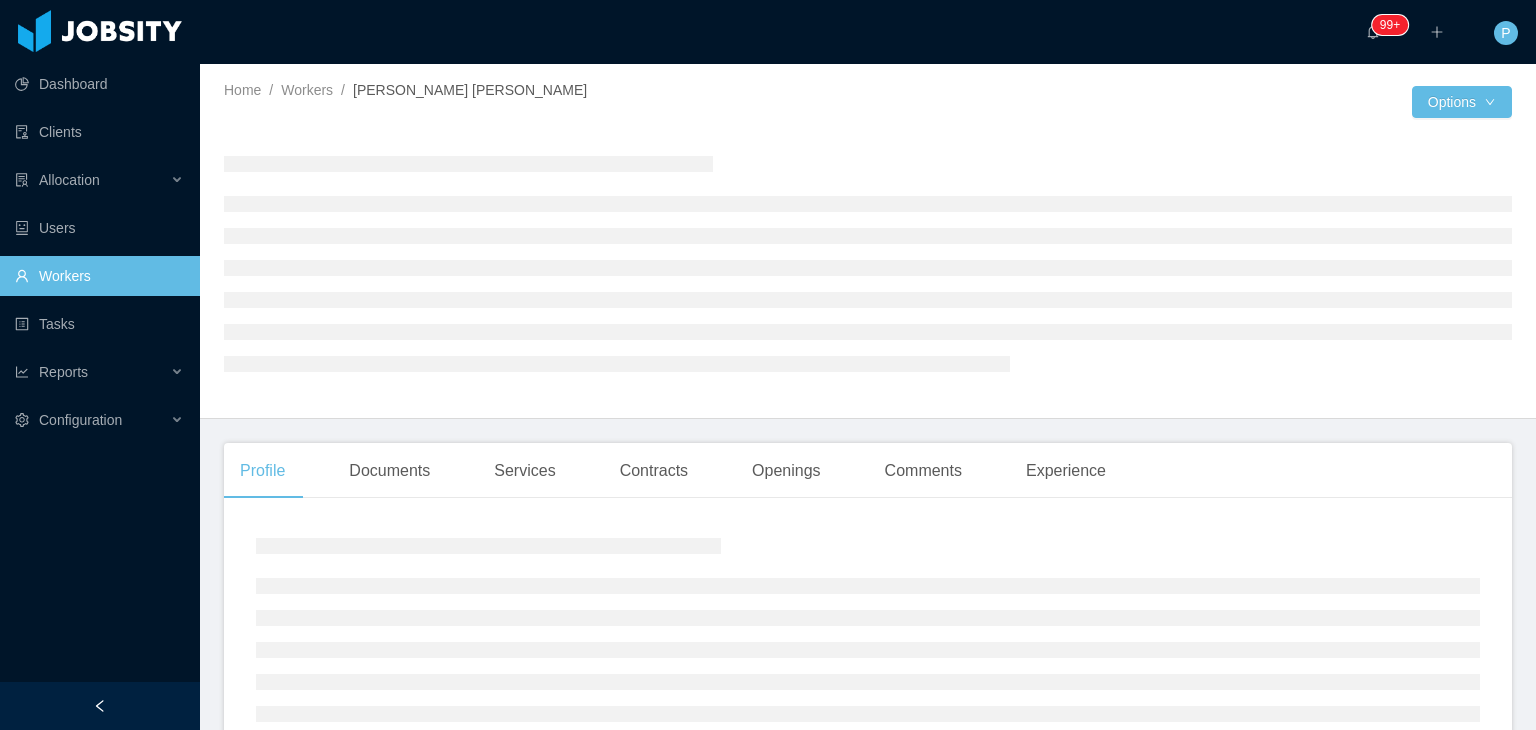 click at bounding box center [1140, 102] 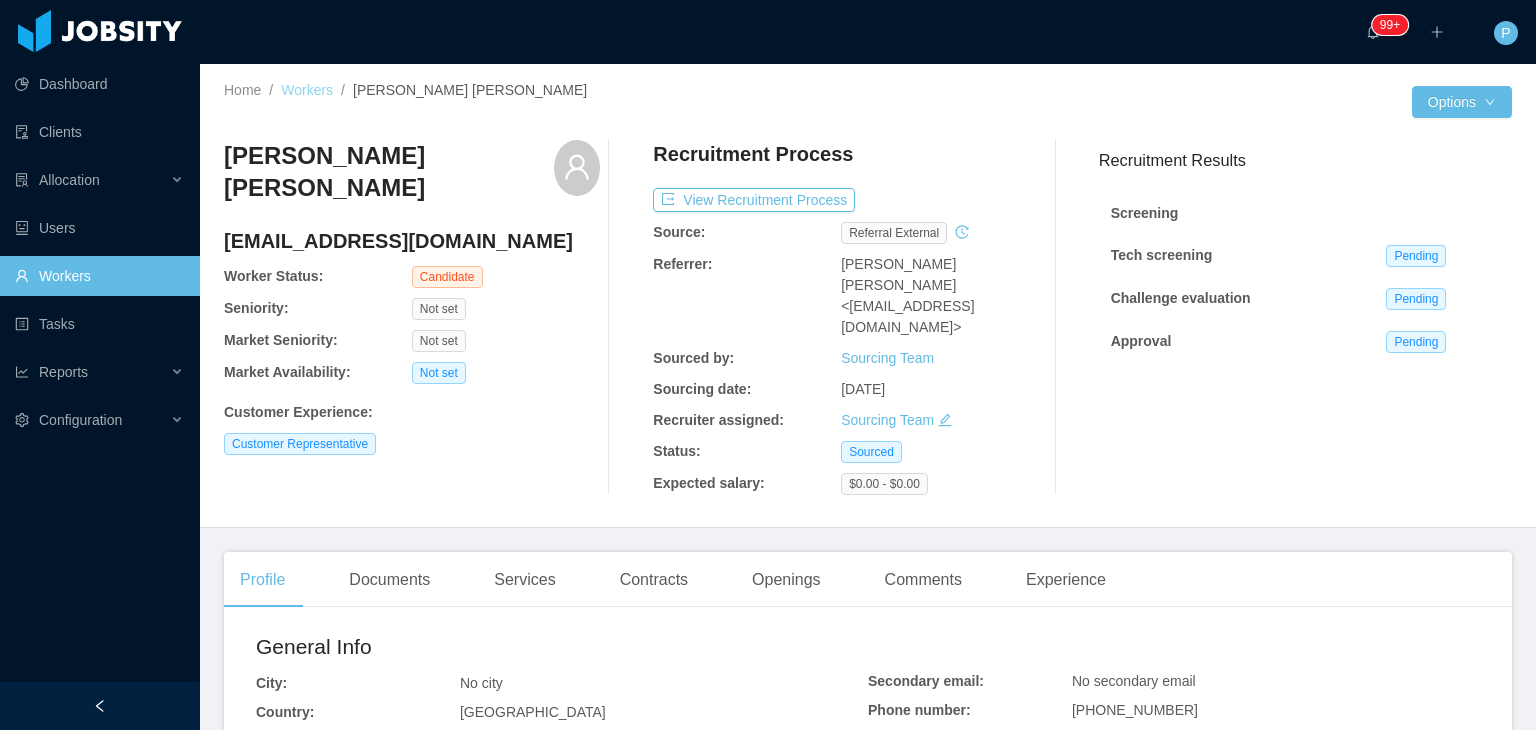 click on "Workers" at bounding box center [307, 90] 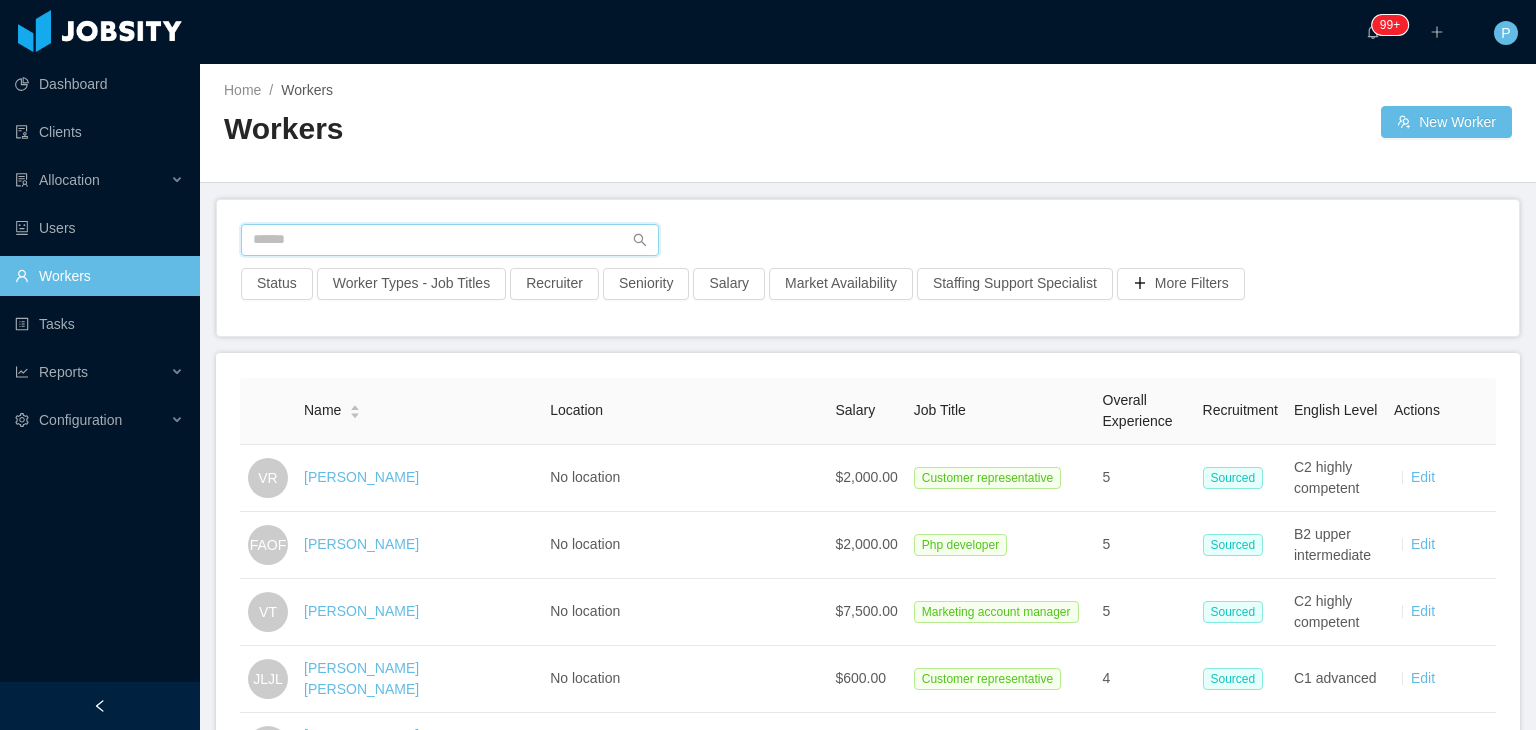 click at bounding box center (450, 240) 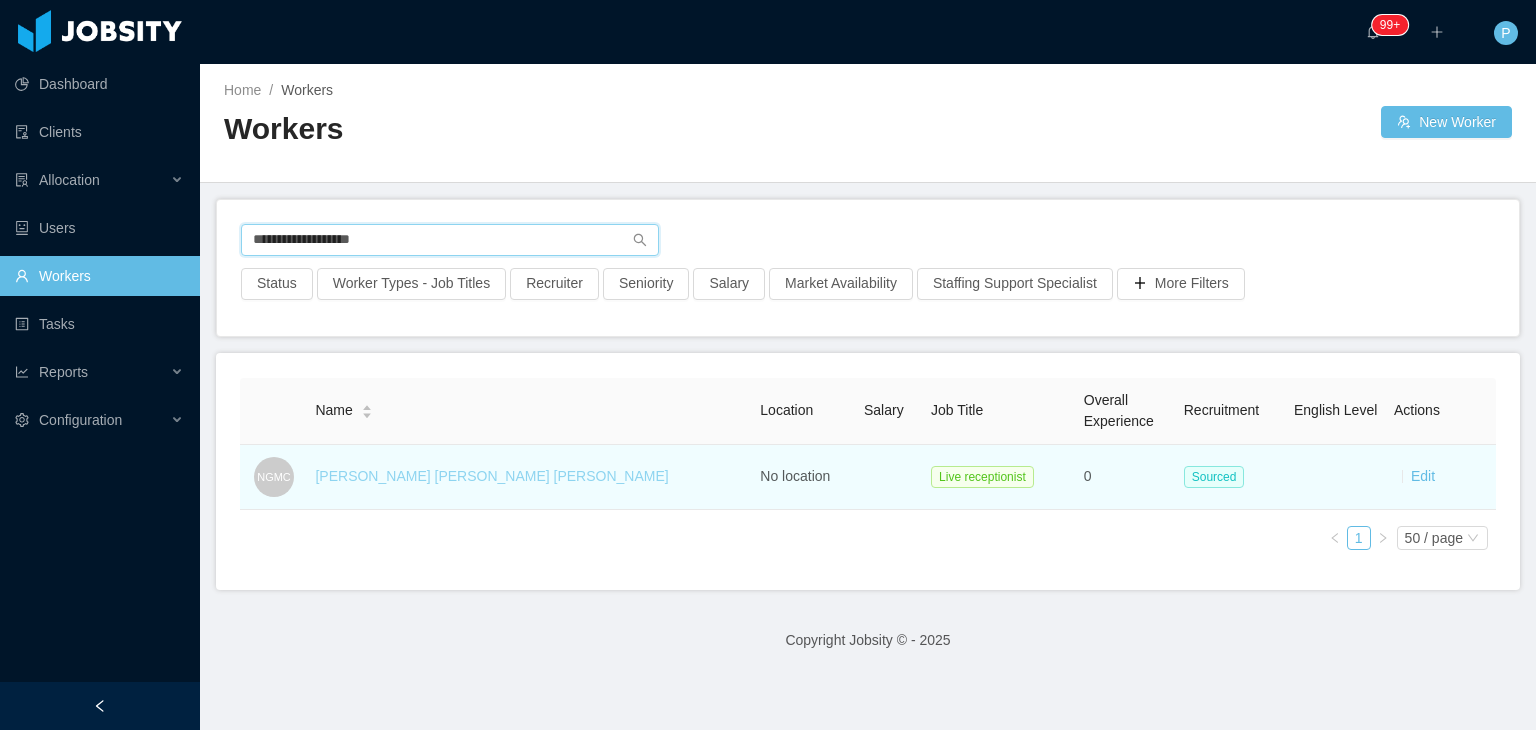 type on "**********" 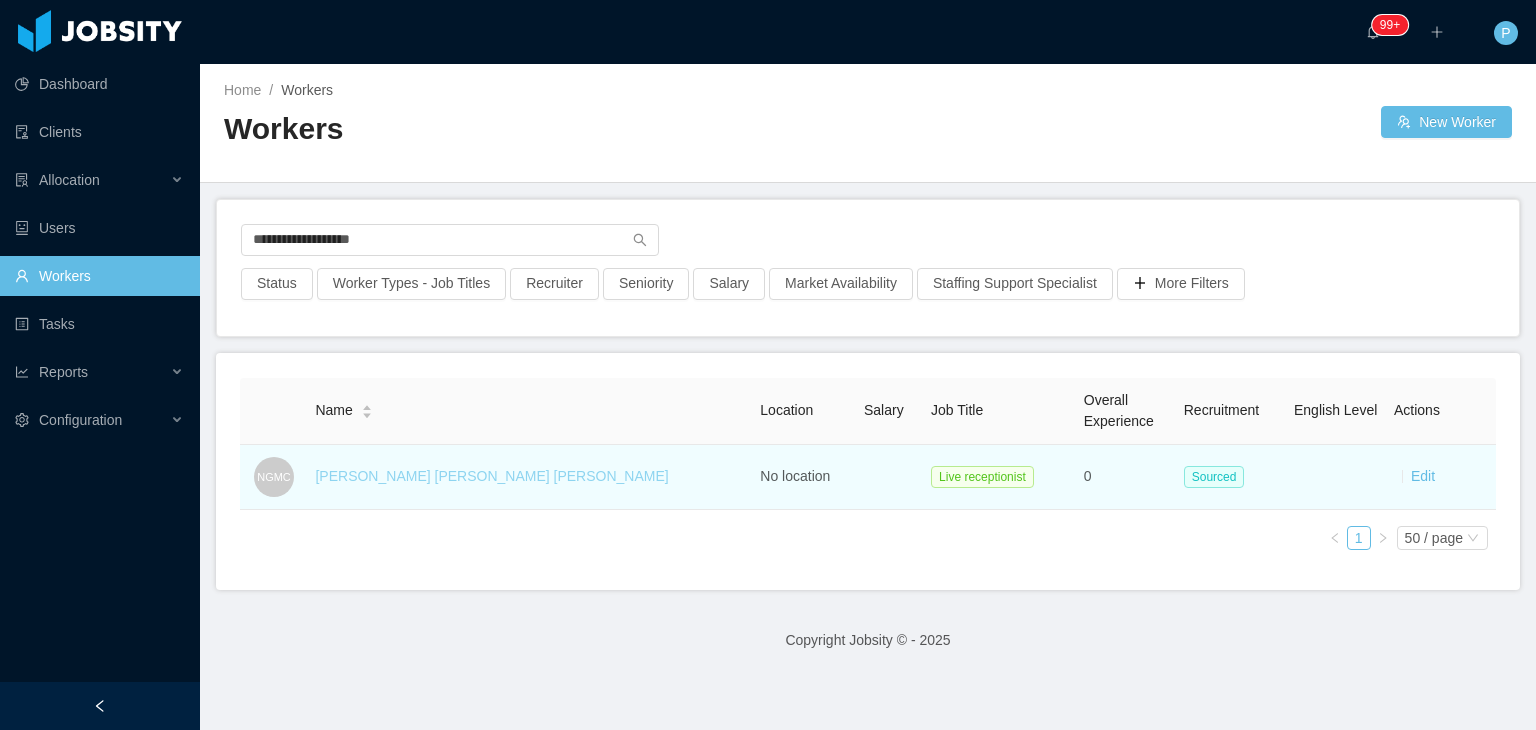 click on "Nelson Guillermo Martinez Castillo" at bounding box center (491, 476) 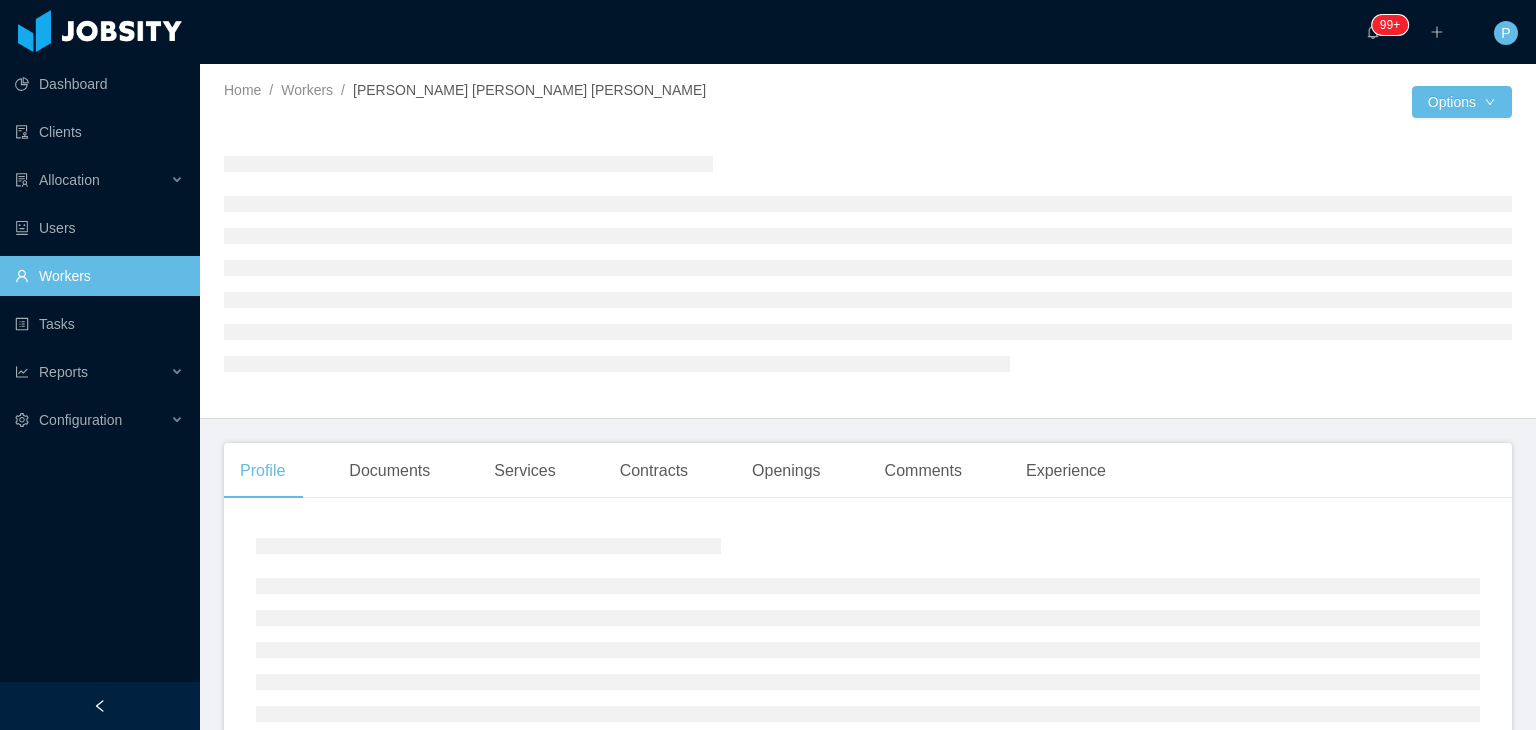click at bounding box center [1140, 102] 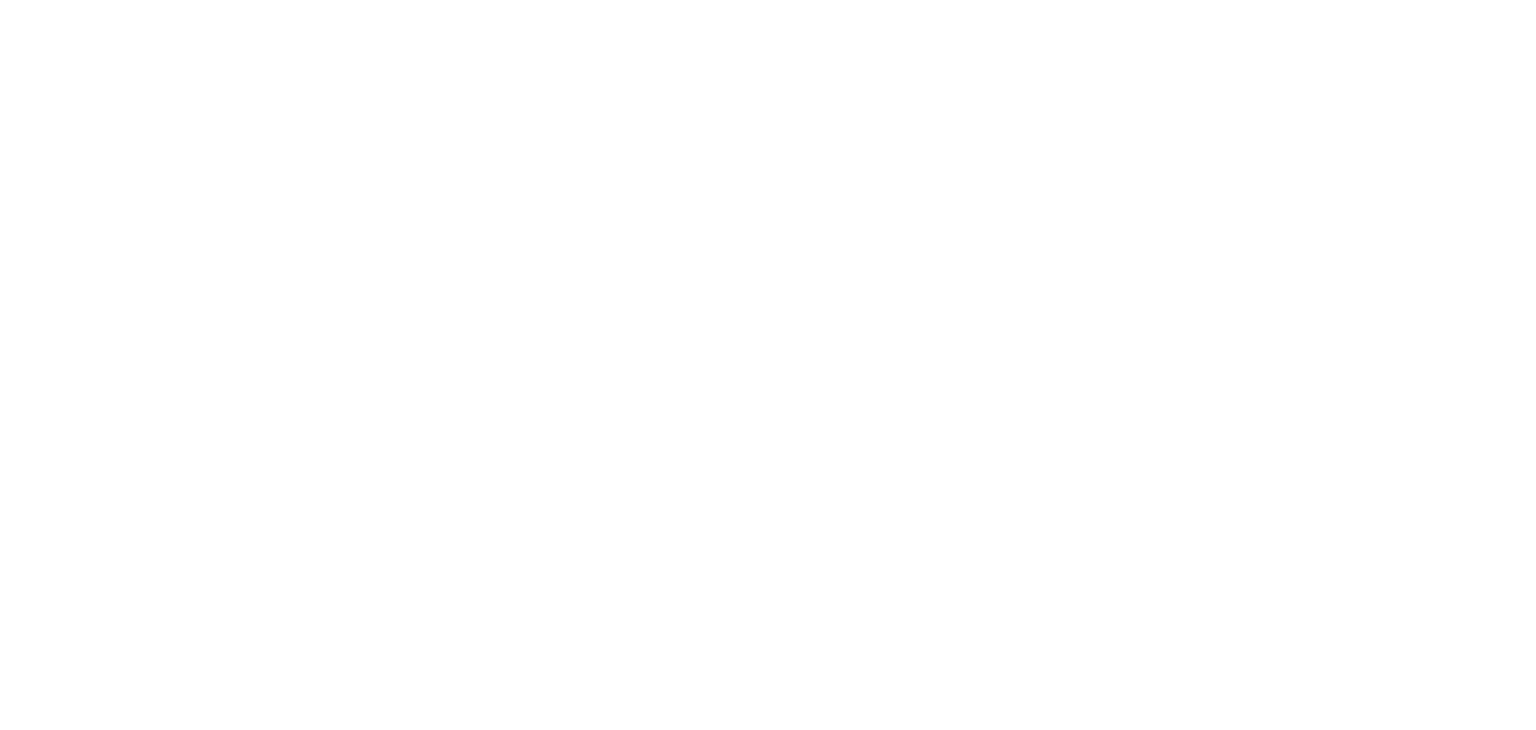 scroll, scrollTop: 0, scrollLeft: 0, axis: both 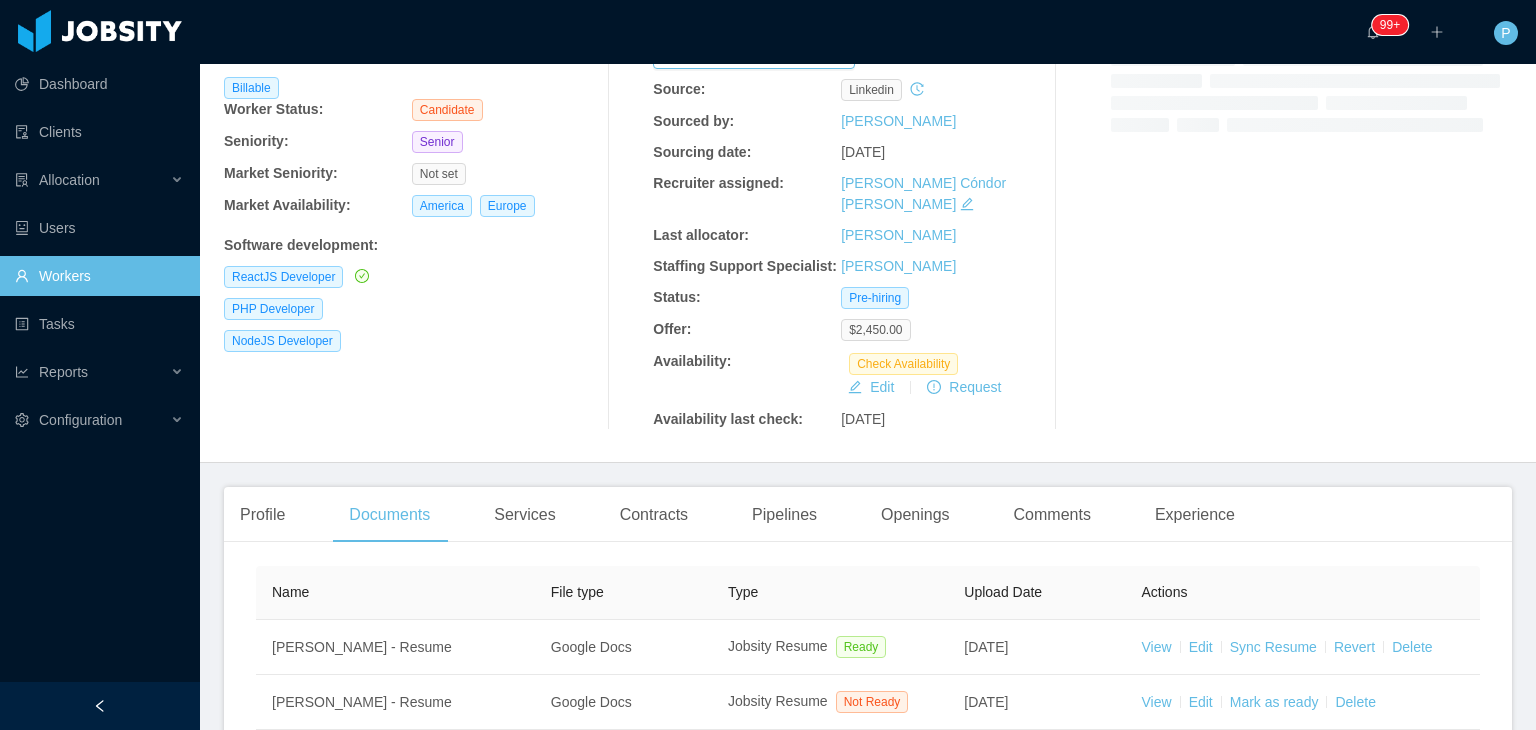 click on "Actions" at bounding box center (1303, 593) 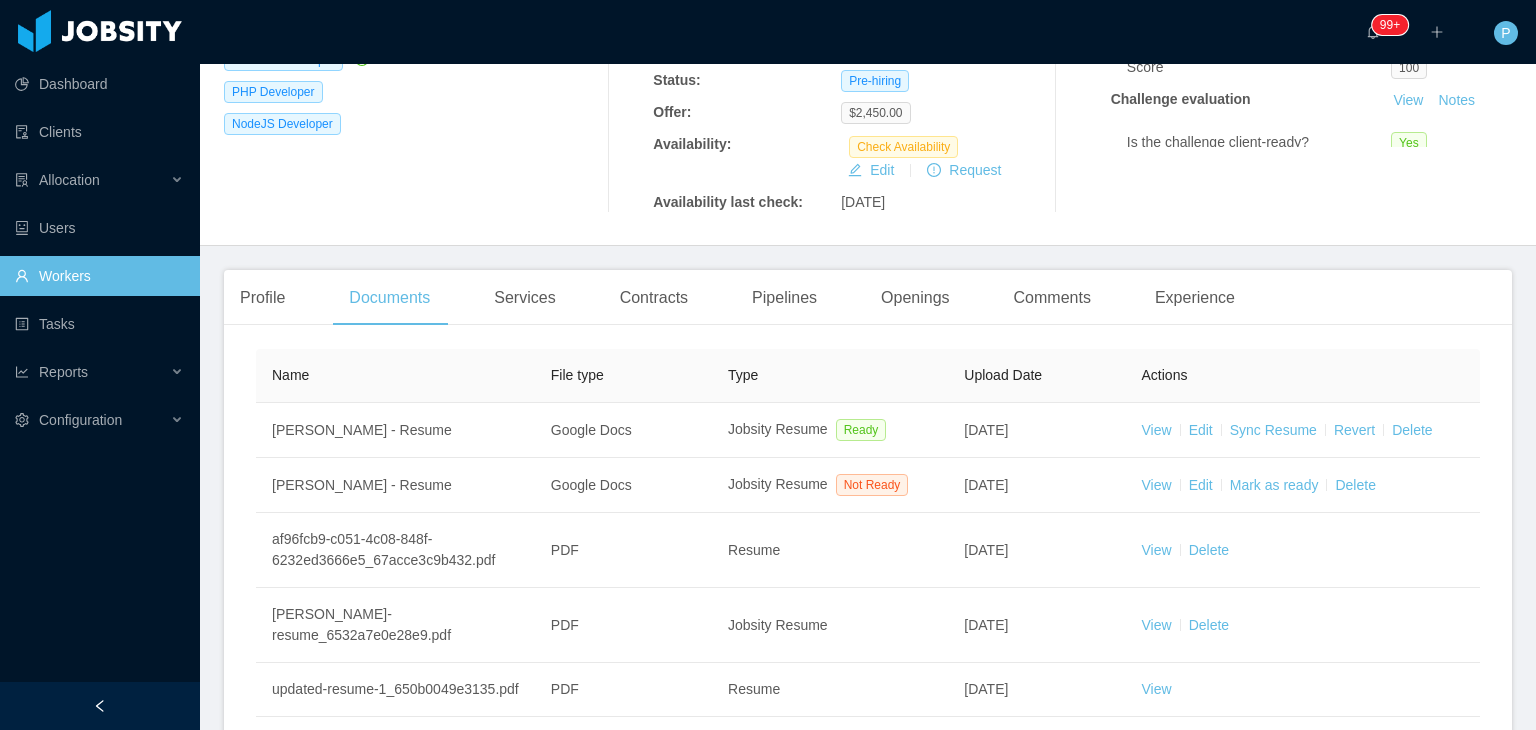 scroll, scrollTop: 414, scrollLeft: 0, axis: vertical 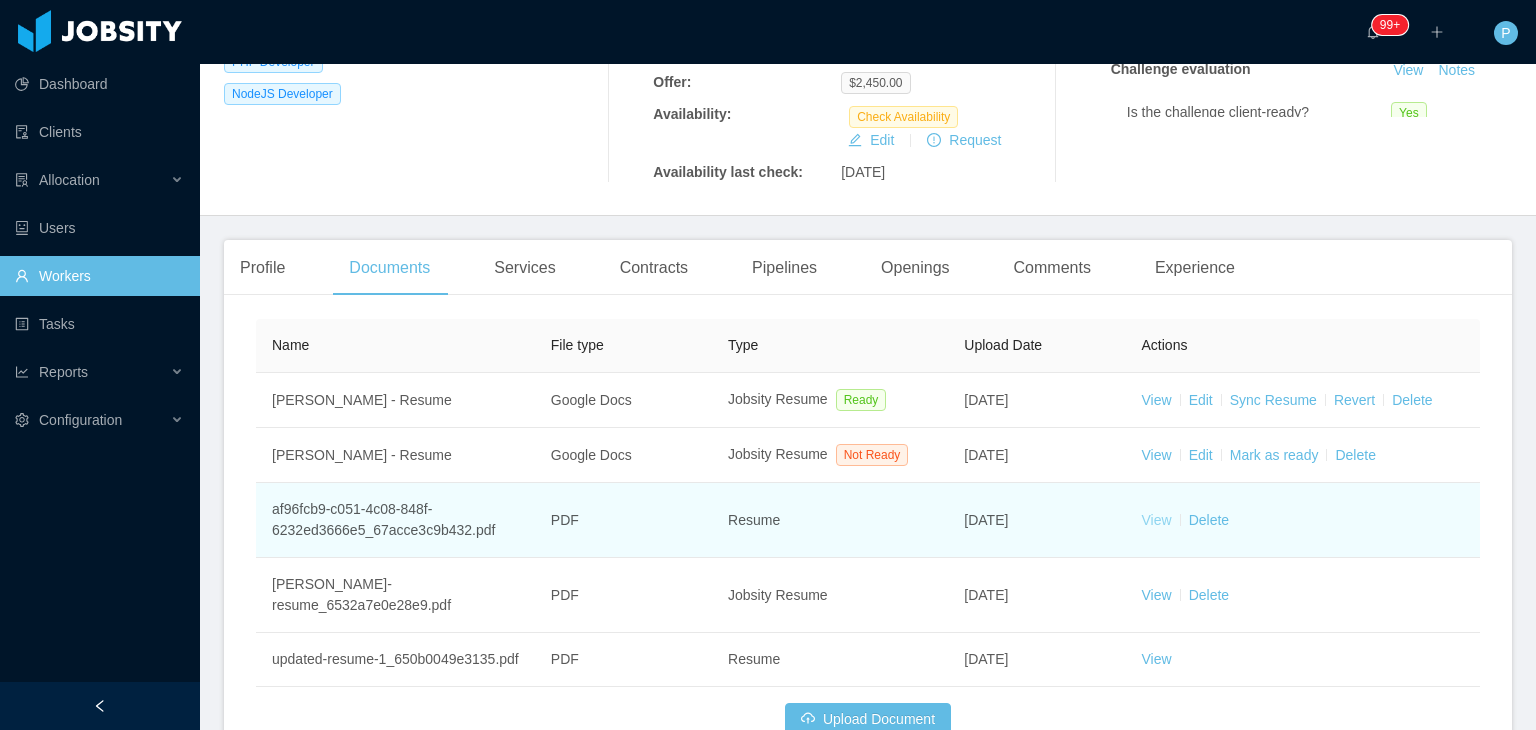 click on "View" at bounding box center (1157, 520) 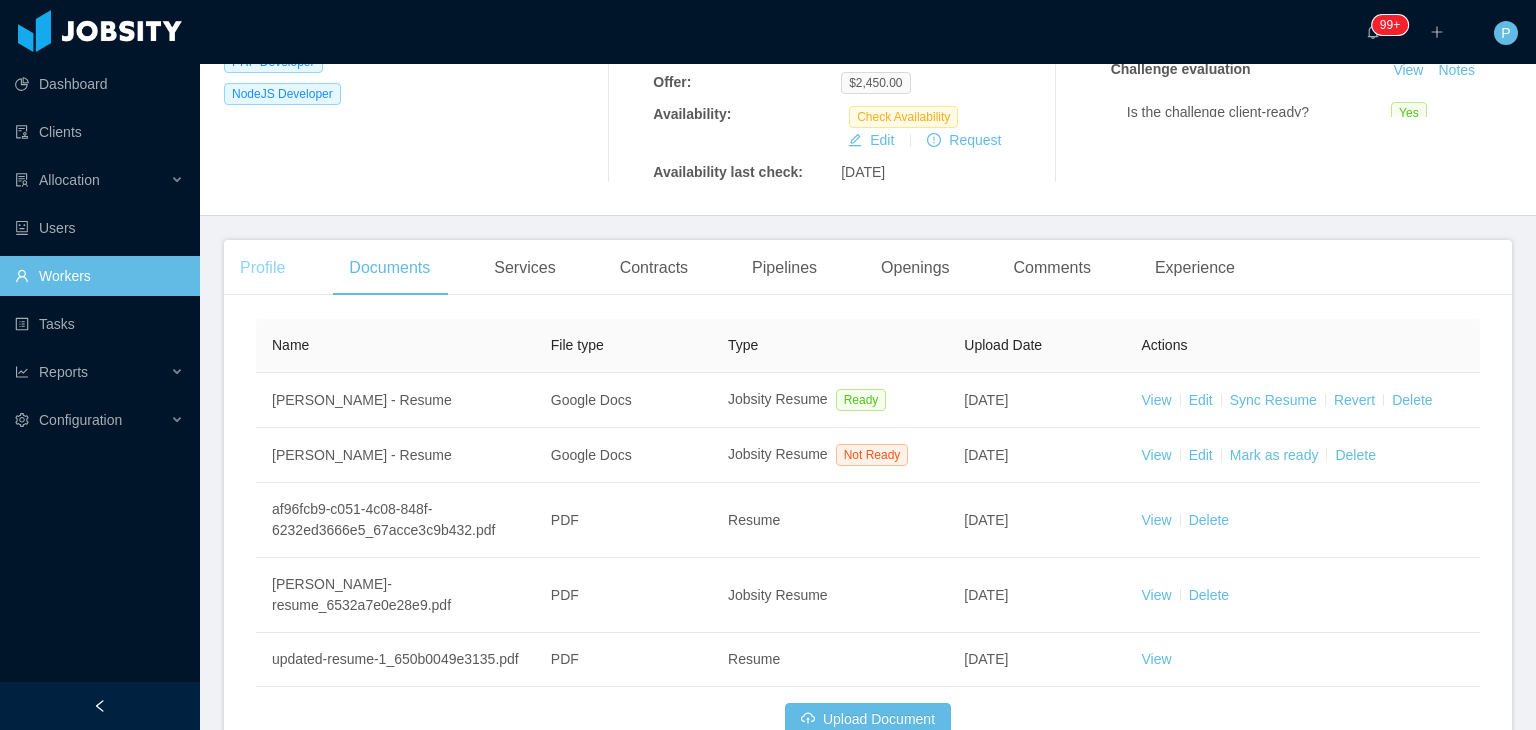click on "Profile" at bounding box center (262, 268) 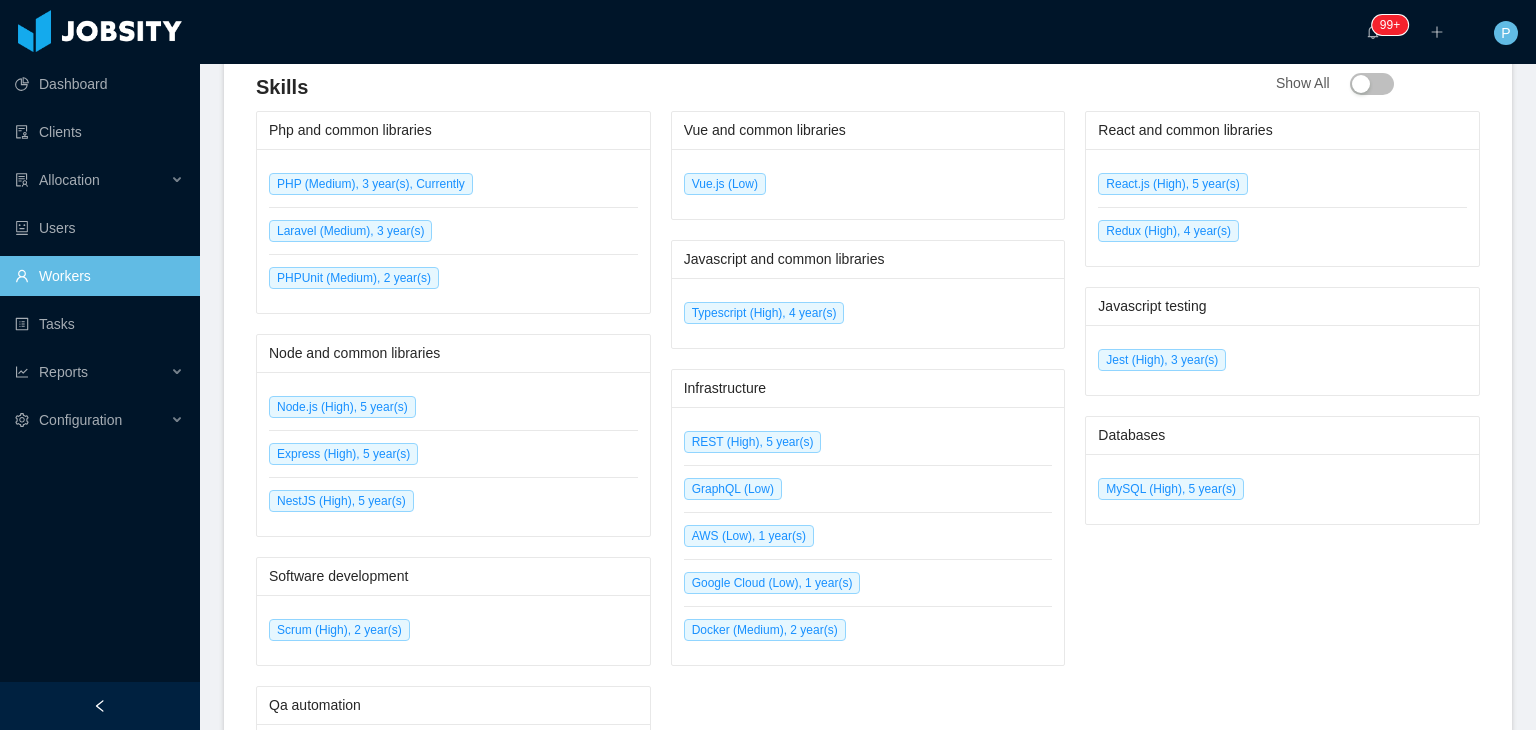 scroll, scrollTop: 1127, scrollLeft: 0, axis: vertical 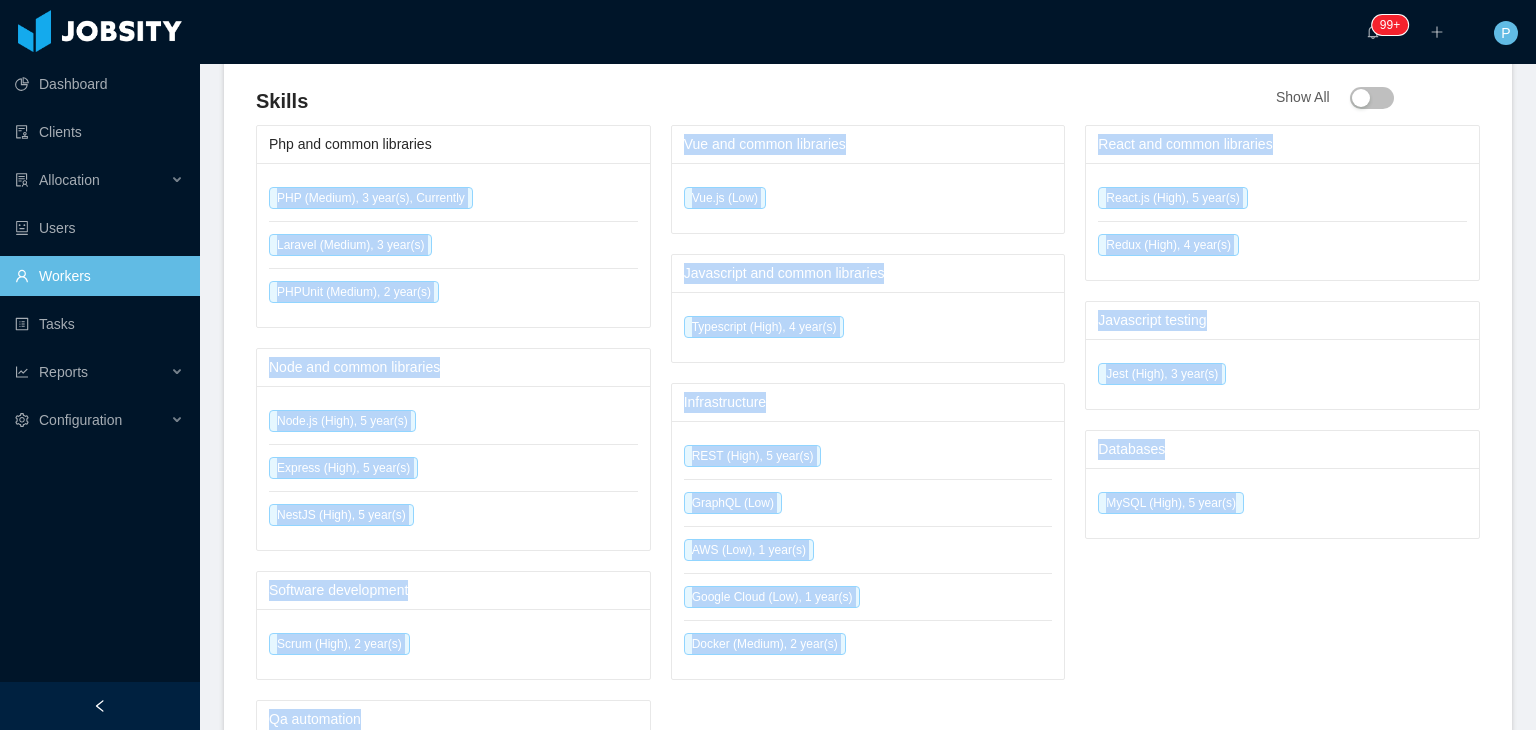 drag, startPoint x: 1242, startPoint y: 448, endPoint x: 262, endPoint y: 151, distance: 1024.0161 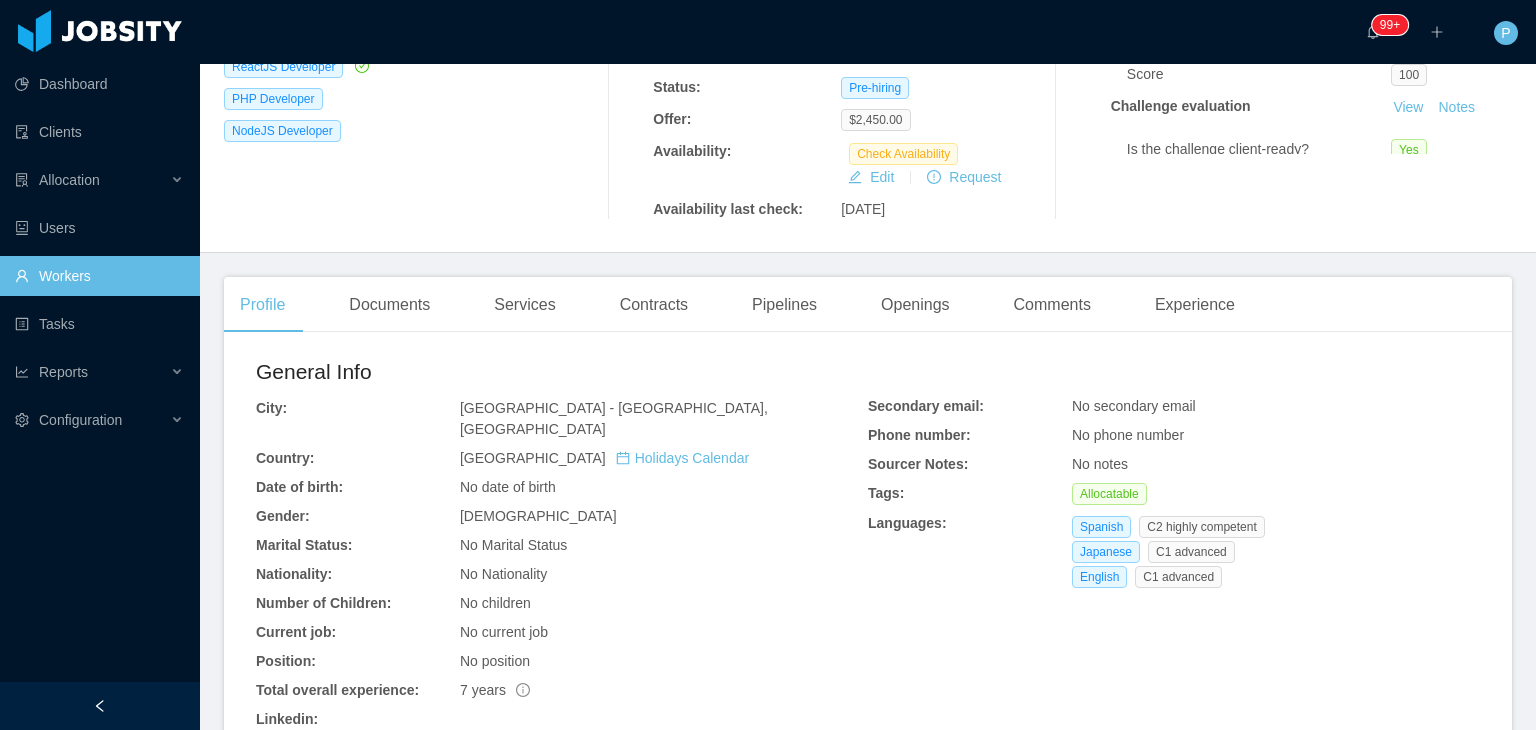 scroll, scrollTop: 286, scrollLeft: 0, axis: vertical 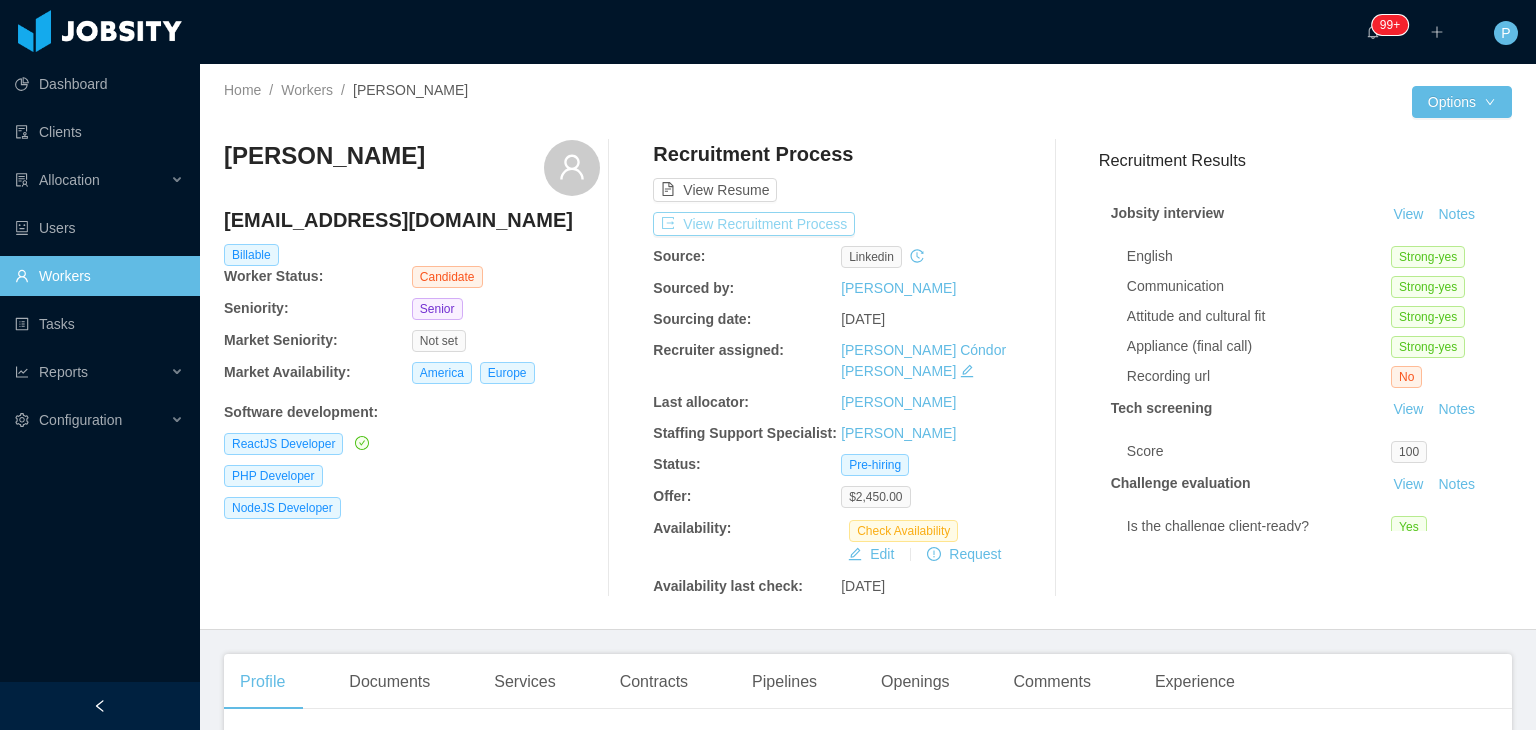 click on "View Recruitment Process" at bounding box center [754, 224] 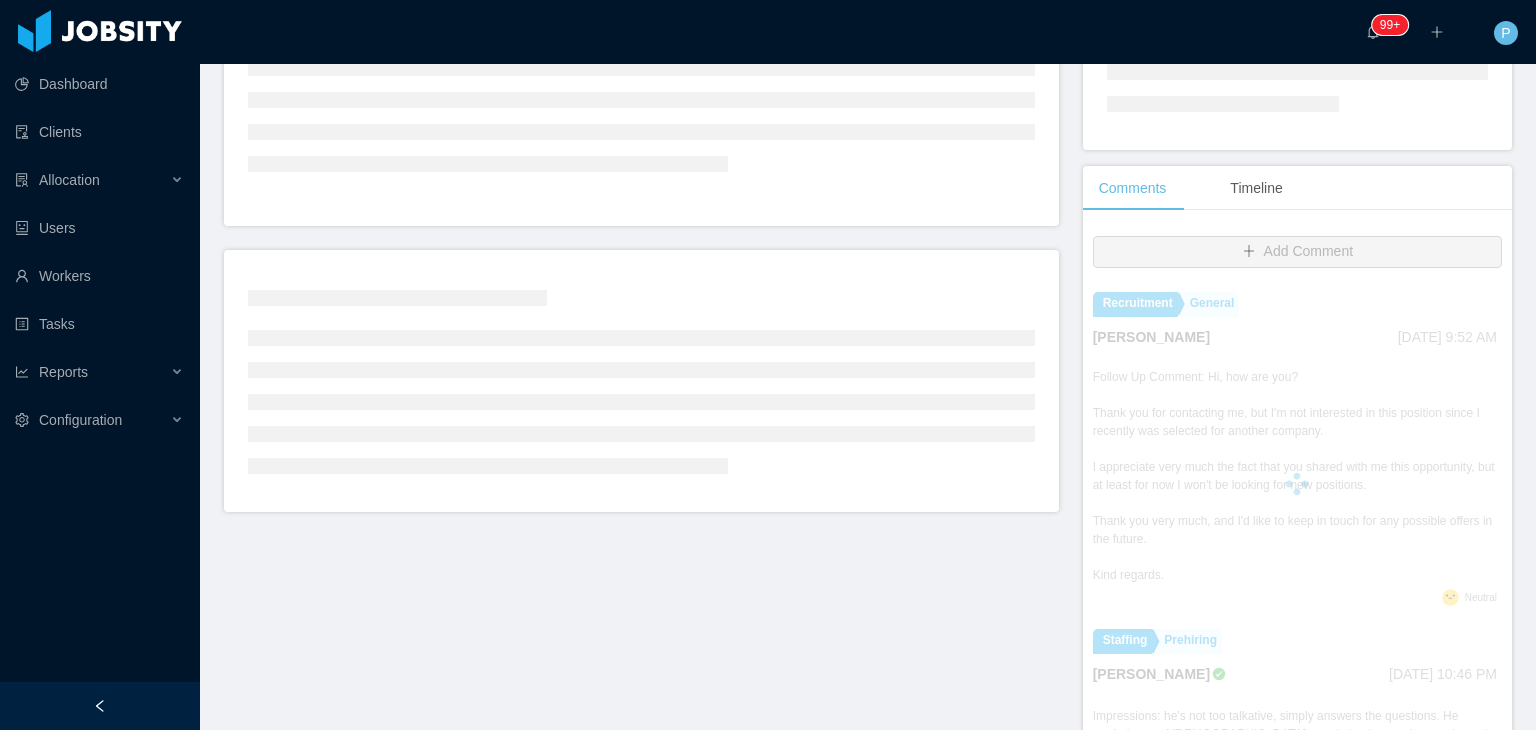 scroll, scrollTop: 320, scrollLeft: 0, axis: vertical 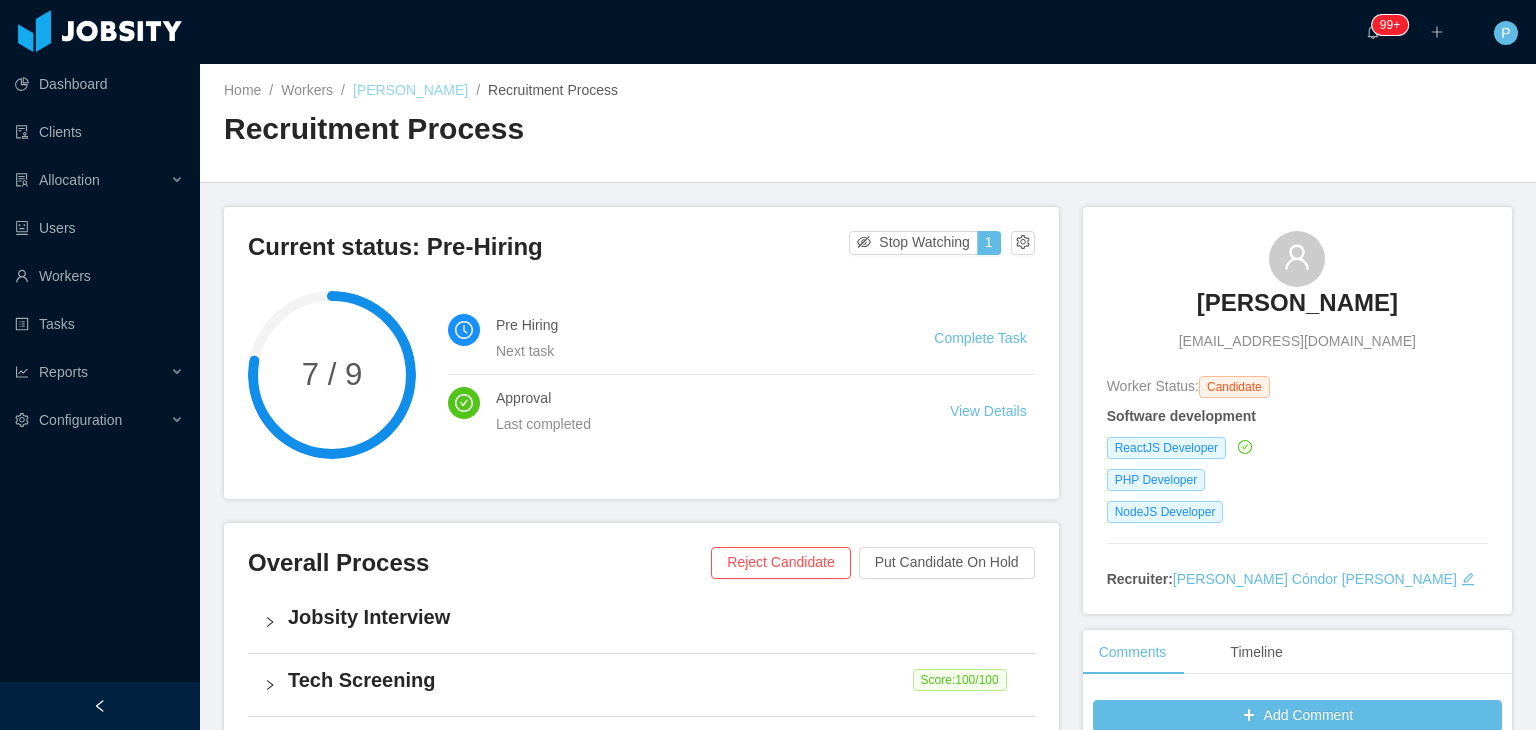 click on "Gonzalo Salvador Corlavan" at bounding box center (410, 90) 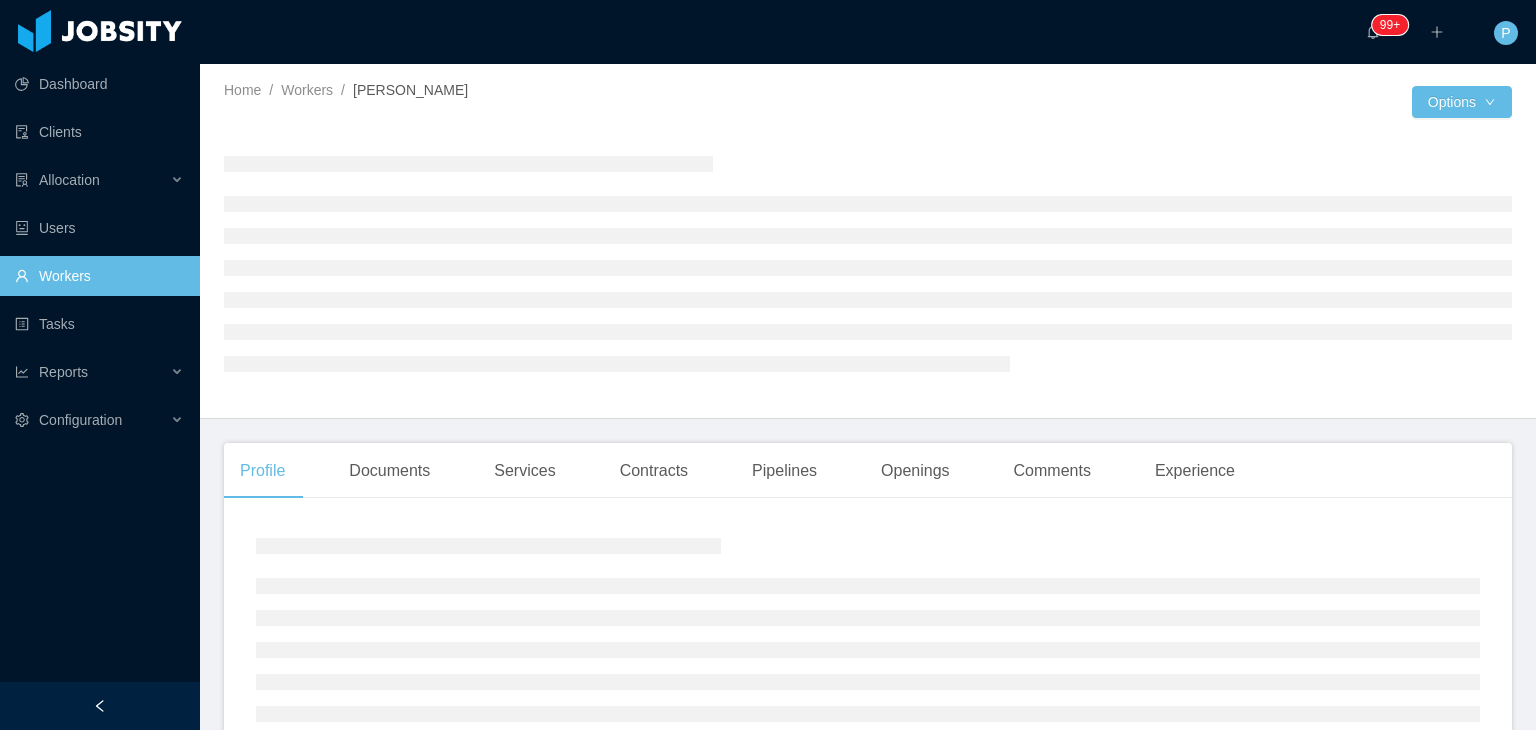 click on "Home / Workers / Gonzalo Salvador Corlavan /   Options" at bounding box center (868, 241) 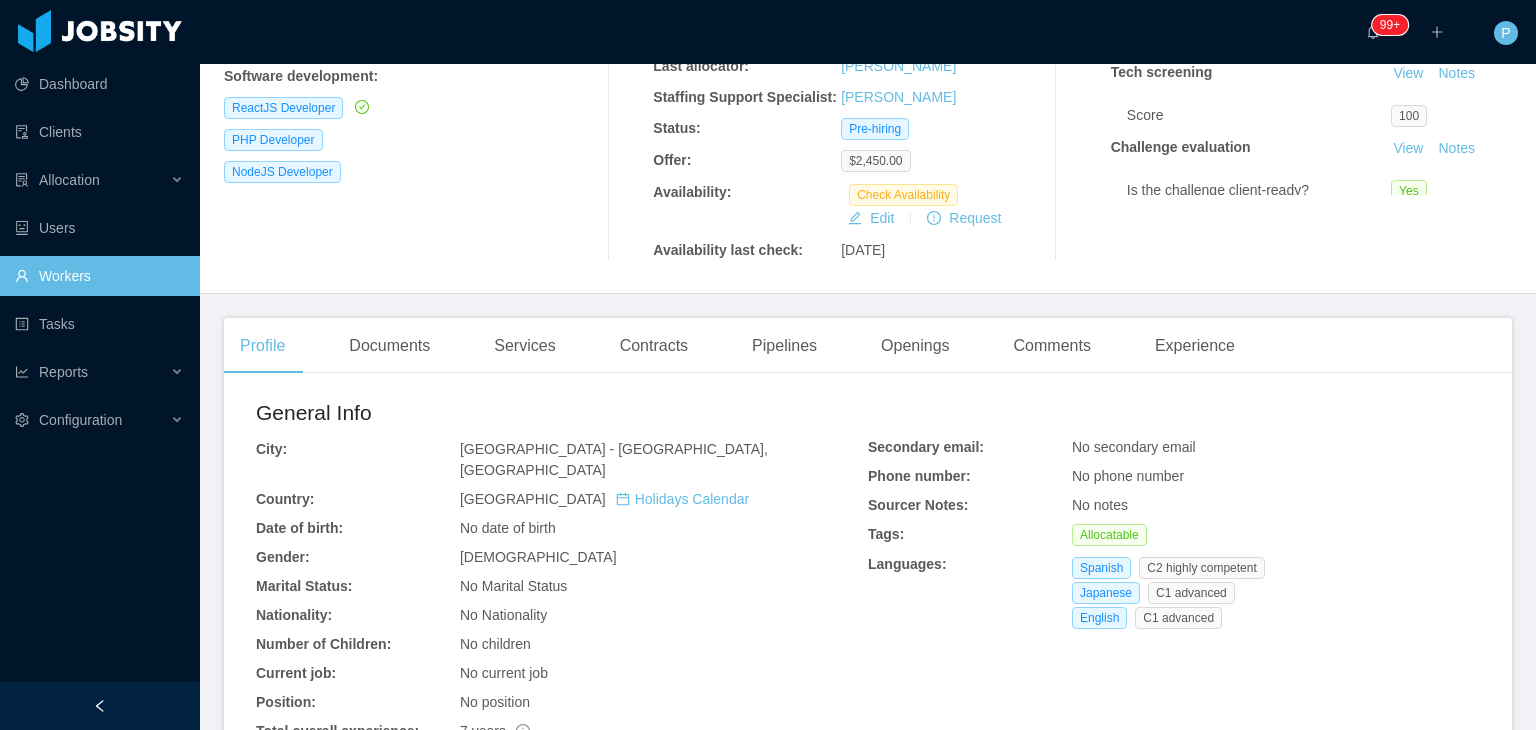 scroll, scrollTop: 600, scrollLeft: 0, axis: vertical 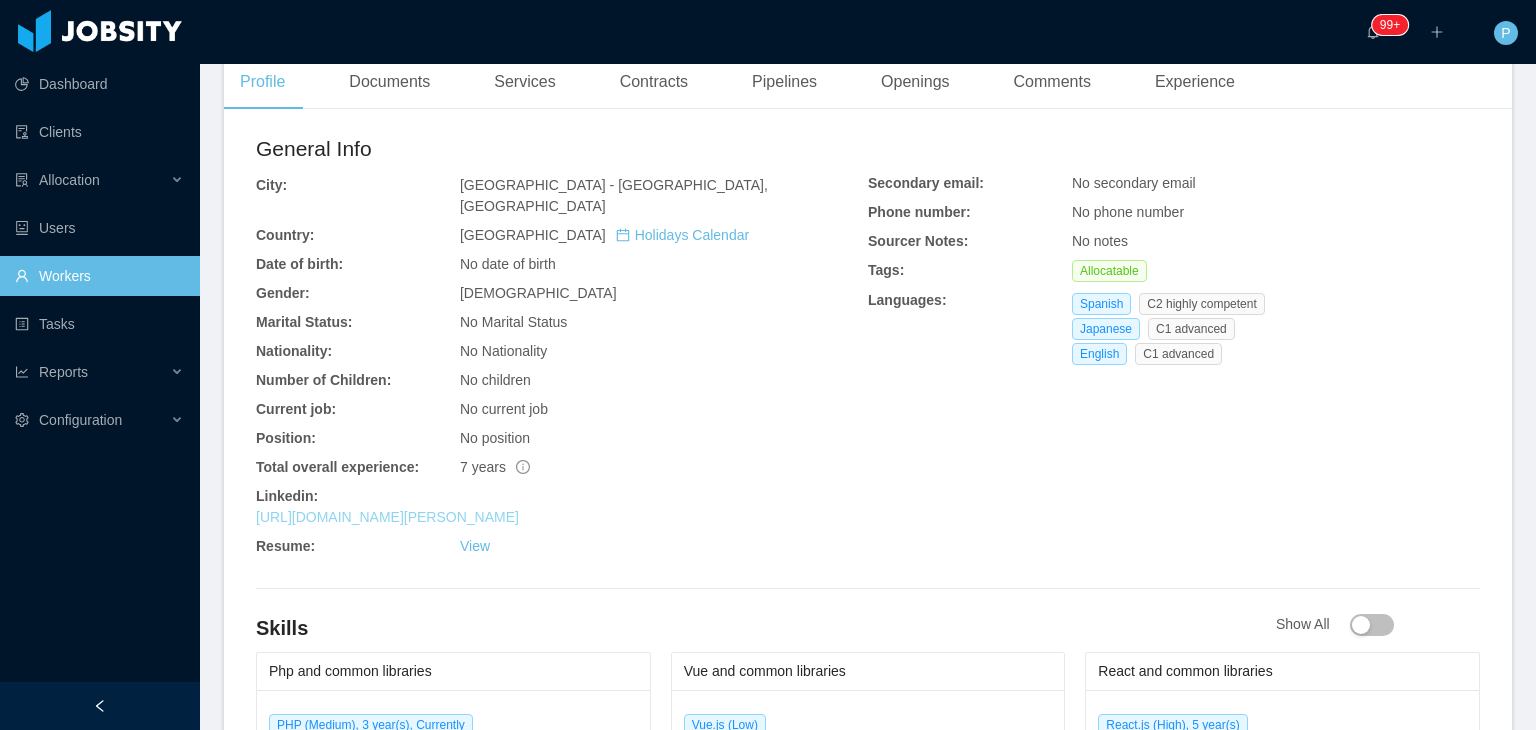 click on "https://ar.linkedin.com/in/gonzalo-salvador-corvalan" at bounding box center (387, 517) 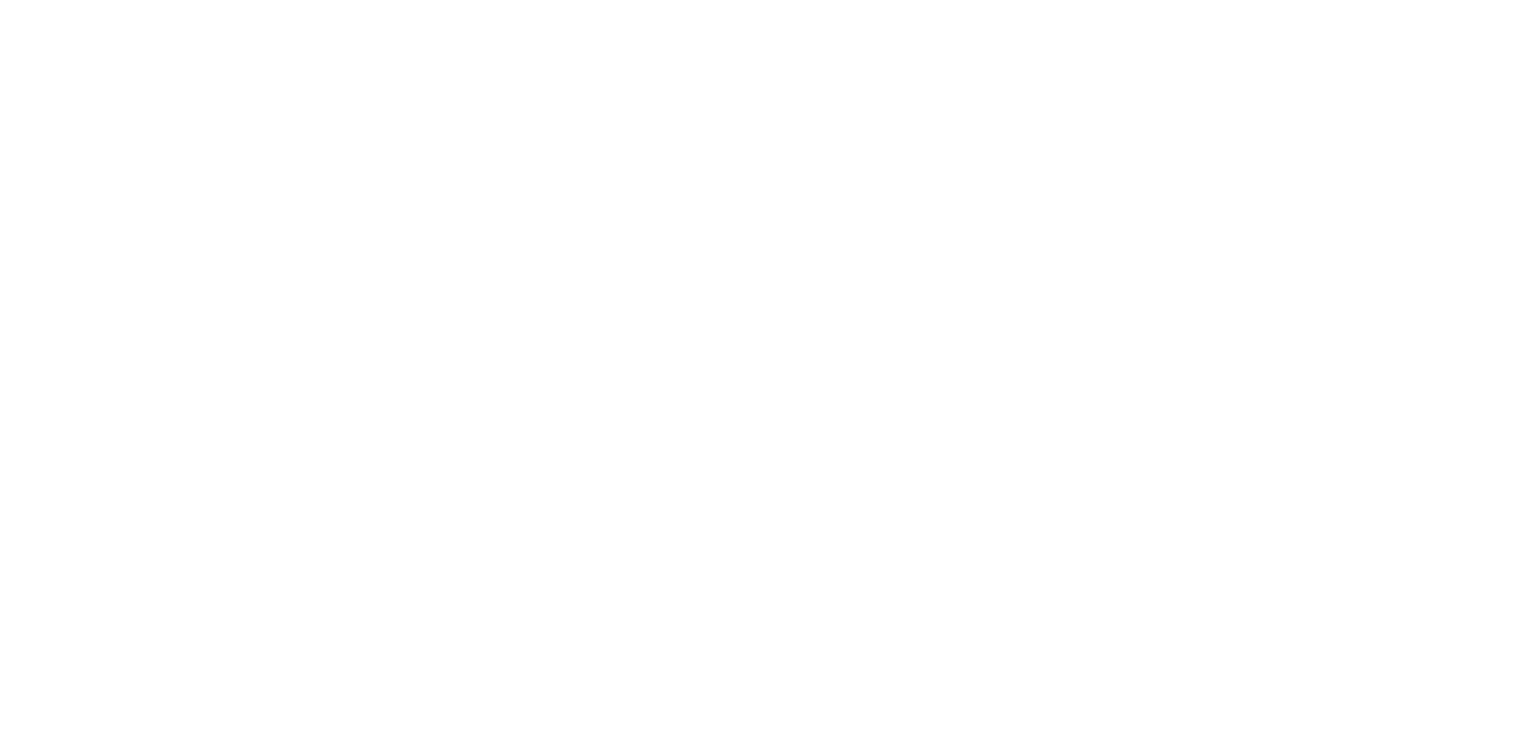 scroll, scrollTop: 0, scrollLeft: 0, axis: both 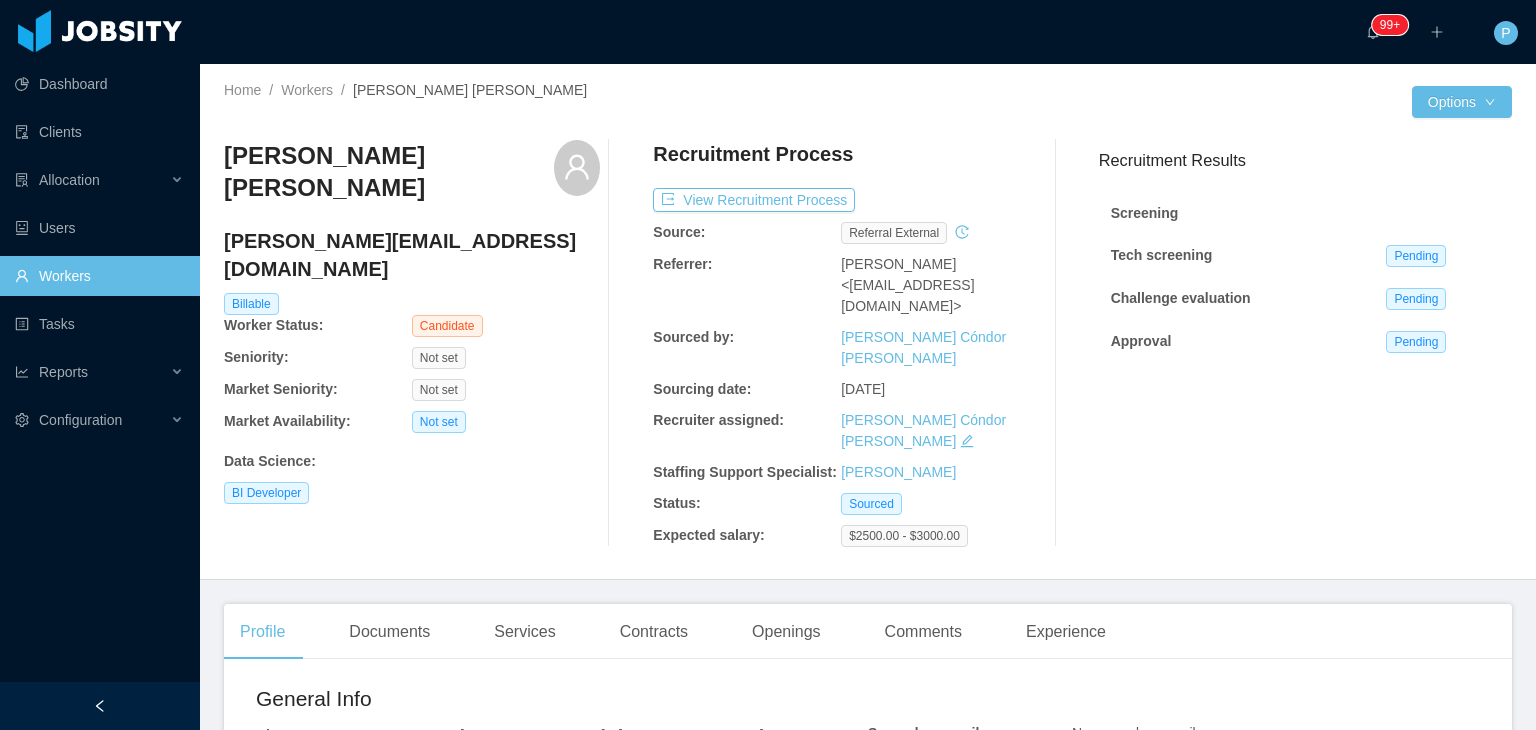 click on "Home / Workers / [PERSON_NAME] [PERSON_NAME] /   Options [PERSON_NAME] [PERSON_NAME] Ramirez [EMAIL_ADDRESS][DOMAIN_NAME]  Billable  Worker Status: Candidate Seniority:  Not set  Market Seniority:  Not set  Market Availability: Not set Data Science : BI Developer Recruitment Process View Recruitment Process Source: Referral external Referrer: [PERSON_NAME]  <[EMAIL_ADDRESS][DOMAIN_NAME]> Sourced by: [PERSON_NAME] Cóndor [PERSON_NAME] Sourcing date: [DATE] Recruiter assigned: [PERSON_NAME] Cóndor [PERSON_NAME]   Staffing Support Specialist: [PERSON_NAME] Status: Sourced Expected salary: $2500.00 - $3000.00 Recruitment Results Screening
Tech screening
Pending Challenge evaluation
Pending Approval
Pending" at bounding box center [868, 322] 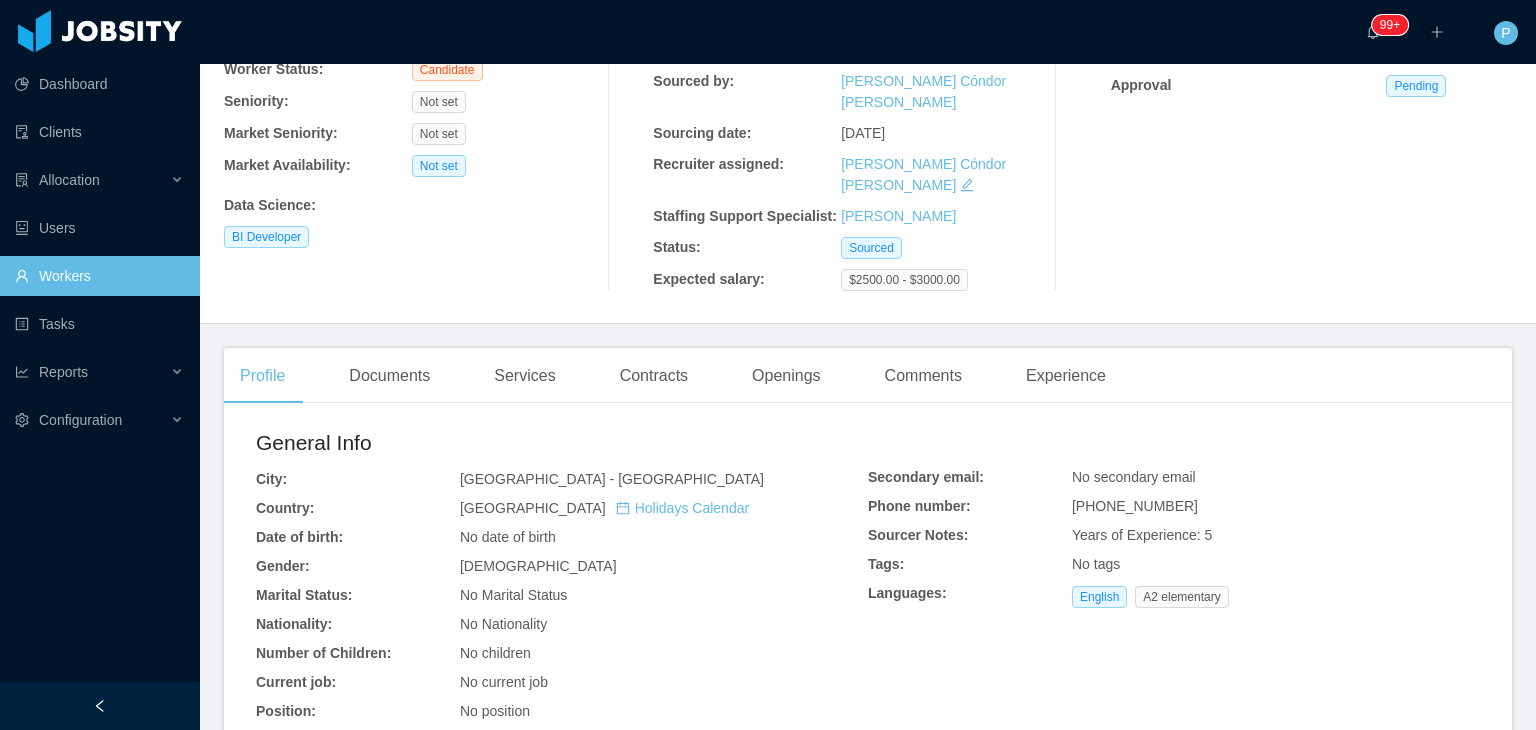 scroll, scrollTop: 447, scrollLeft: 0, axis: vertical 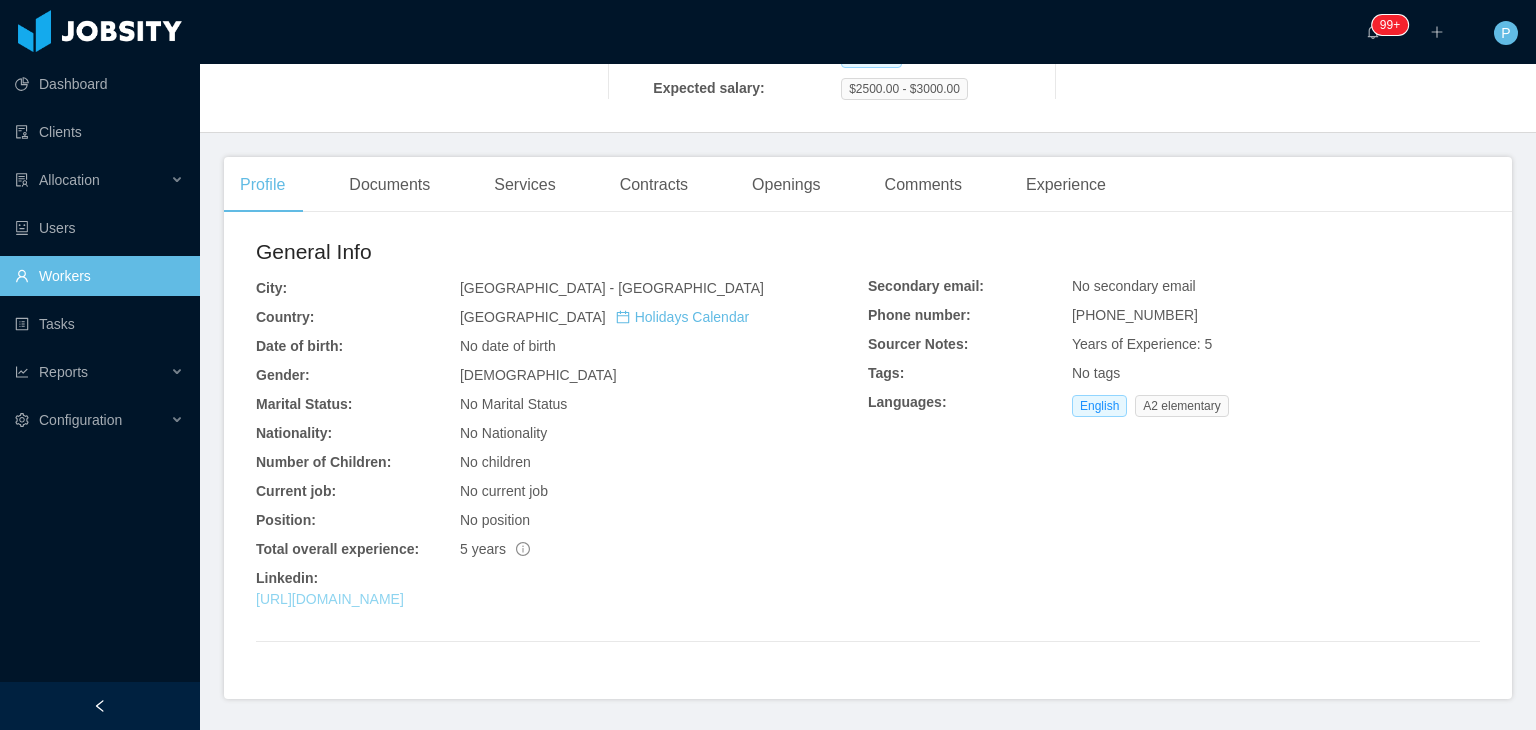 click on "[URL][DOMAIN_NAME]" at bounding box center [330, 599] 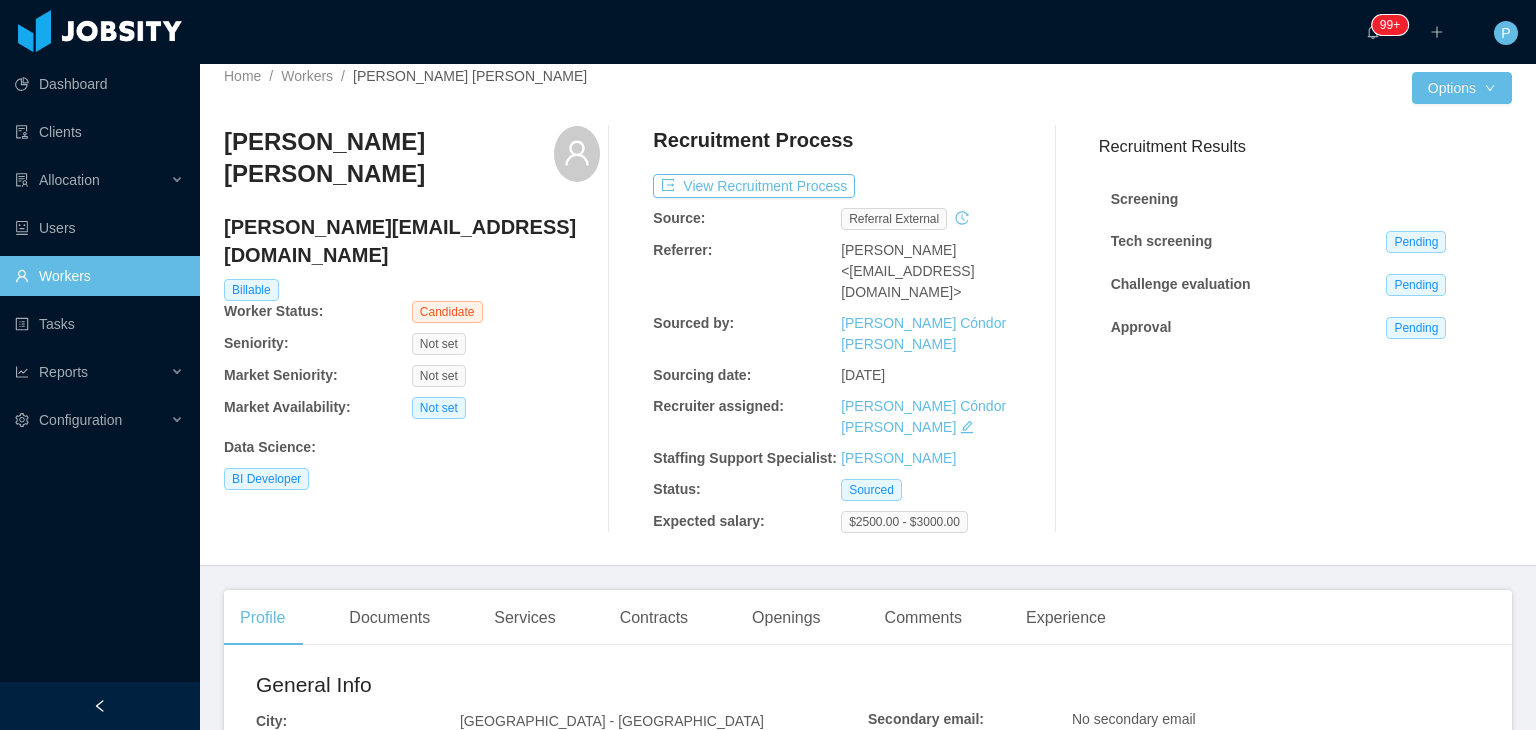 scroll, scrollTop: 0, scrollLeft: 0, axis: both 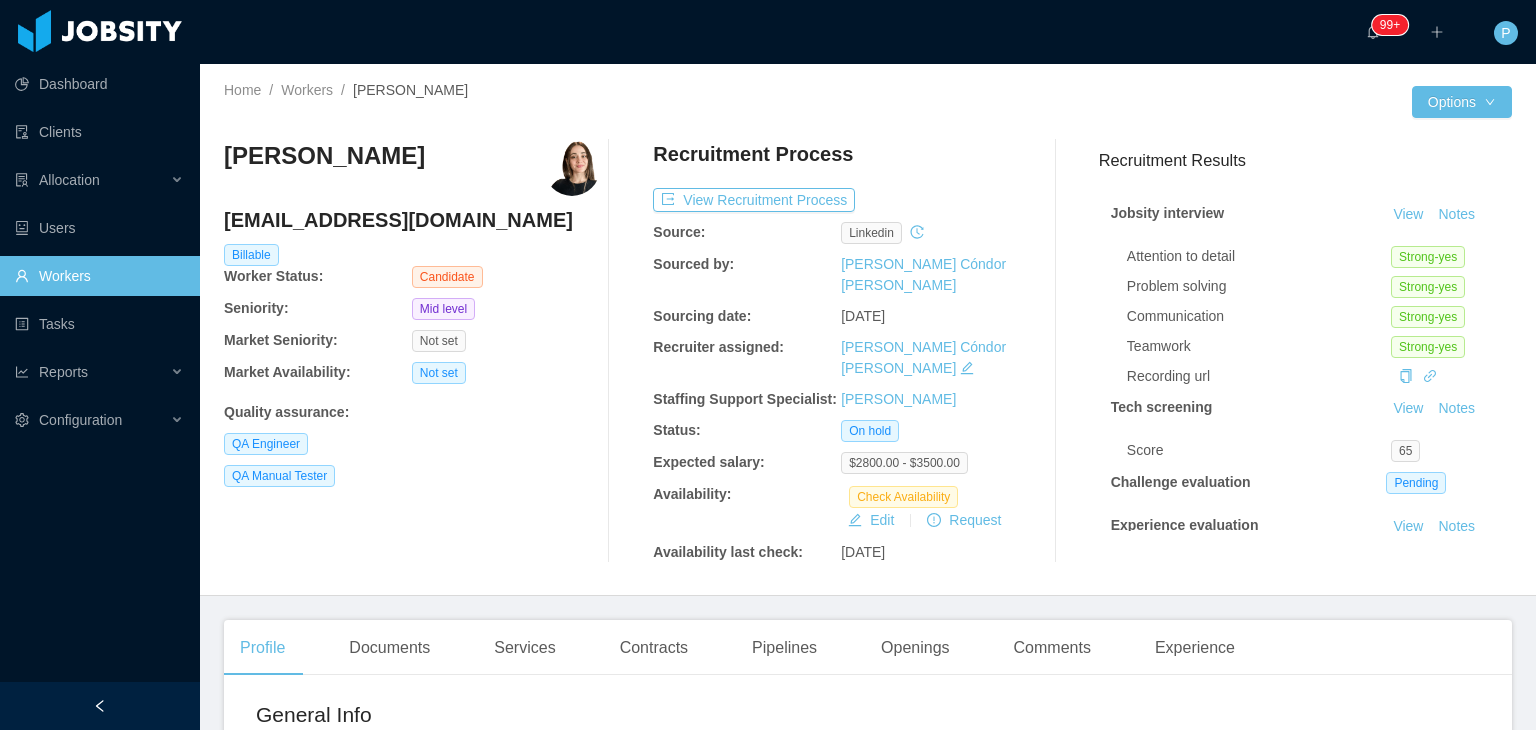 click at bounding box center [627, 351] 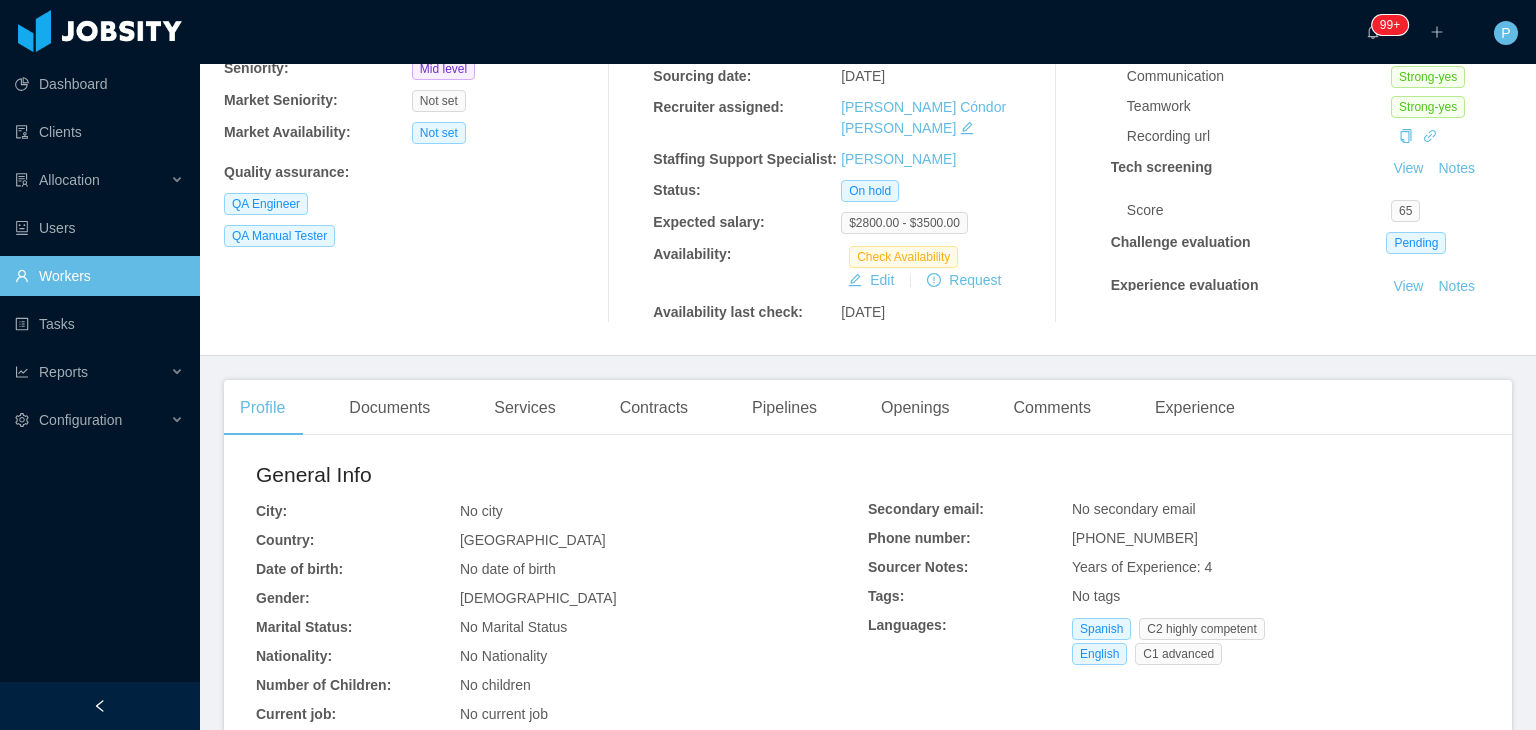 scroll, scrollTop: 320, scrollLeft: 0, axis: vertical 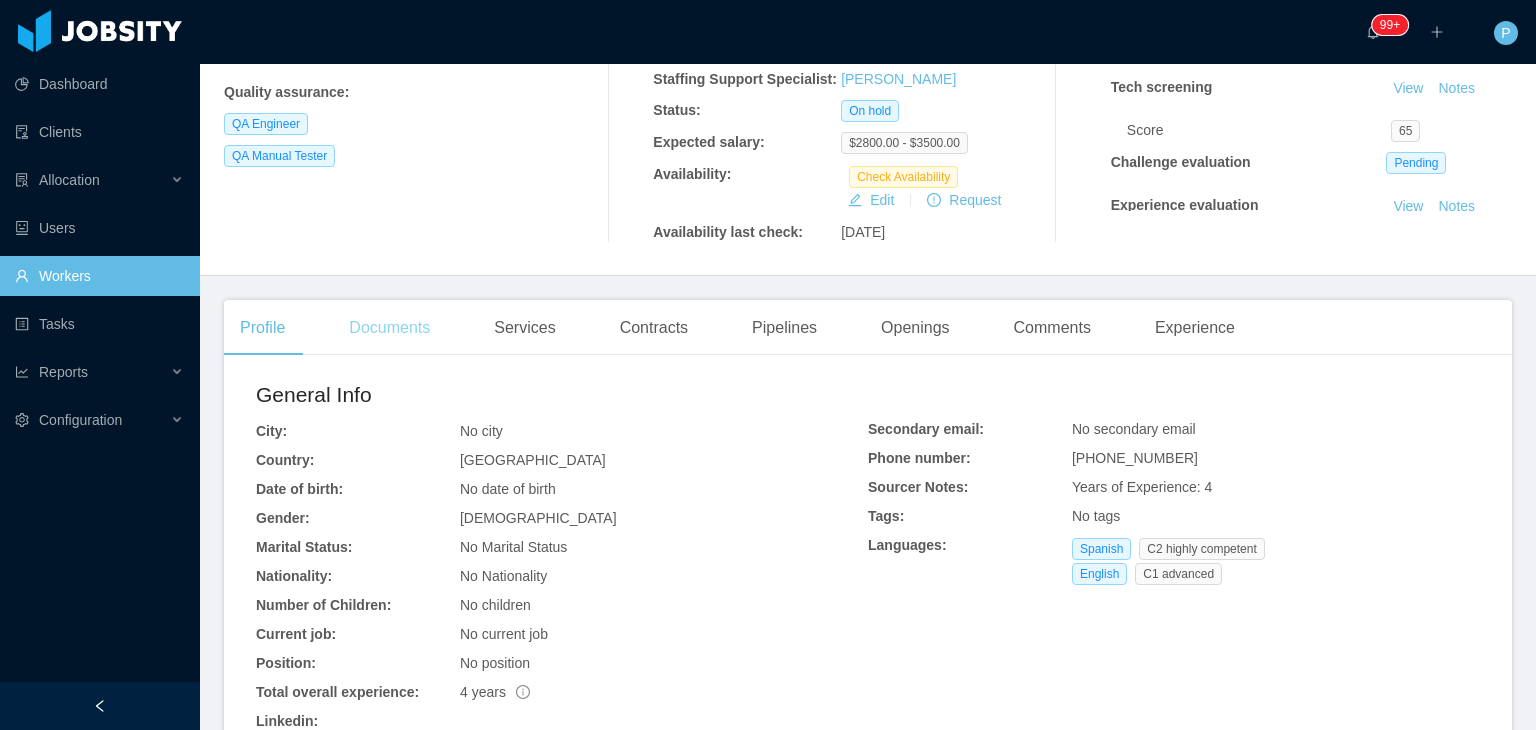 click on "Documents" at bounding box center (389, 328) 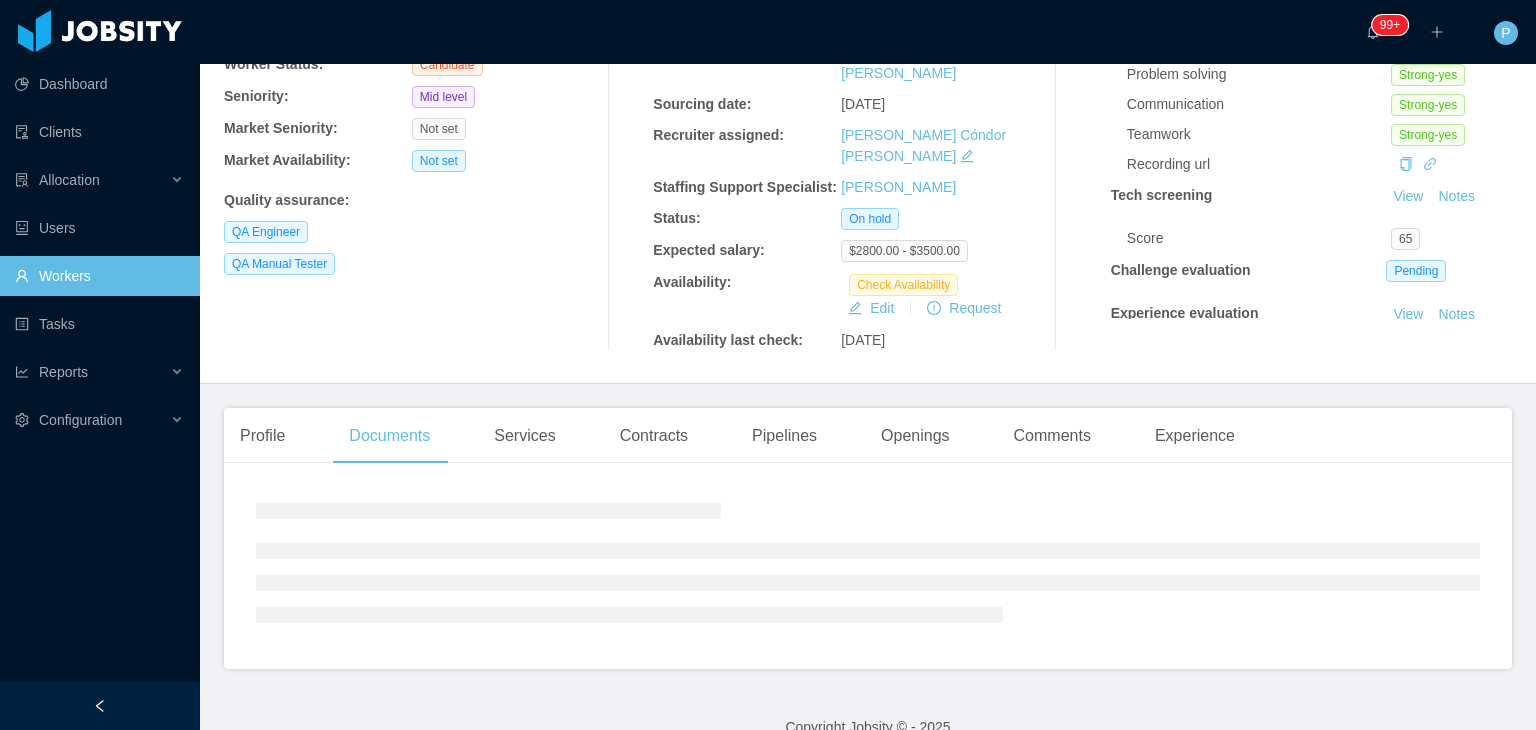 scroll, scrollTop: 218, scrollLeft: 0, axis: vertical 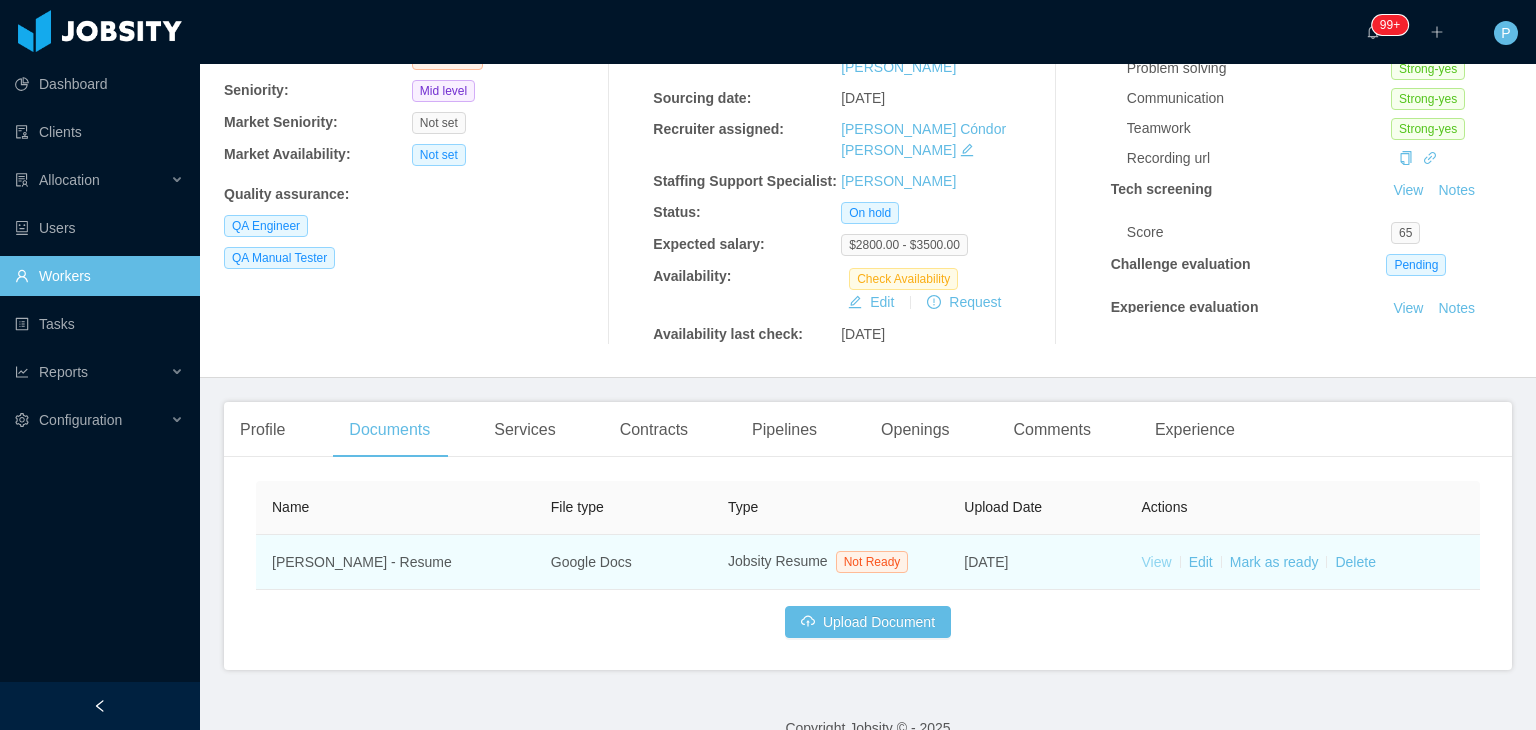 click on "View" at bounding box center [1157, 562] 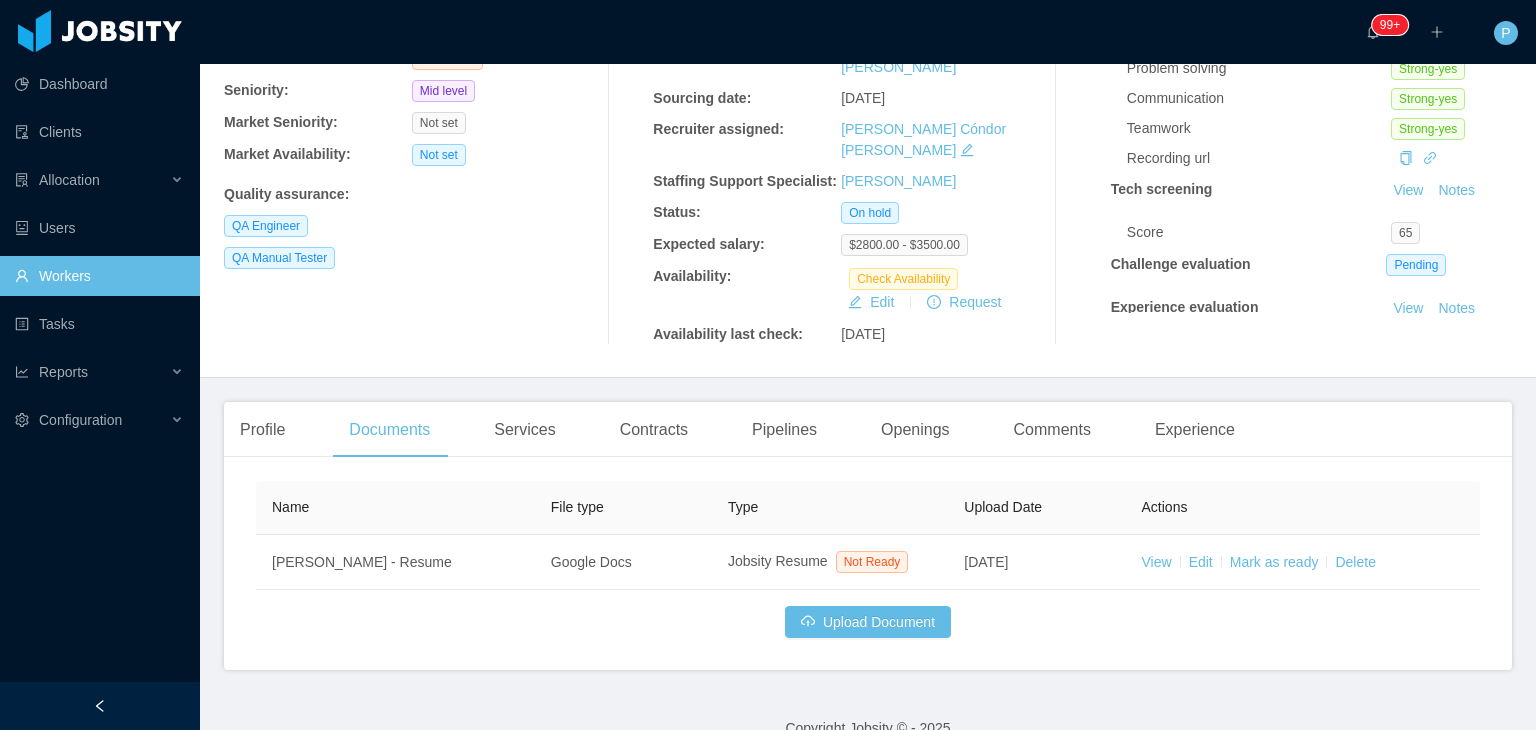 click on "QA Engineer" at bounding box center [412, 226] 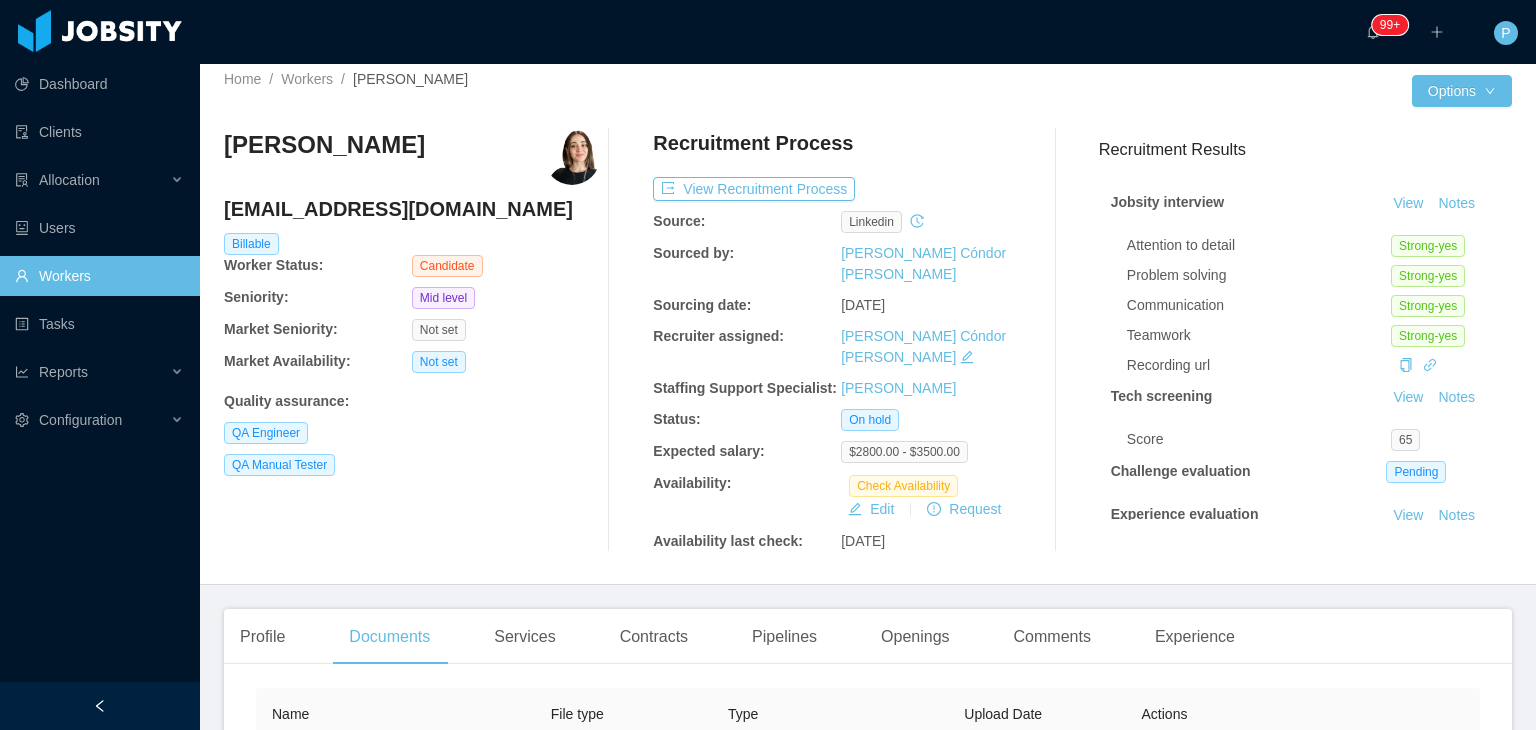 scroll, scrollTop: 0, scrollLeft: 0, axis: both 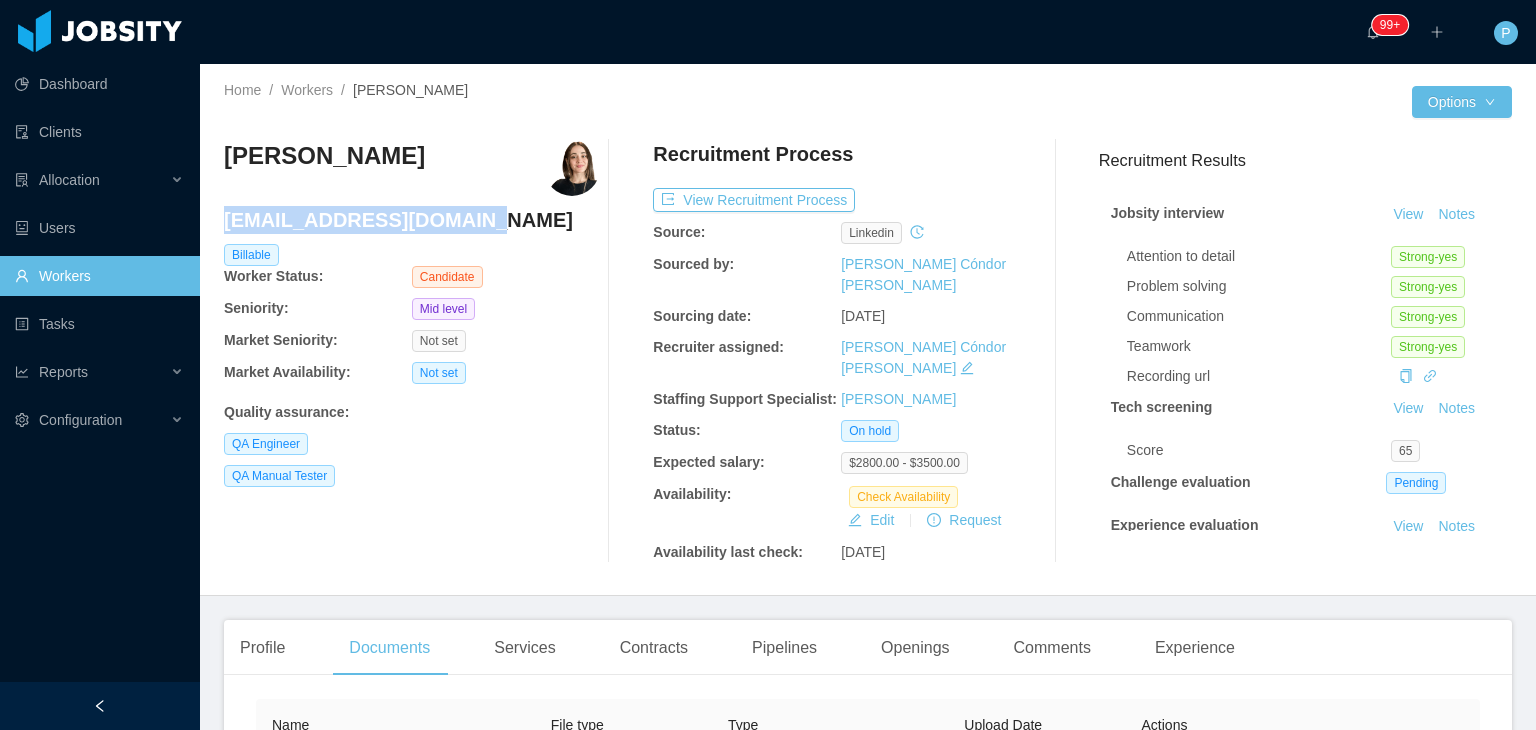 drag, startPoint x: 464, startPoint y: 232, endPoint x: 224, endPoint y: 224, distance: 240.1333 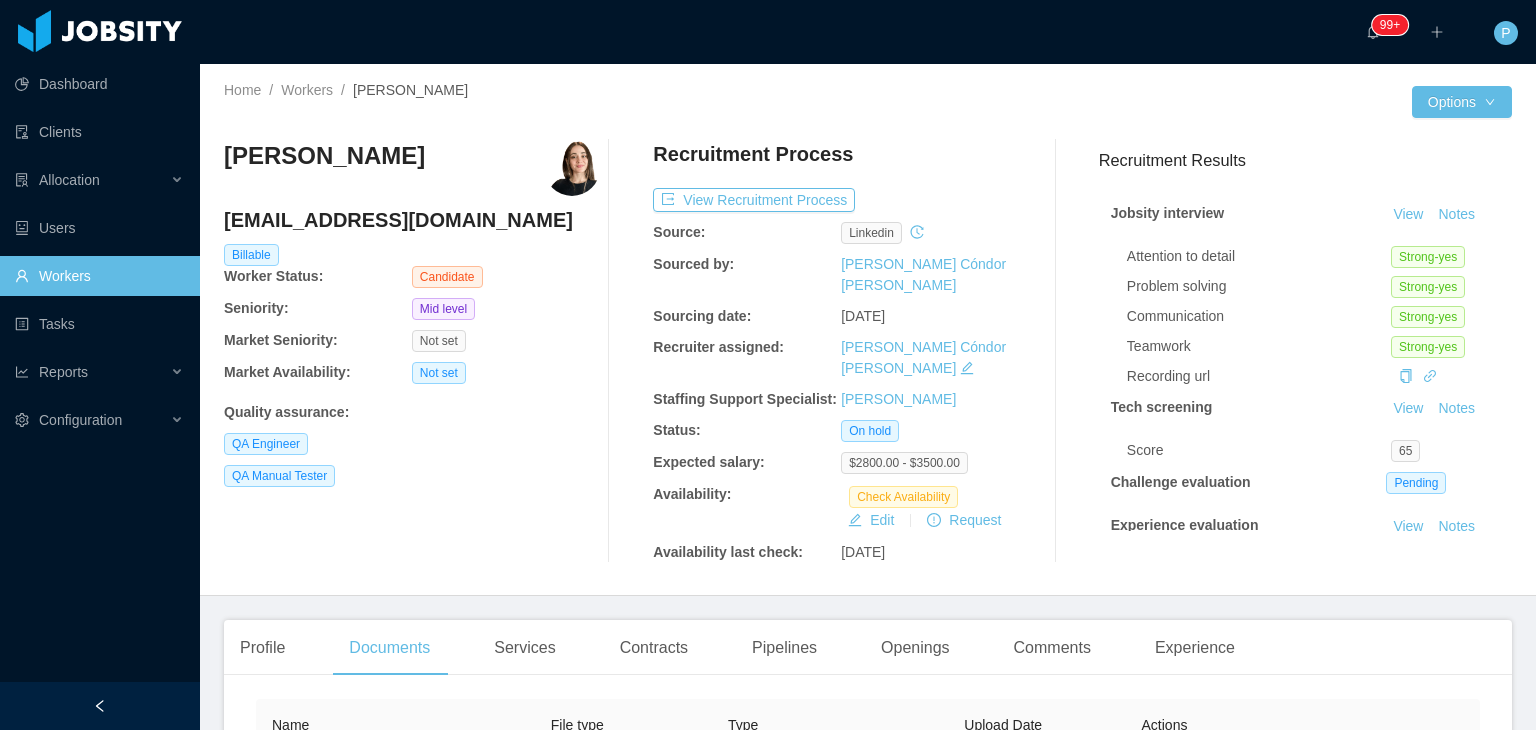 click on "Julieta Balcaza julibalcaza15@gmail.com  Billable  Worker Status: Candidate Seniority:   Mid level   Market Seniority:  Not set  Market Availability: Not set Quality assurance : QA Engineer QA Manual Tester" at bounding box center (412, 351) 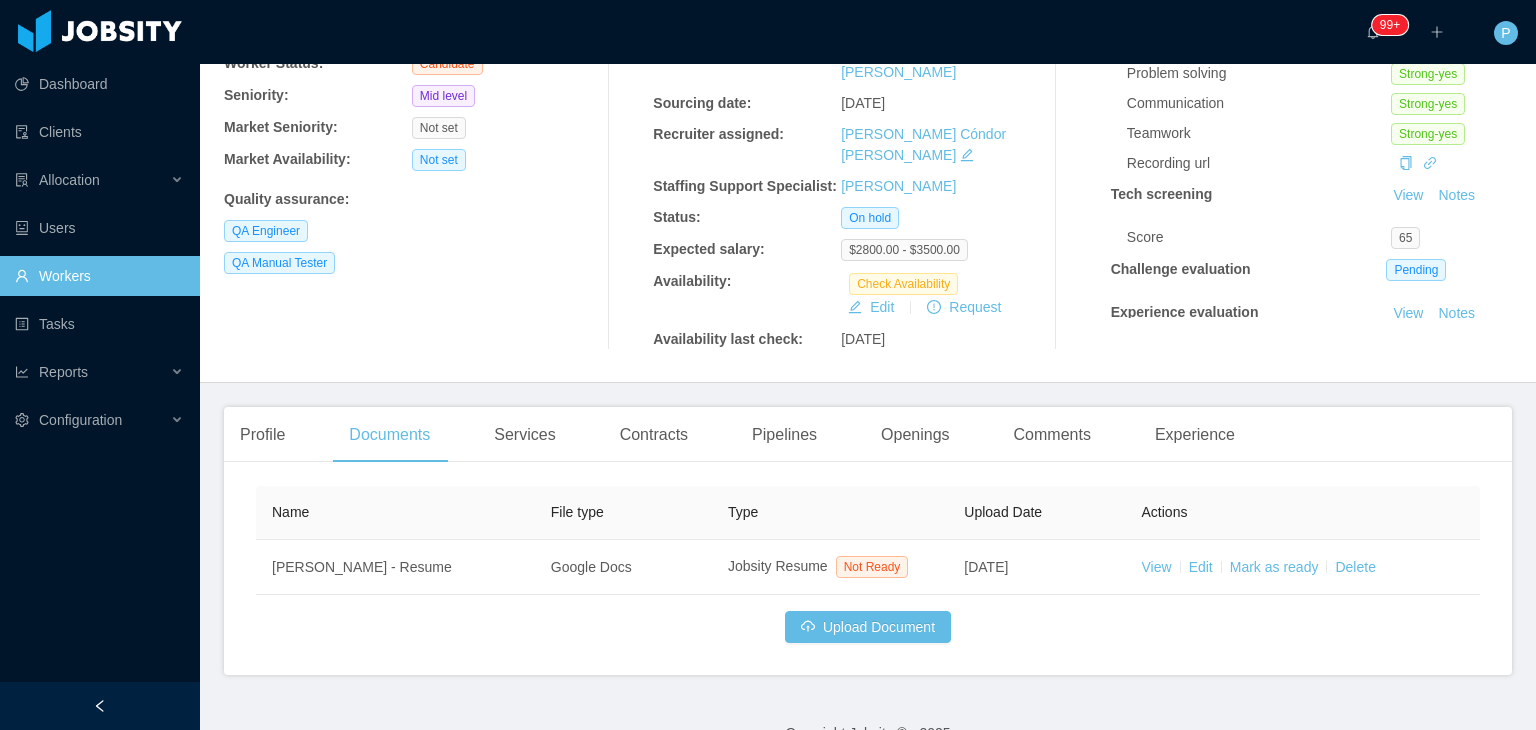 scroll, scrollTop: 218, scrollLeft: 0, axis: vertical 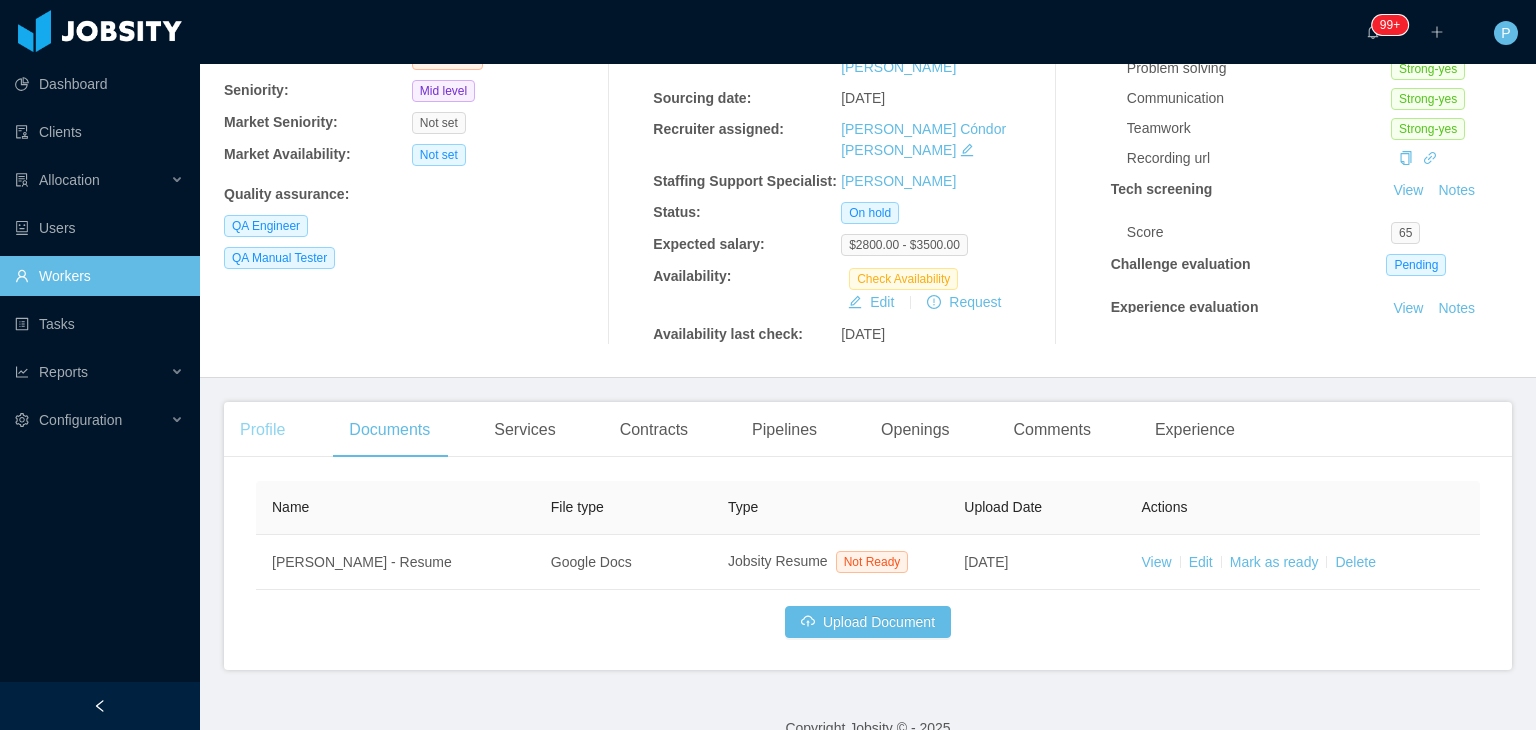 click on "Profile" at bounding box center [262, 430] 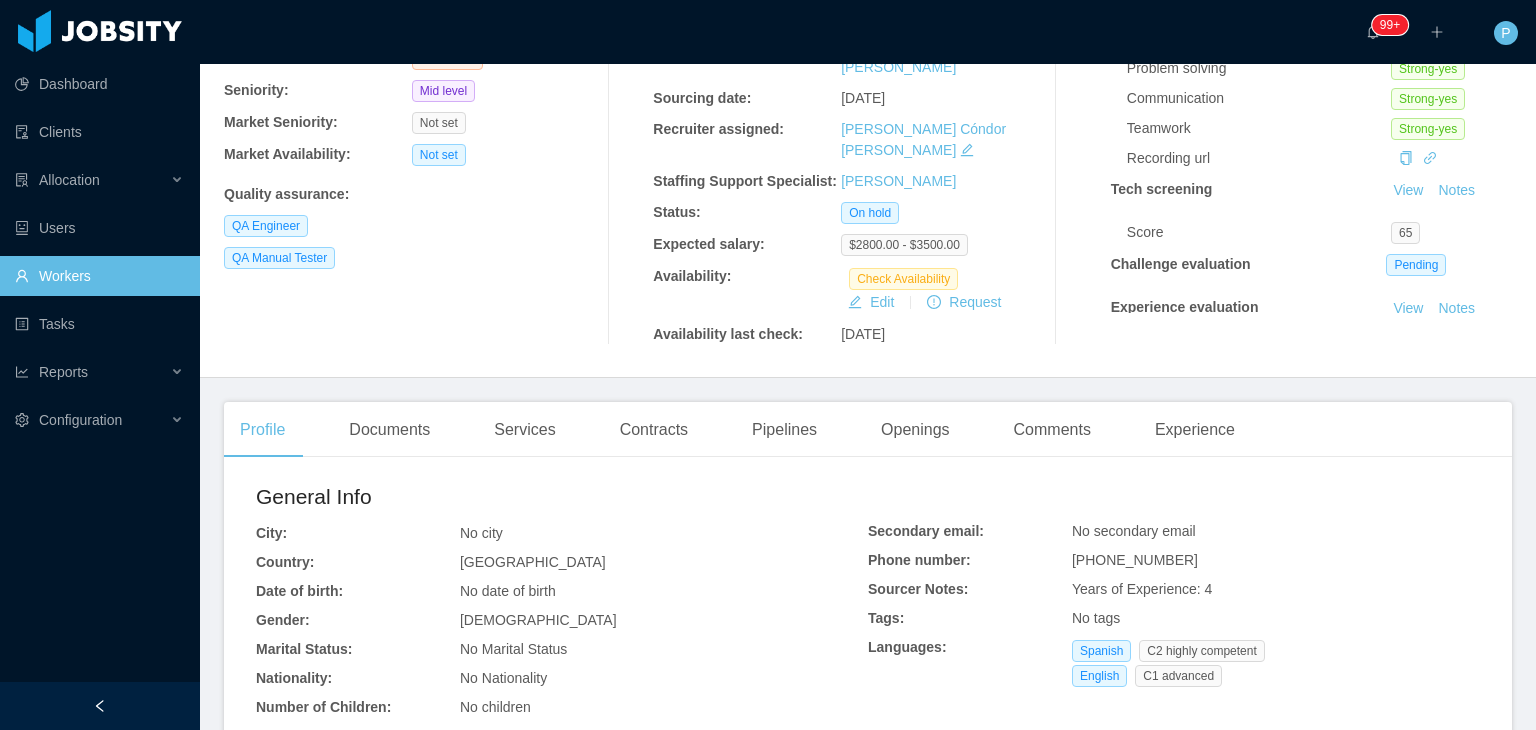 click on "Julieta Balcaza julibalcaza15@gmail.com  Billable  Worker Status: Candidate Seniority:   Mid level   Market Seniority:  Not set  Market Availability: Not set Quality assurance : QA Engineer QA Manual Tester" at bounding box center (412, 133) 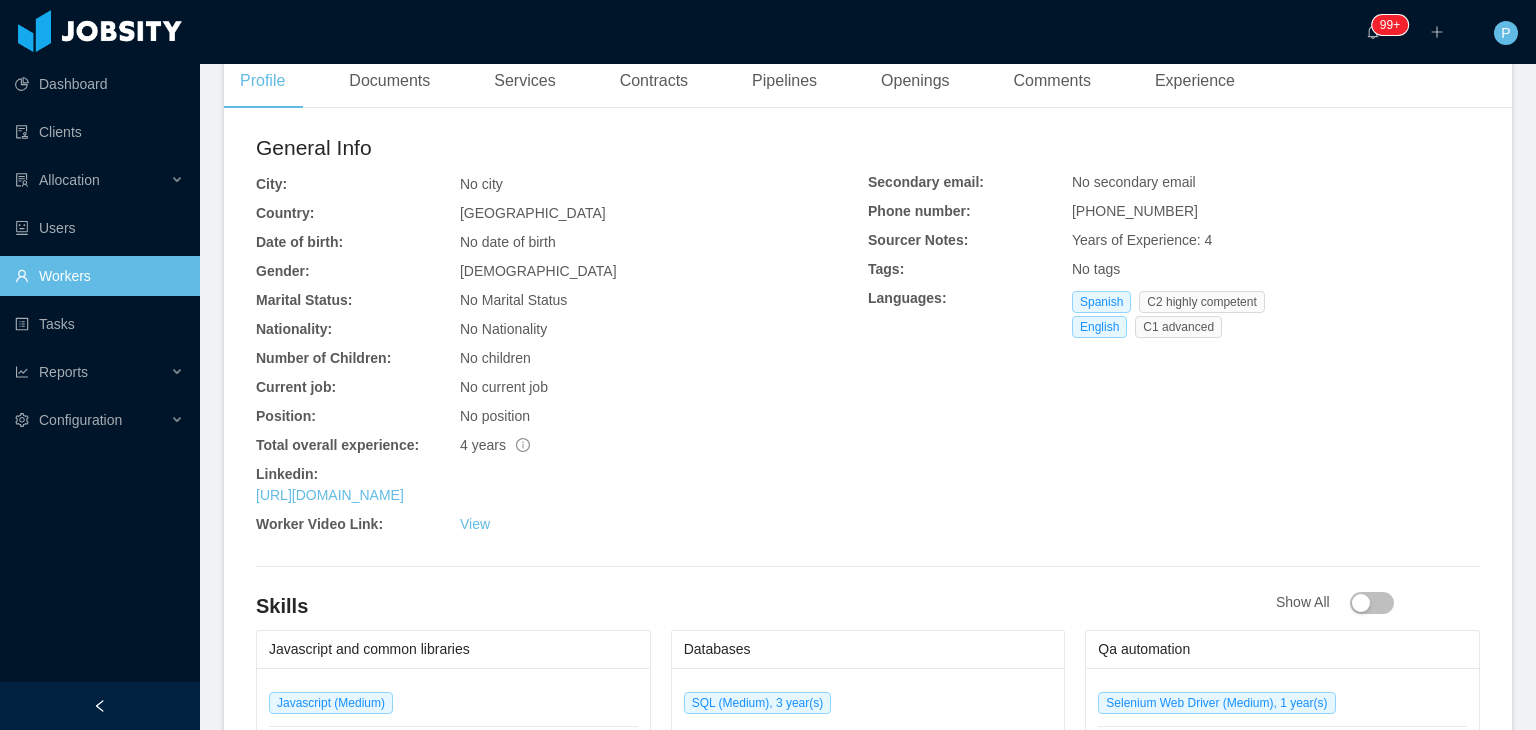 scroll, scrollTop: 618, scrollLeft: 0, axis: vertical 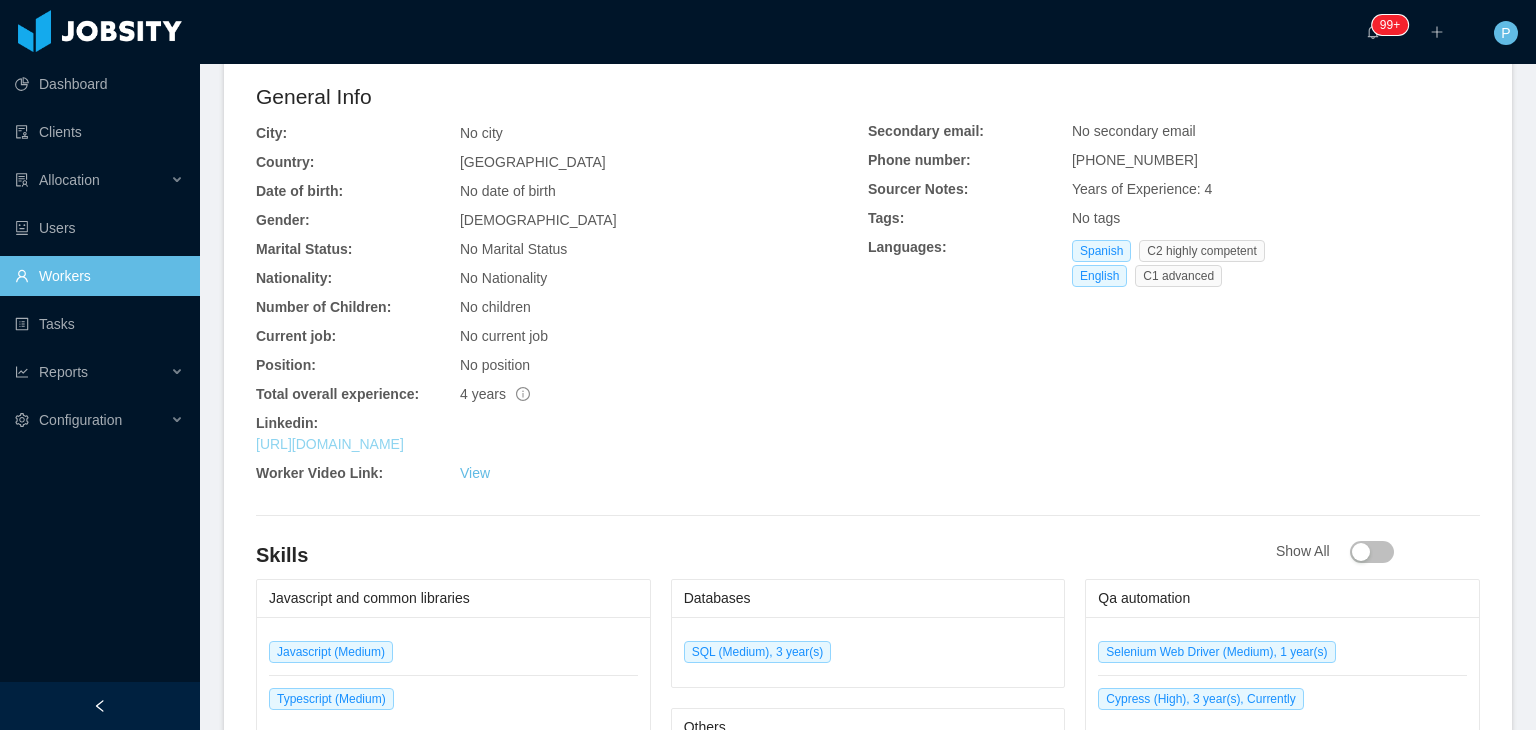 click on "https://www.linkedin.com/in/julibalcaza15" at bounding box center [330, 444] 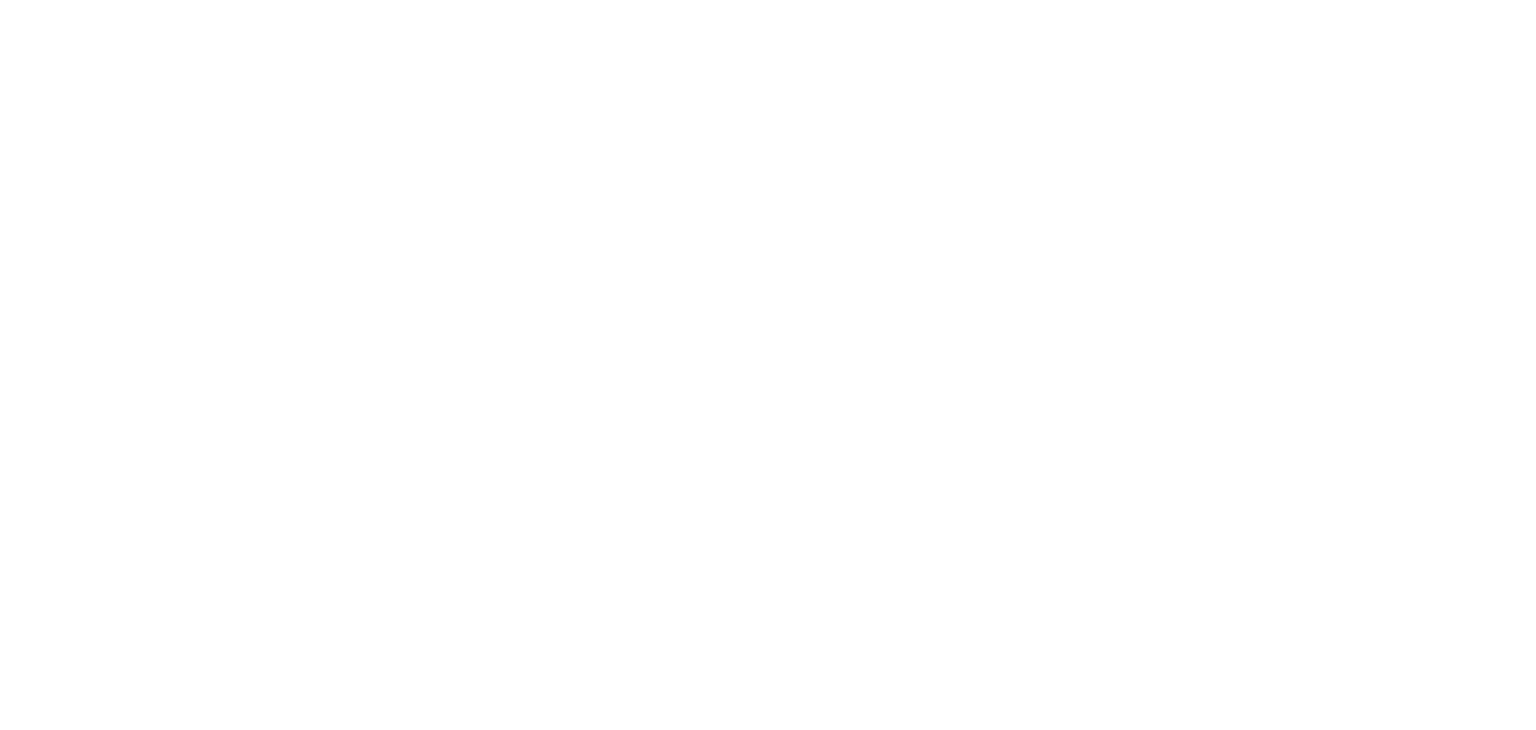 scroll, scrollTop: 0, scrollLeft: 0, axis: both 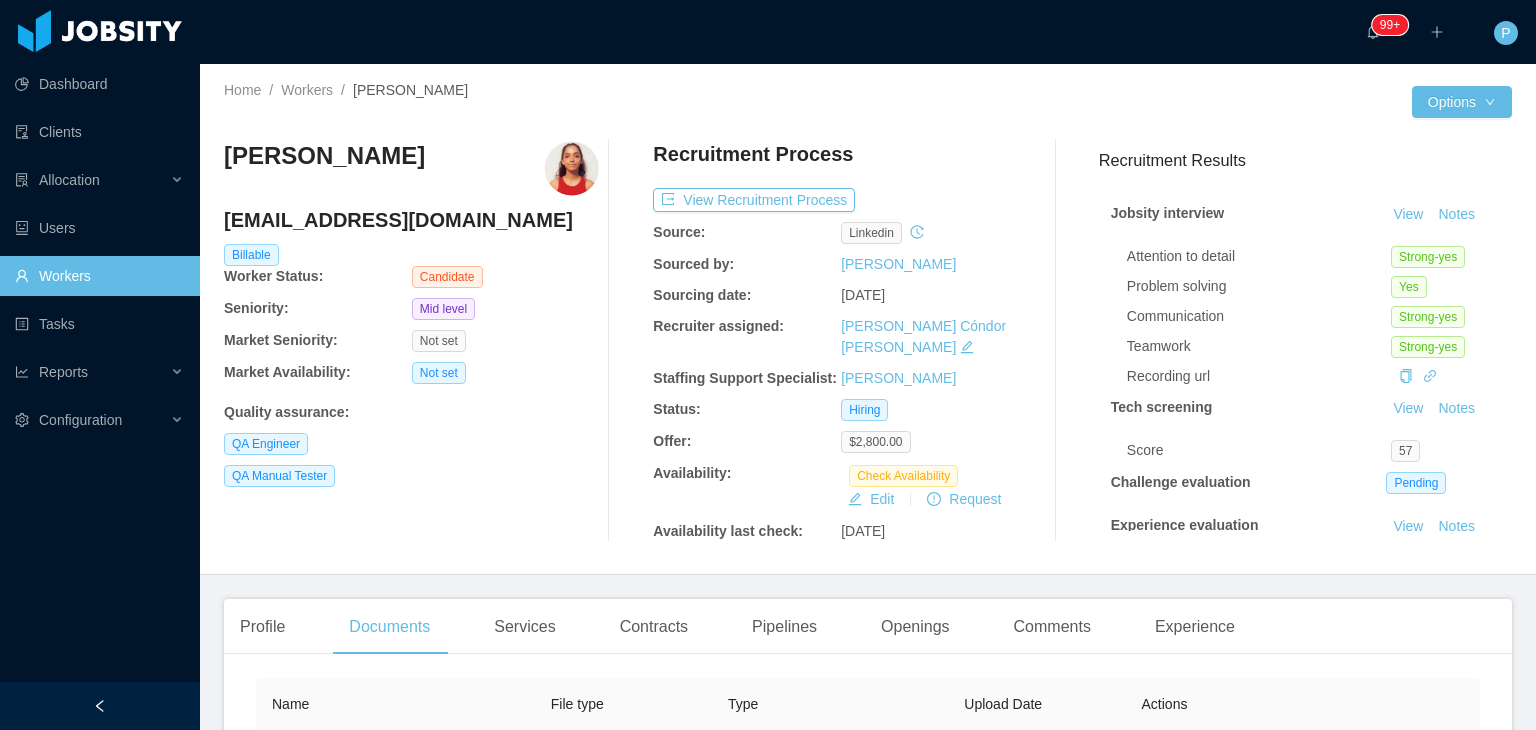 click at bounding box center [627, 341] 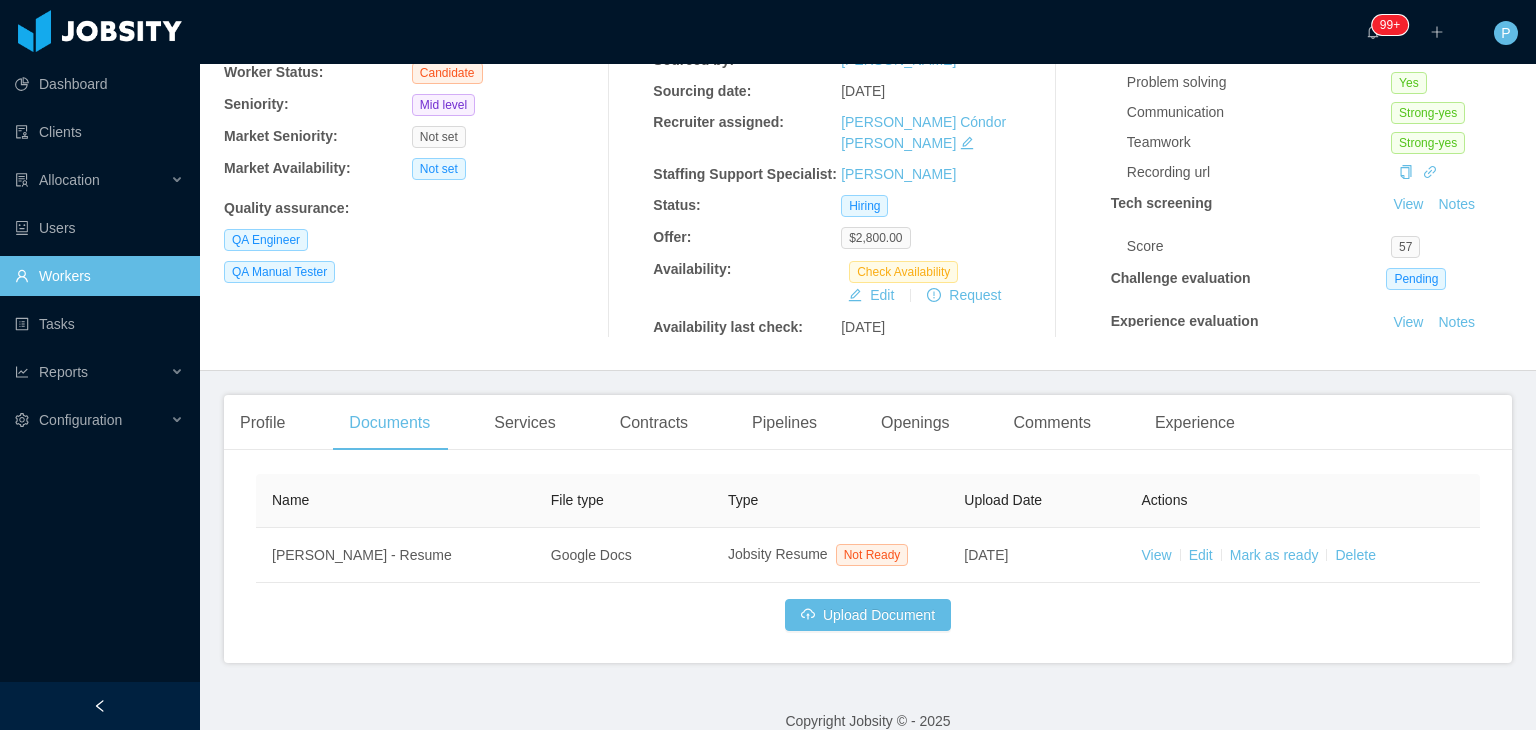 scroll, scrollTop: 218, scrollLeft: 0, axis: vertical 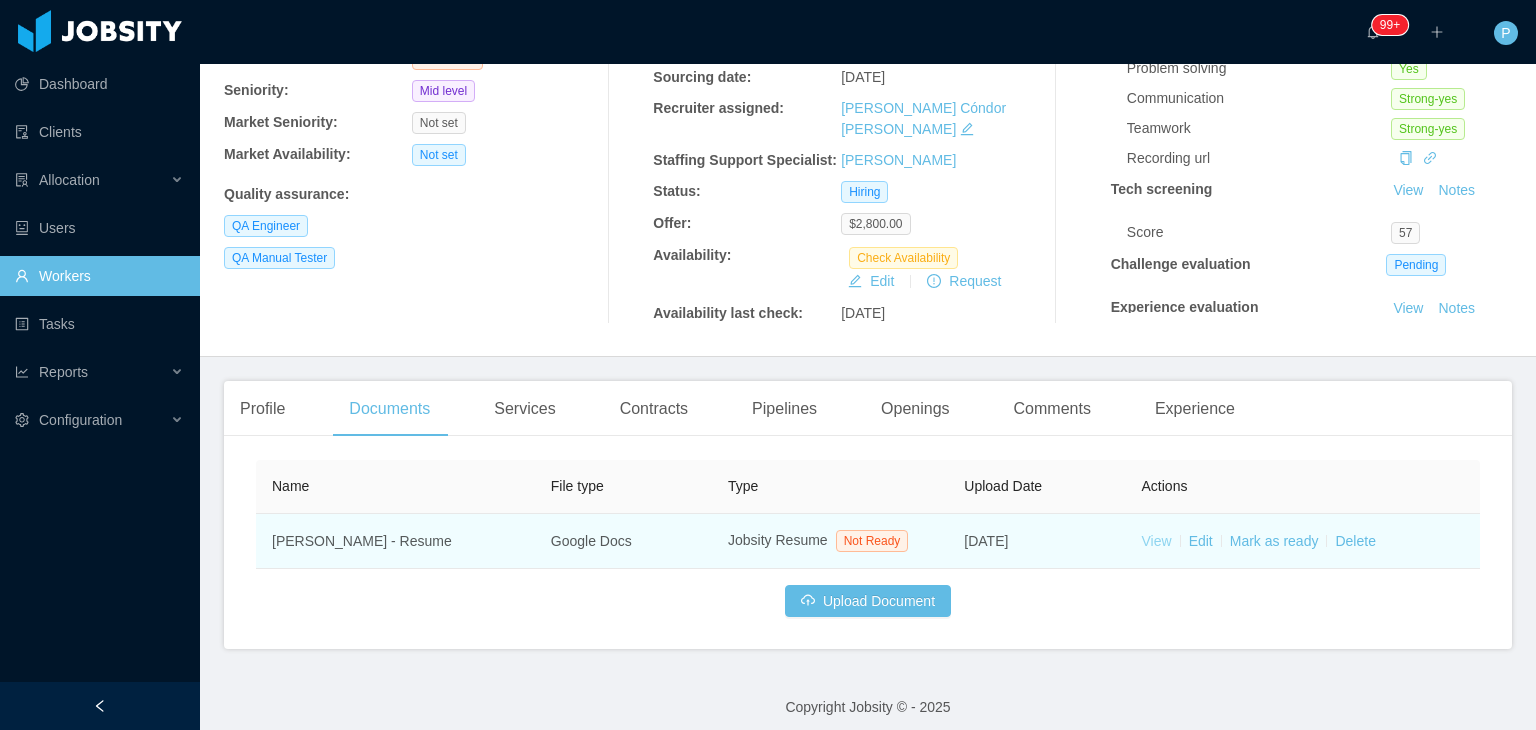 click on "View" at bounding box center [1157, 541] 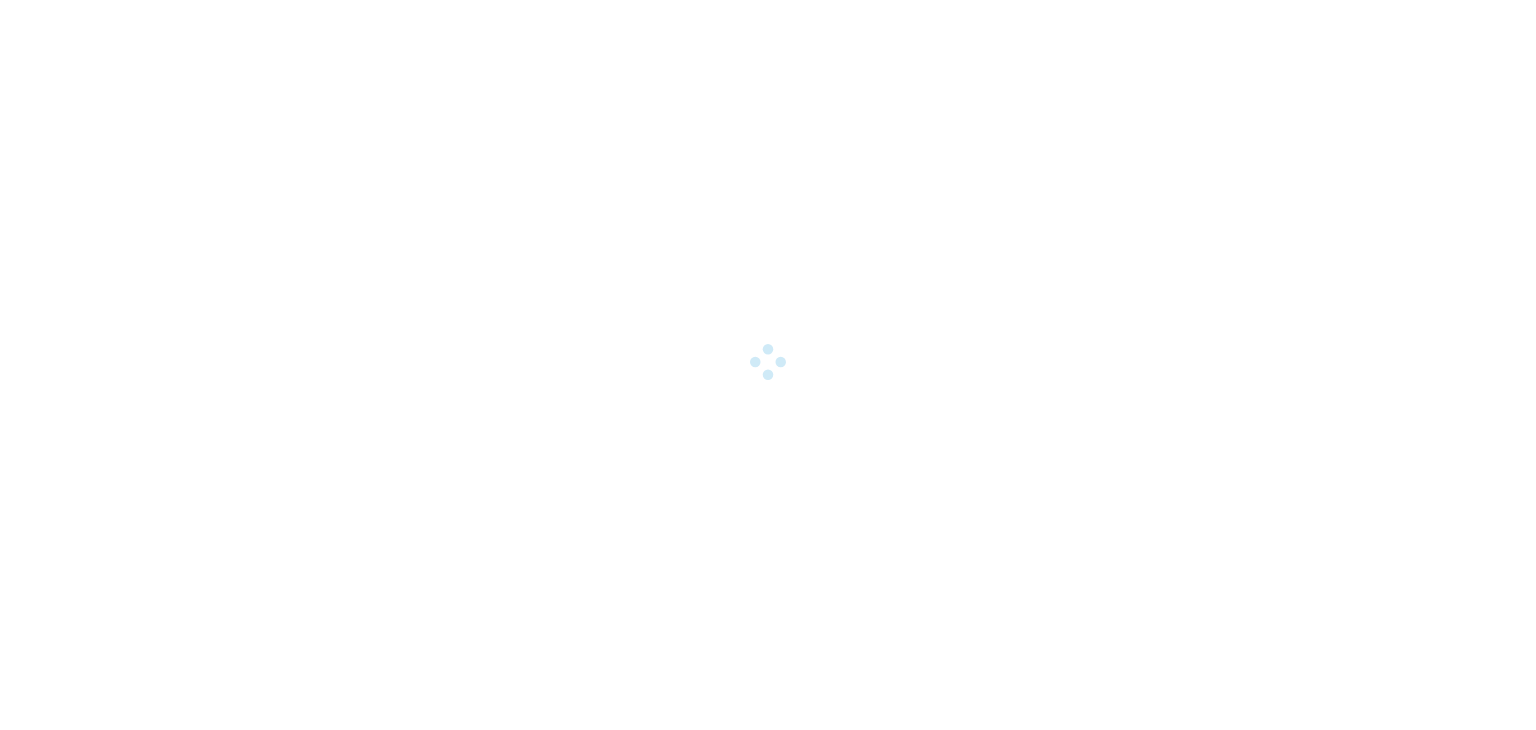 scroll, scrollTop: 0, scrollLeft: 0, axis: both 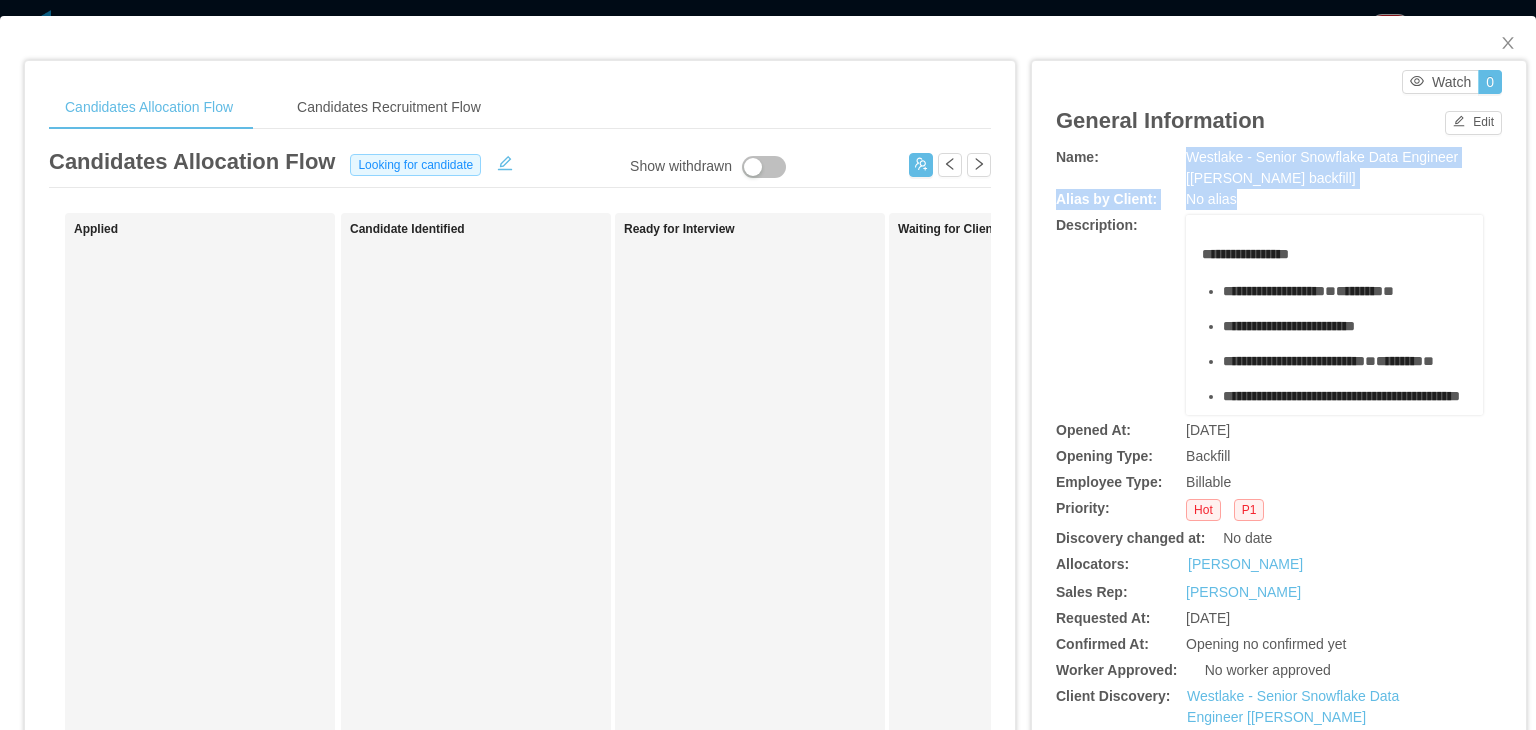 drag, startPoint x: 1345, startPoint y: 190, endPoint x: 1173, endPoint y: 161, distance: 174.42764 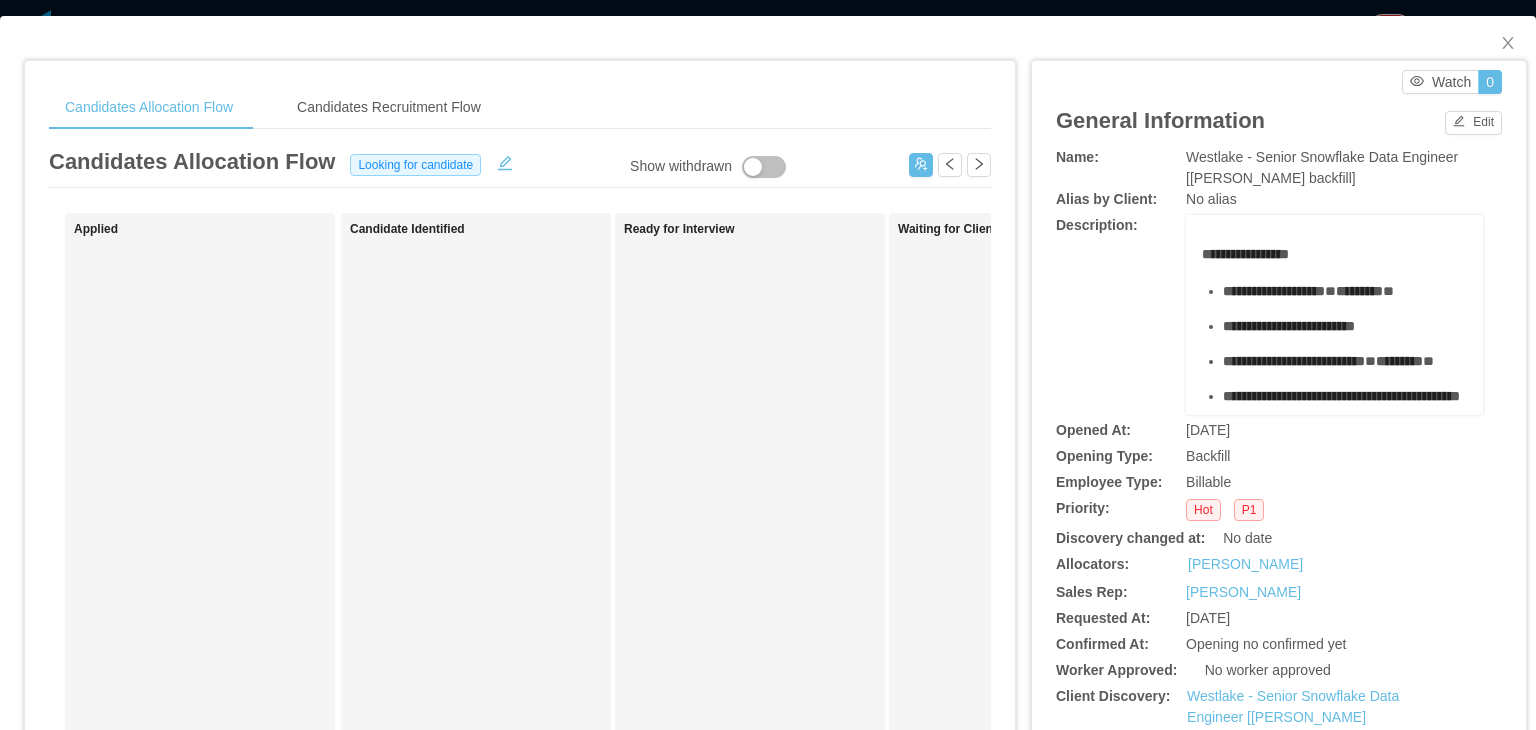 drag, startPoint x: 1344, startPoint y: 177, endPoint x: 1175, endPoint y: 158, distance: 170.0647 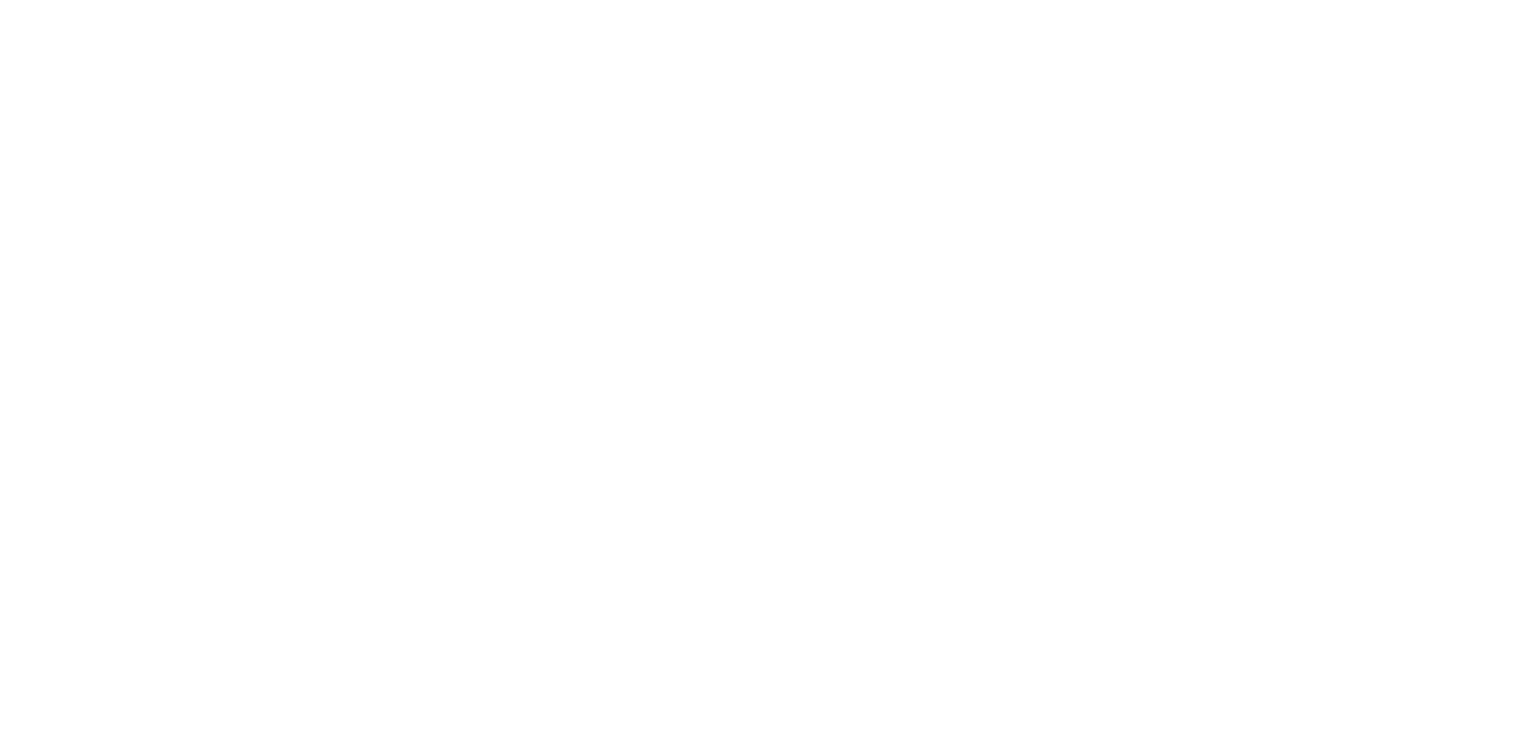 scroll, scrollTop: 0, scrollLeft: 0, axis: both 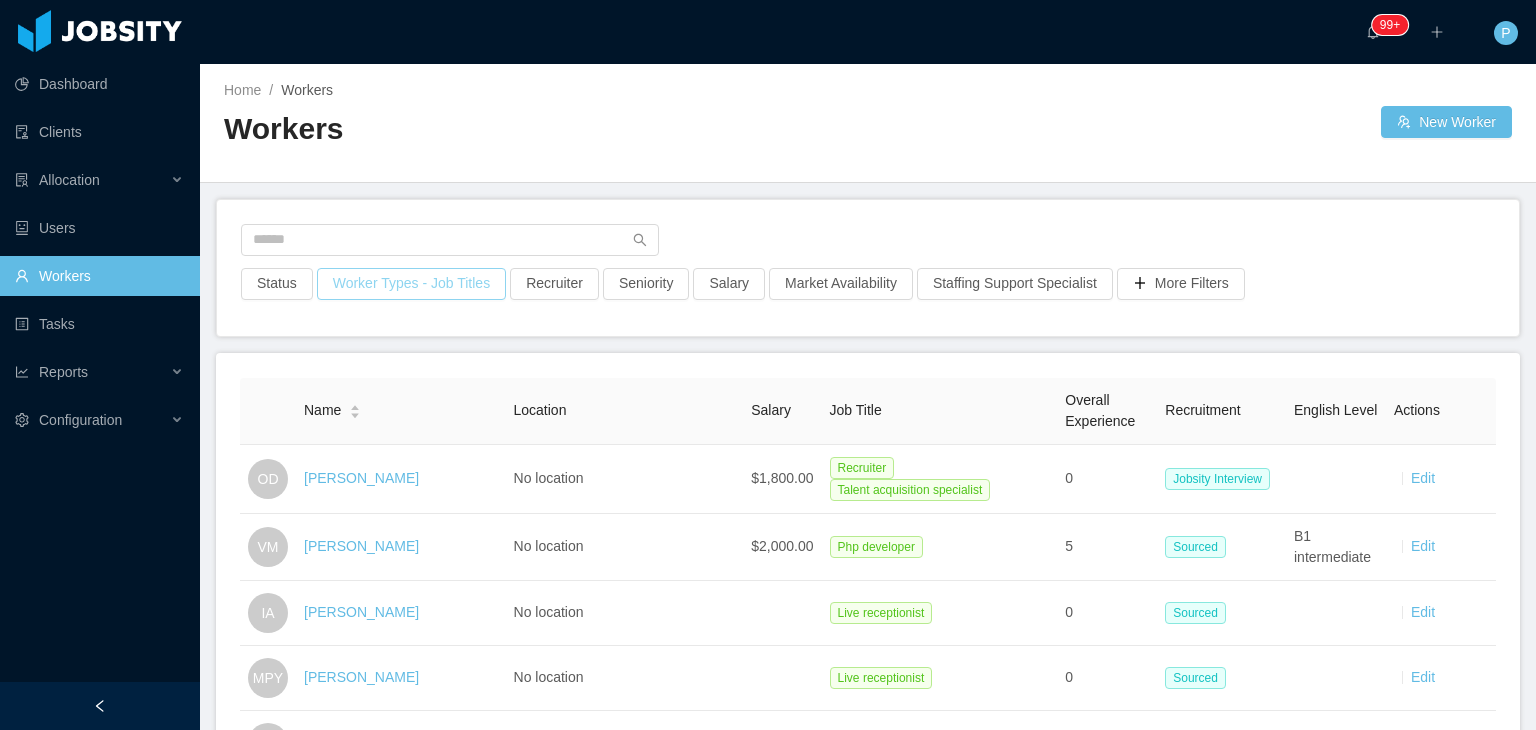 click on "Worker Types - Job Titles" at bounding box center (411, 284) 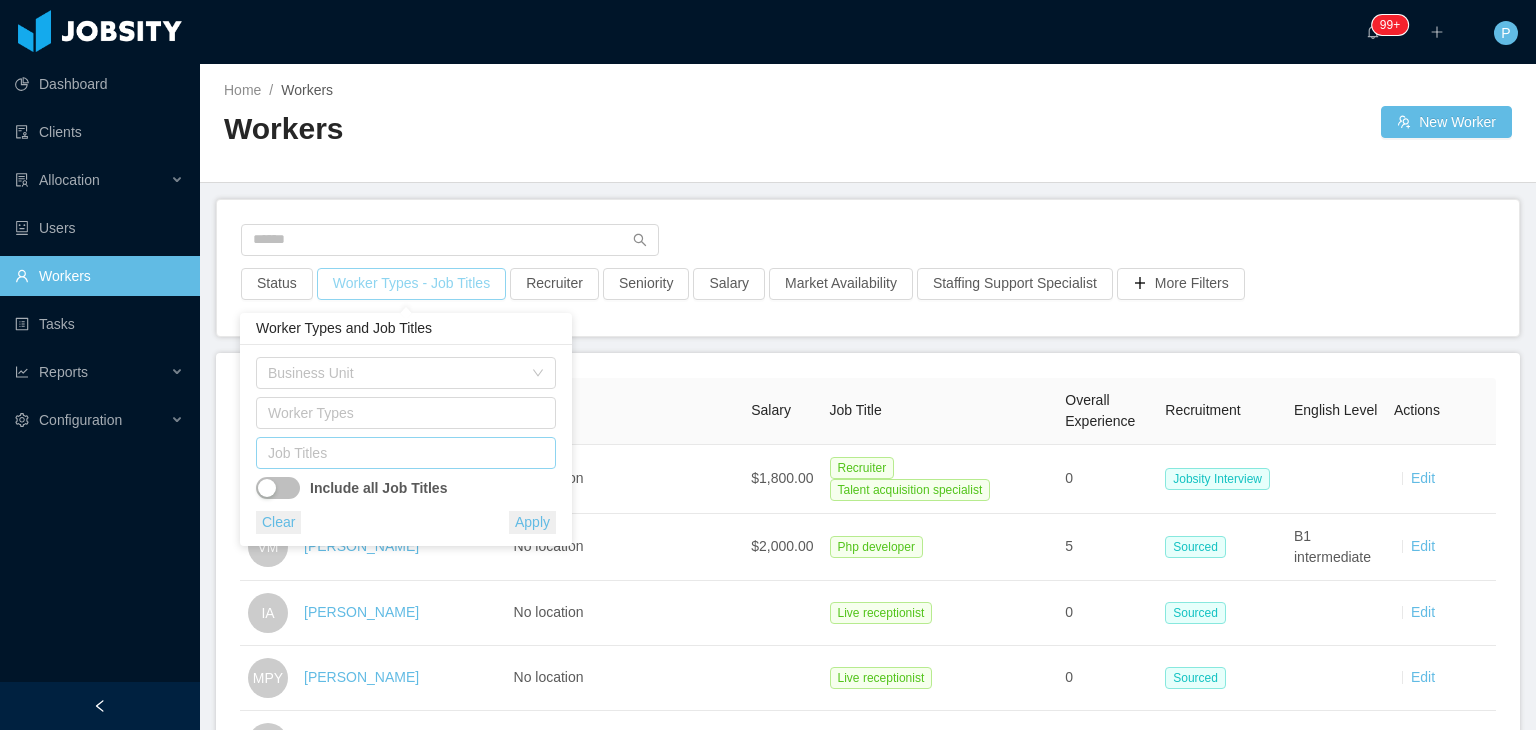 click on "Job Titles" at bounding box center (401, 453) 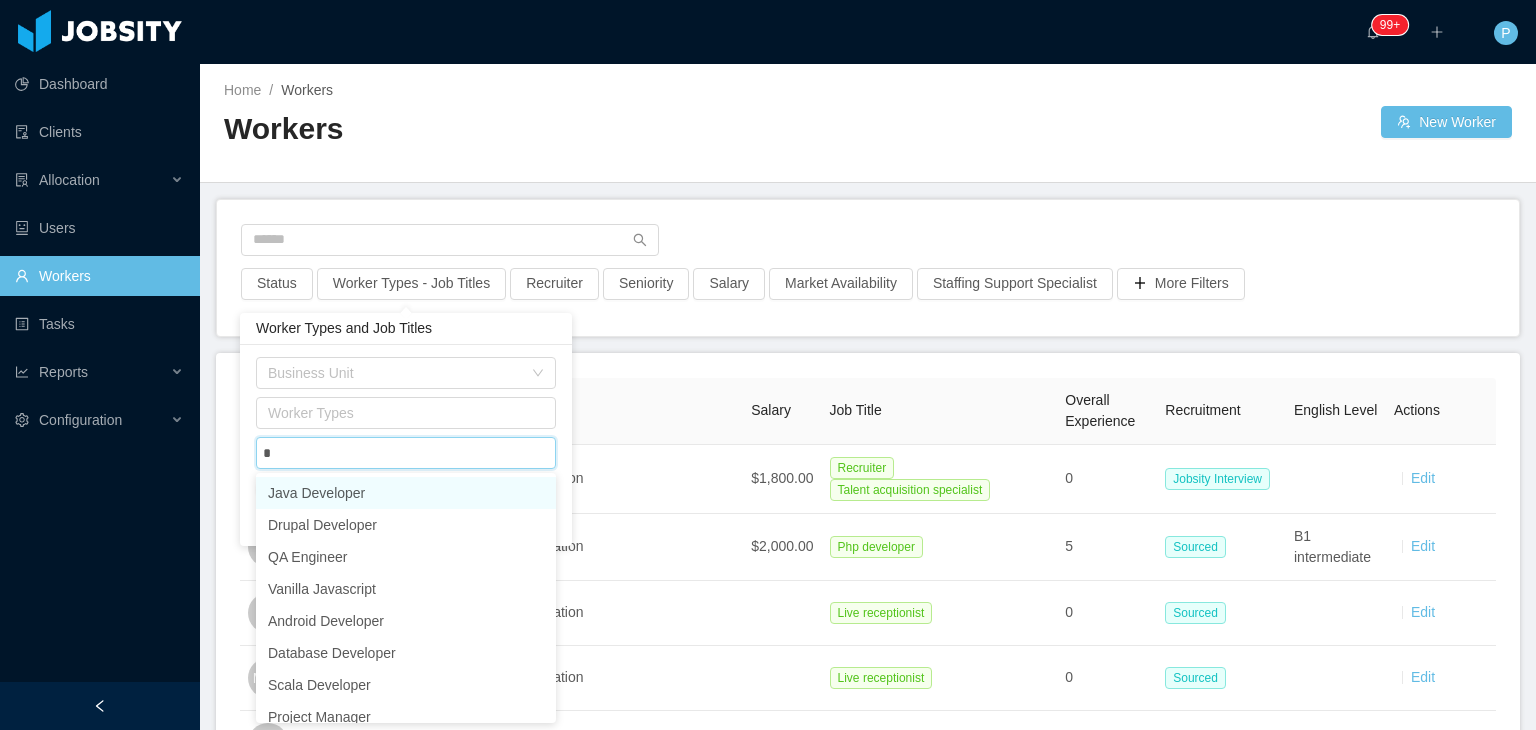 type on "**" 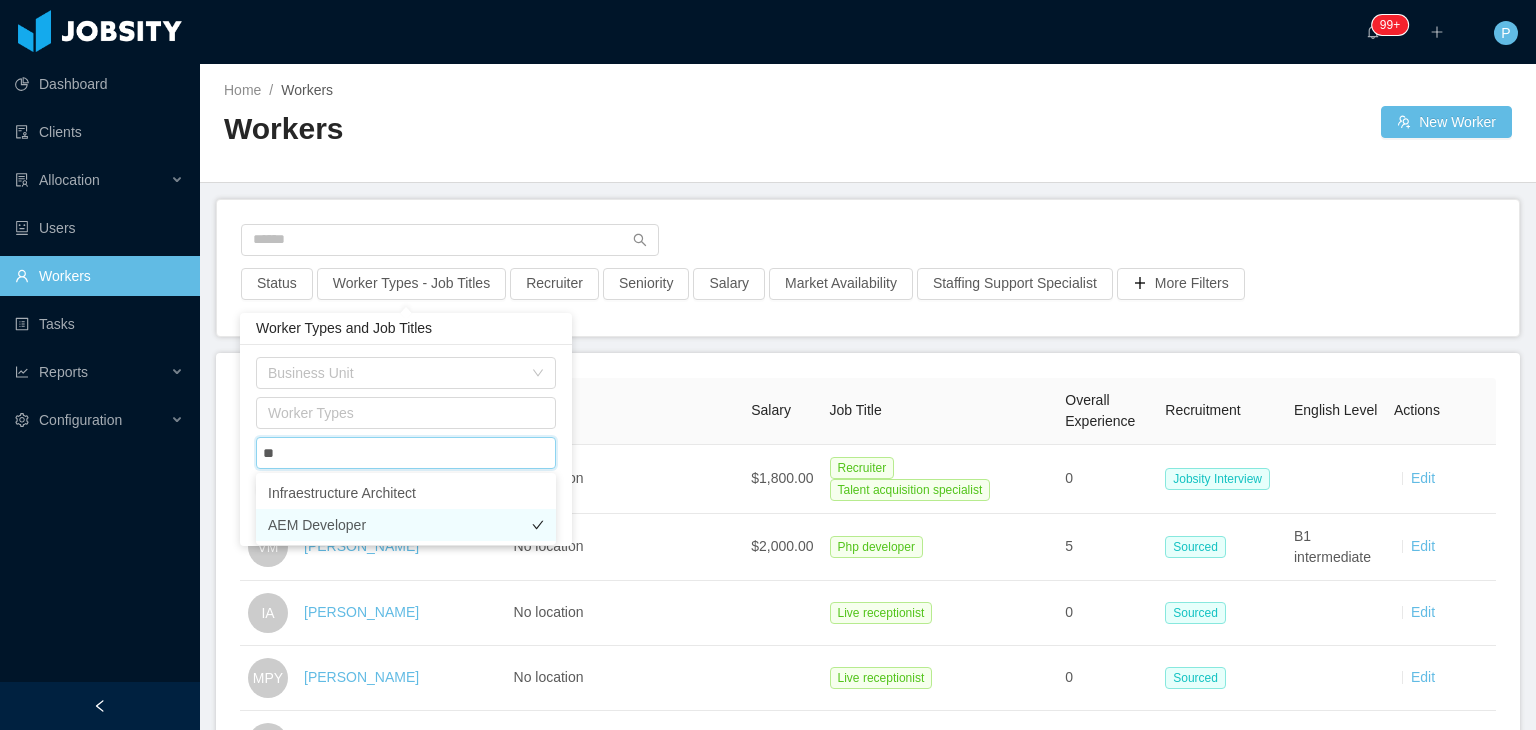 click on "AEM Developer" at bounding box center (406, 525) 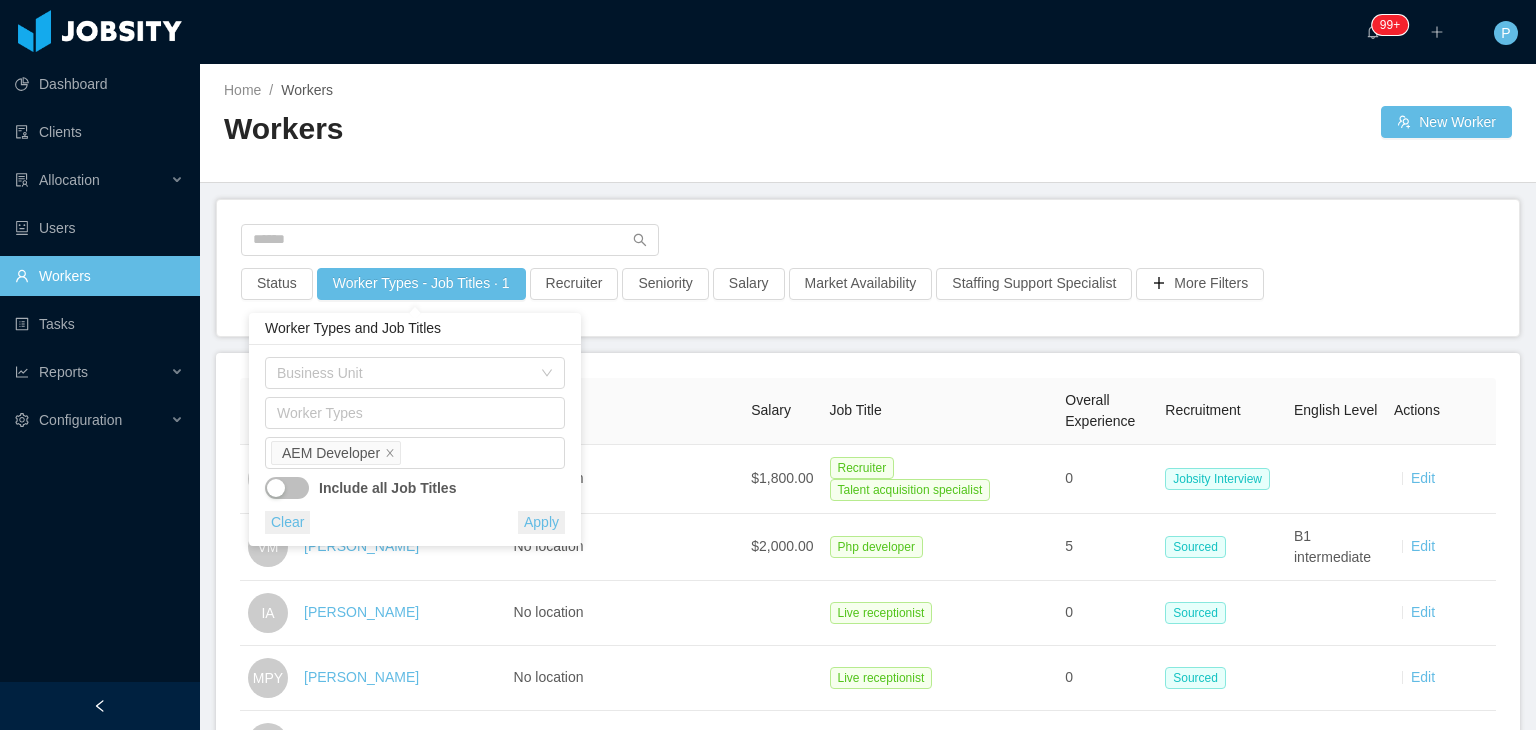 click on "Business Unit Worker Types   Job Titles AEM Developer    Include all Job Titles Clear Apply" at bounding box center (415, 445) 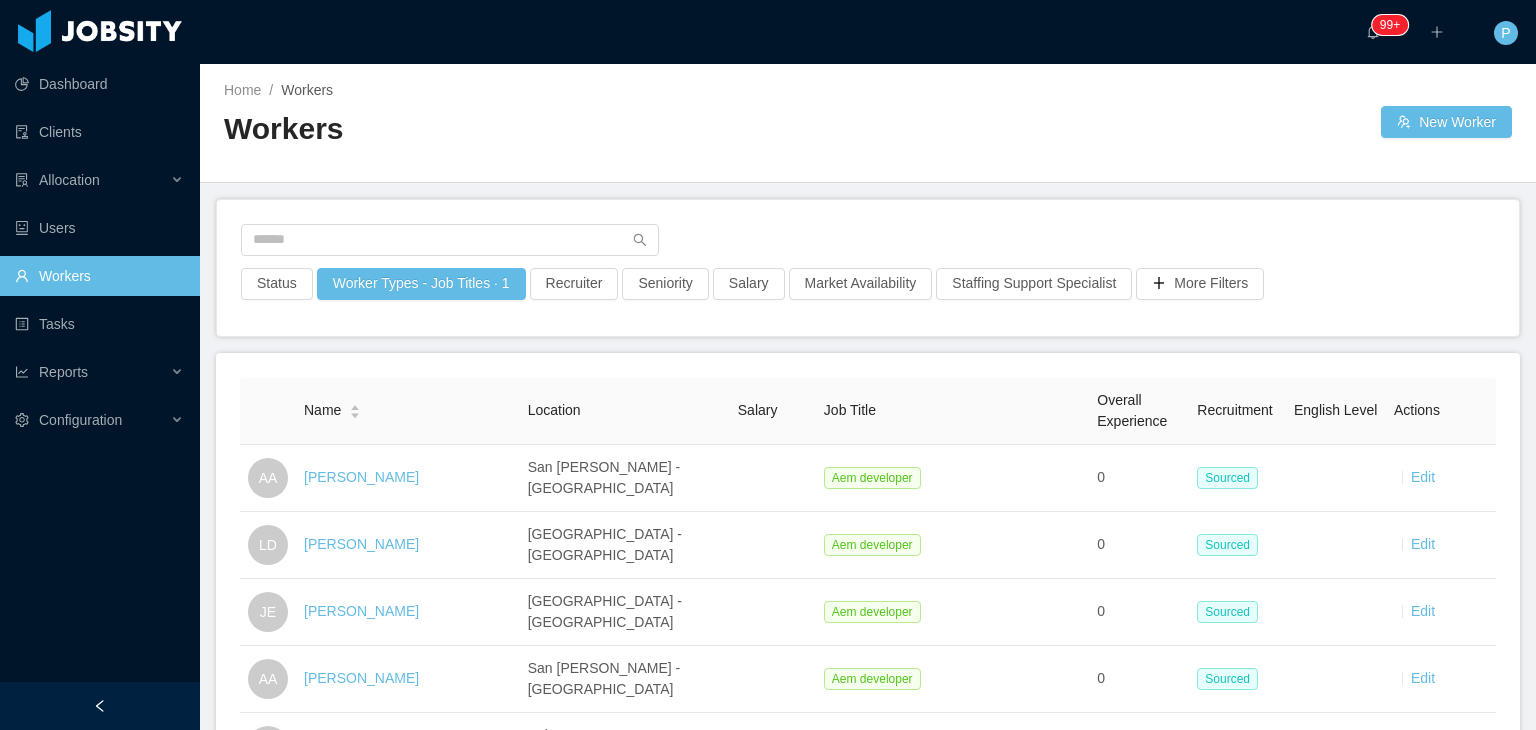 click on "Home / Workers / Workers New Worker" at bounding box center (868, 123) 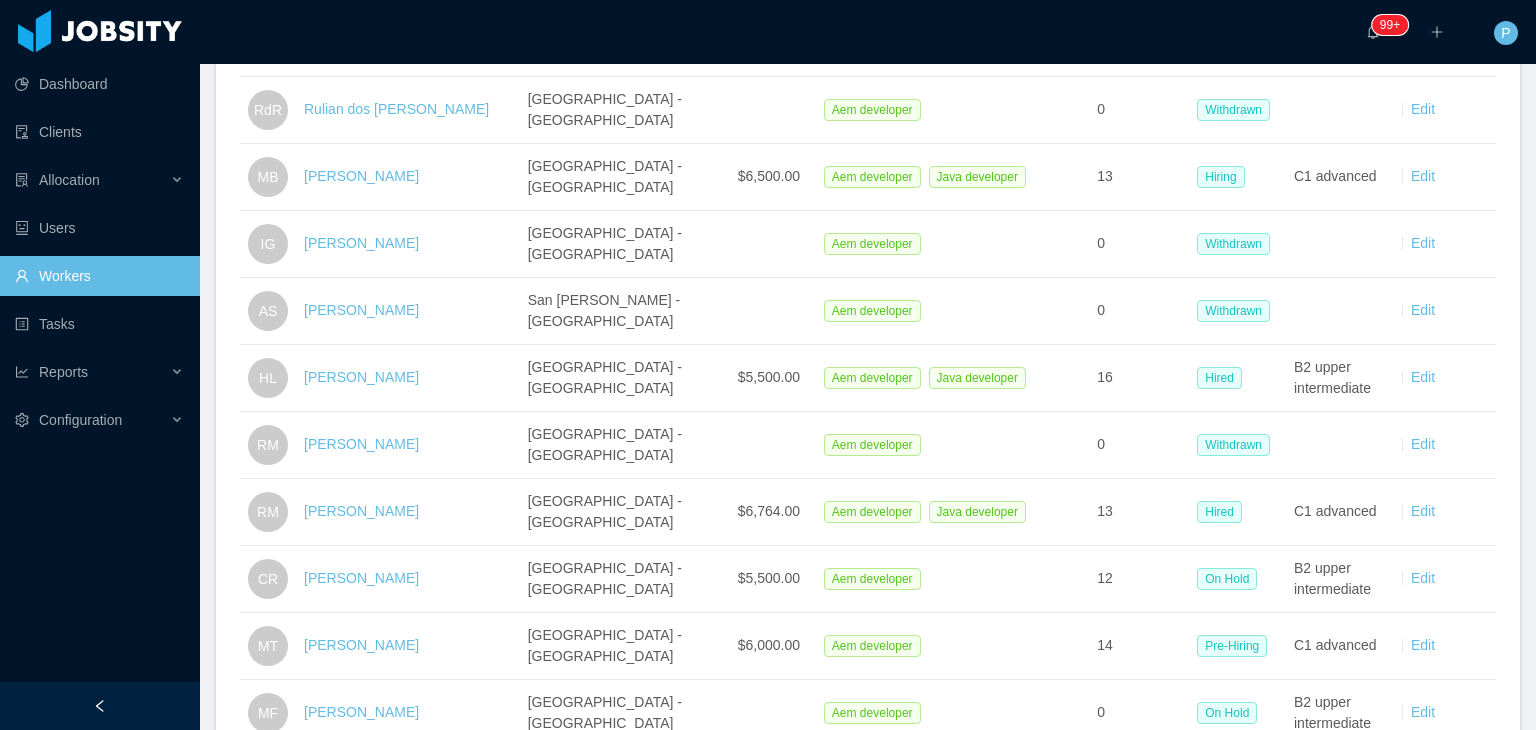 scroll, scrollTop: 3169, scrollLeft: 0, axis: vertical 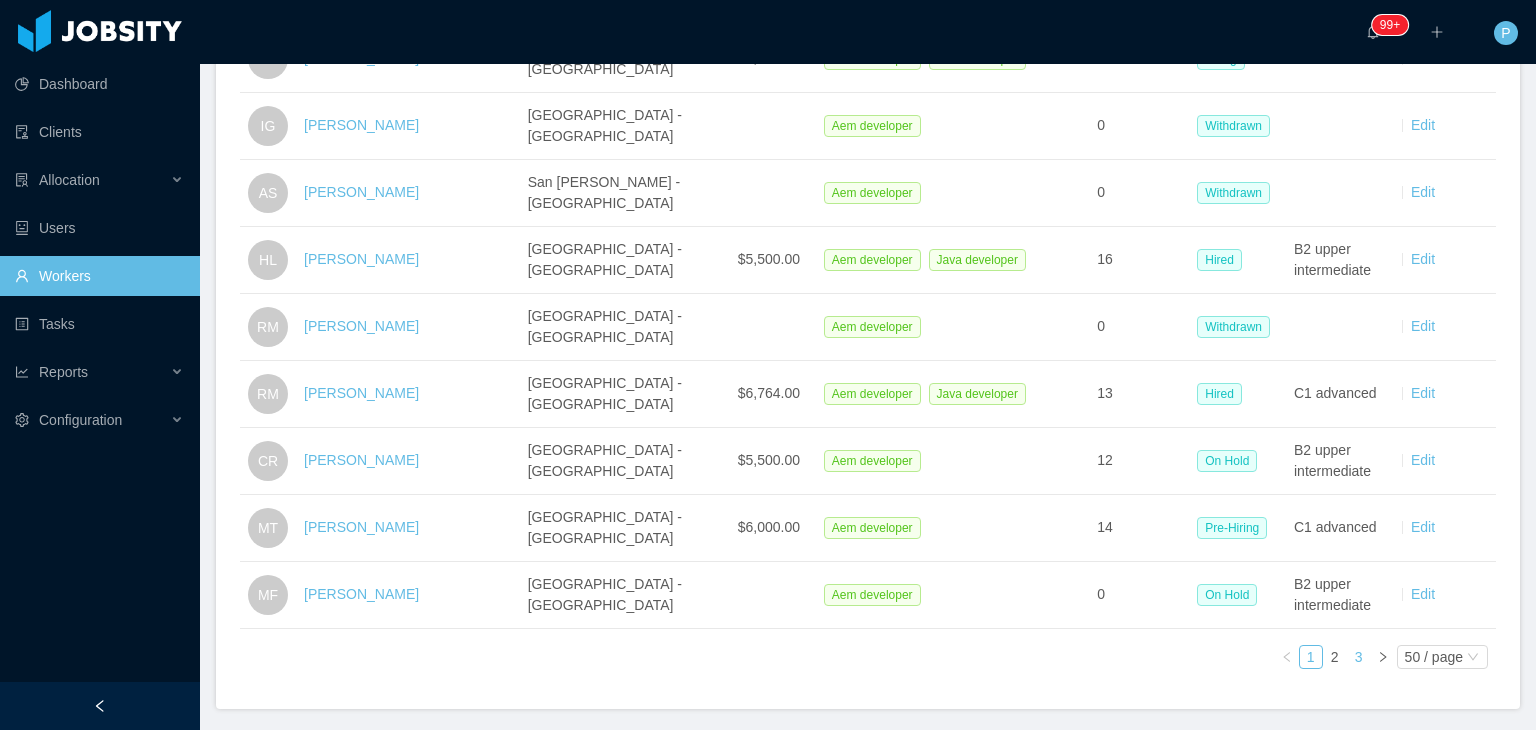 click on "3" at bounding box center [1359, 657] 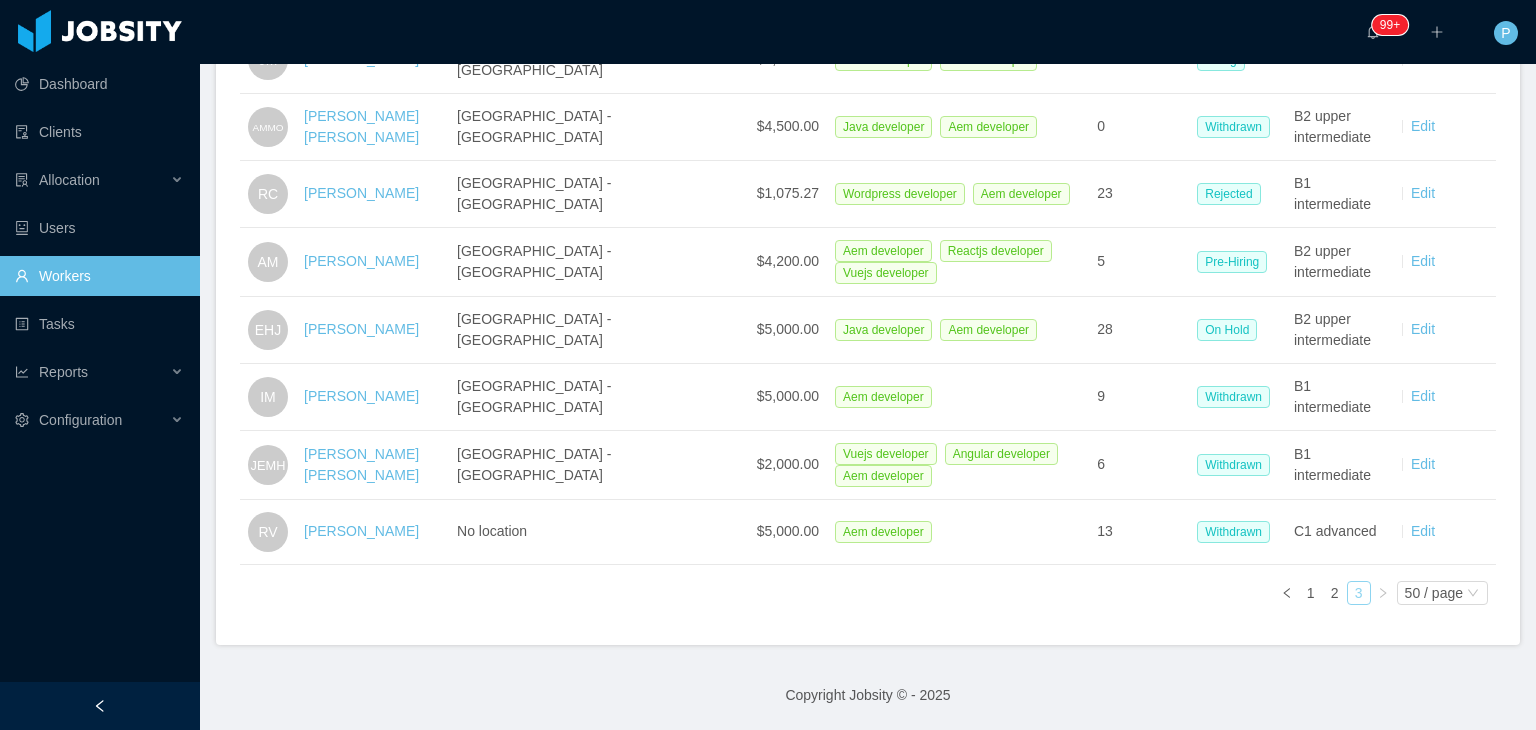 scroll, scrollTop: 1421, scrollLeft: 0, axis: vertical 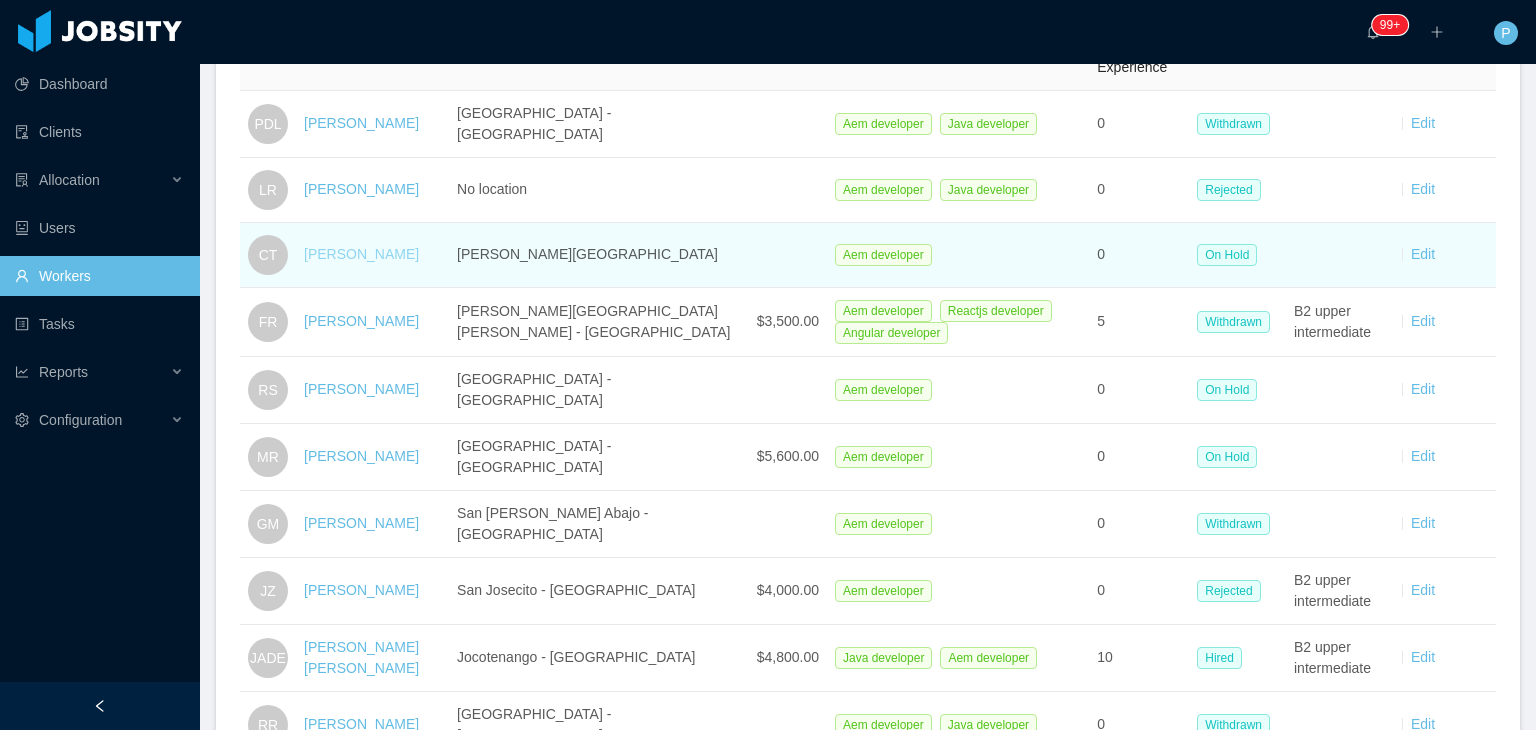 click on "Carolina Trejo" at bounding box center (361, 254) 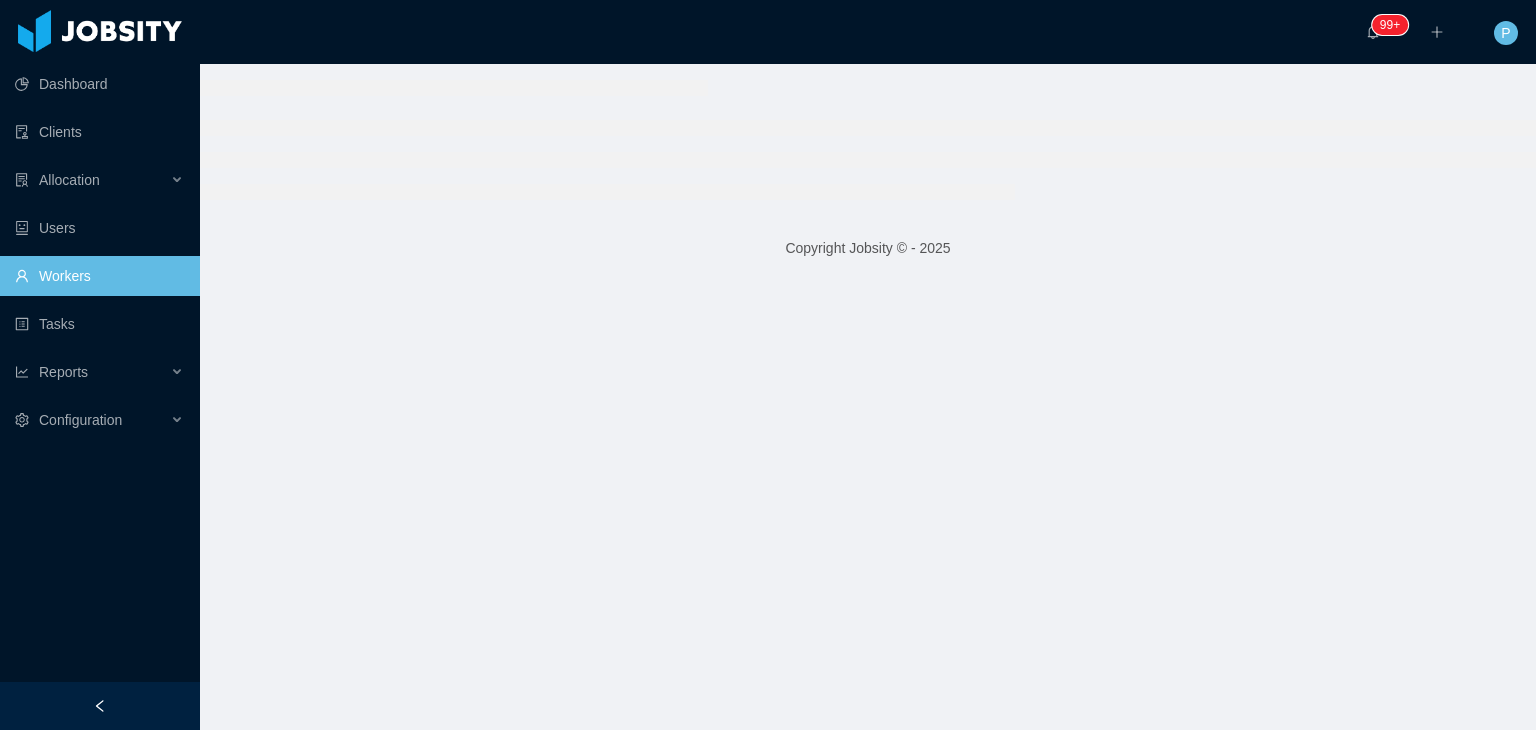 scroll, scrollTop: 0, scrollLeft: 0, axis: both 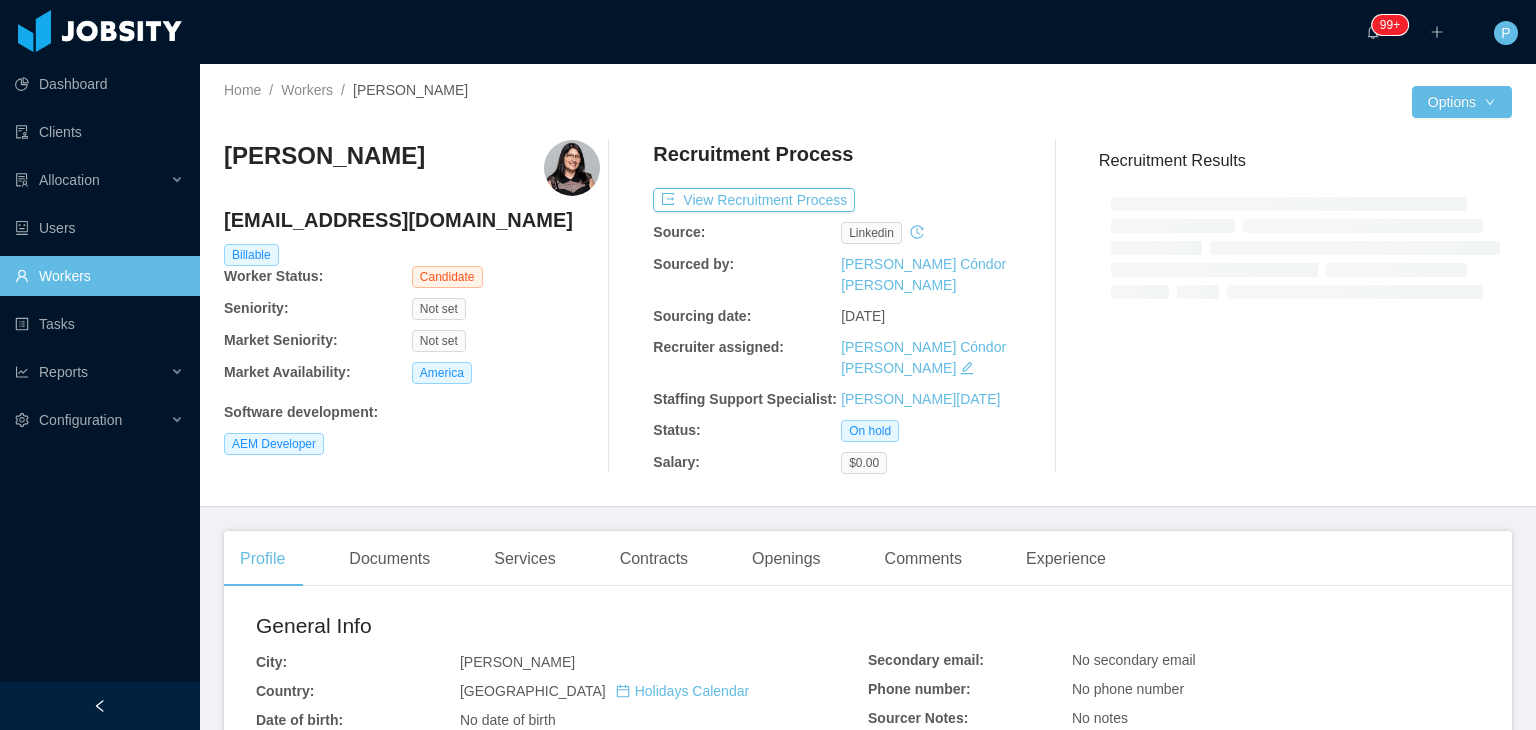 click on "Carolina Trejo carotrejosg@gmail.com  Billable  Worker Status: Candidate Seniority:  Not set  Market Seniority:  Not set  Market Availability: America Software development : AEM Developer Recruitment Process View Recruitment Process  Source: linkedin Sourced by: Paola Cóndor Andrade Sourcing date: Feb 1st, 2024 Recruiter assigned: Paola Cóndor Andrade   Staffing Support Specialist: Larissa De Natale Status: On hold Salary: $0.00 Recruitment Results" at bounding box center (868, 307) 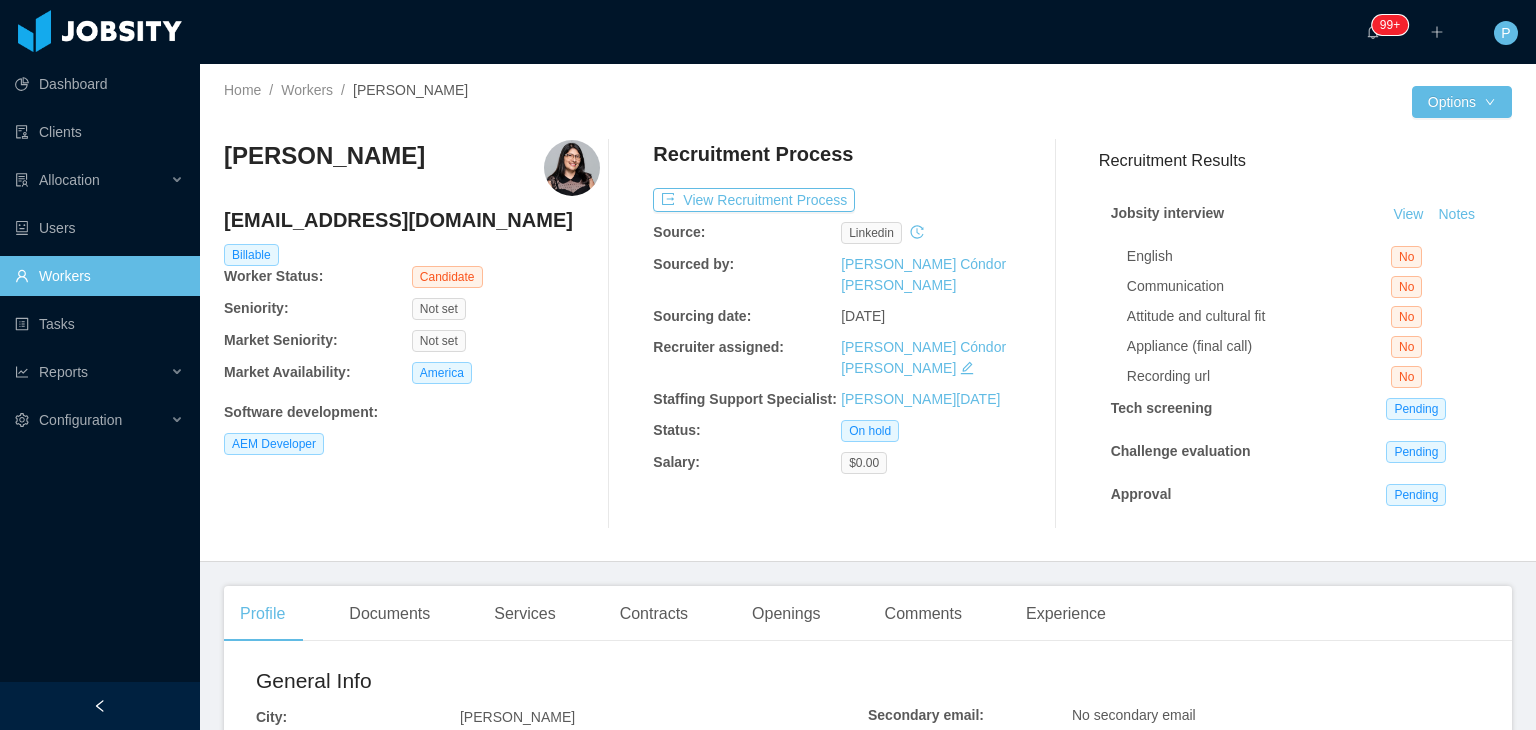 click at bounding box center [627, 334] 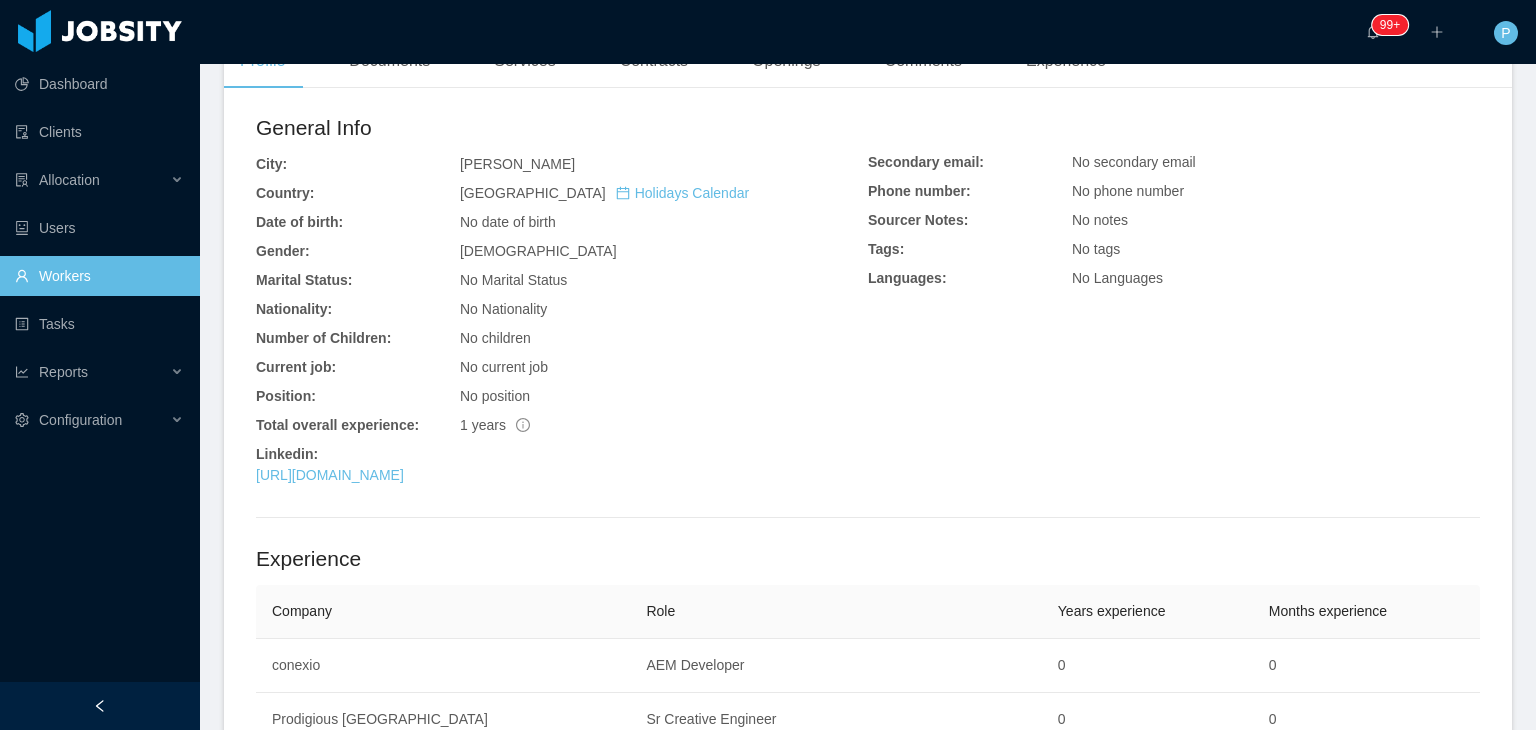 scroll, scrollTop: 560, scrollLeft: 0, axis: vertical 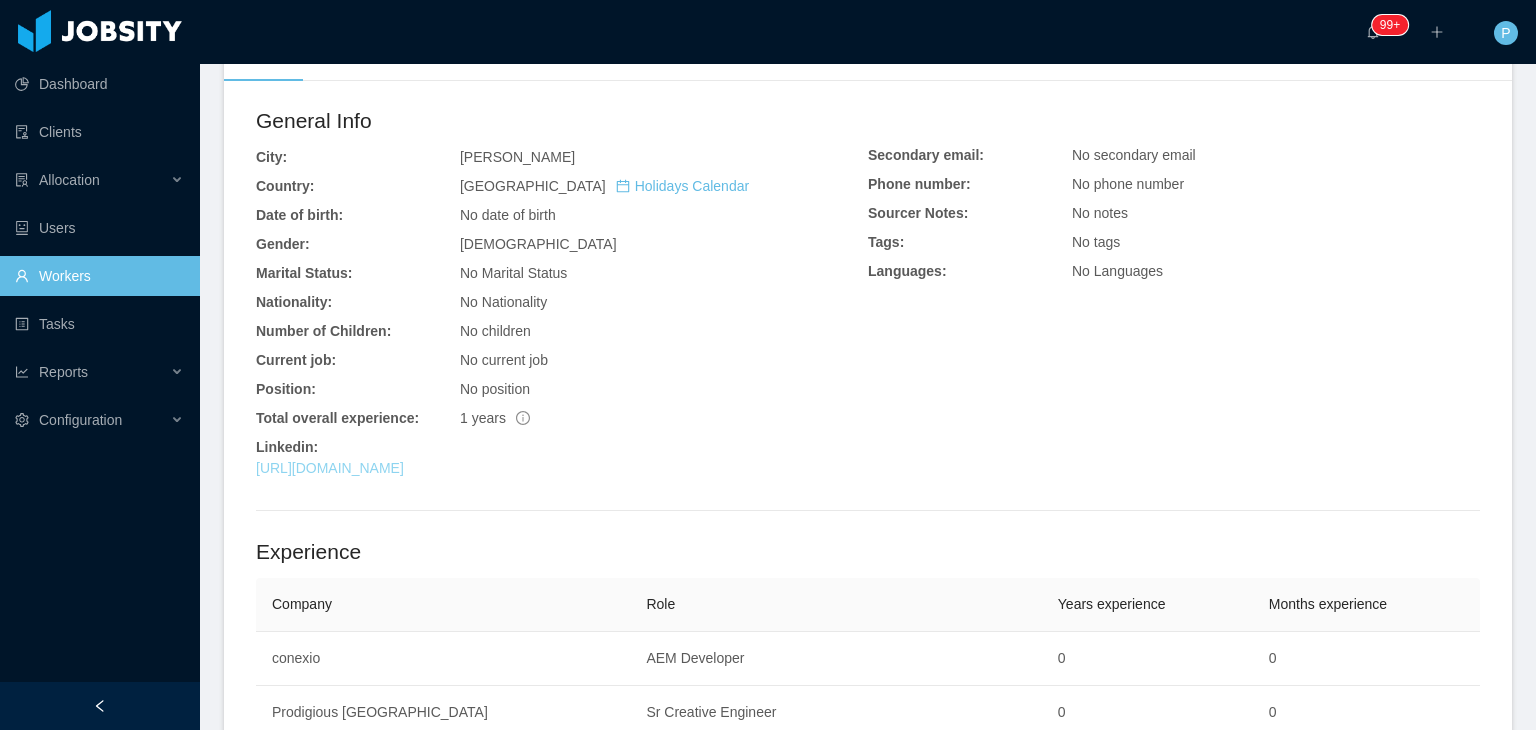 click on "https://www.linkedin.com/in/carotrejosg" at bounding box center [330, 468] 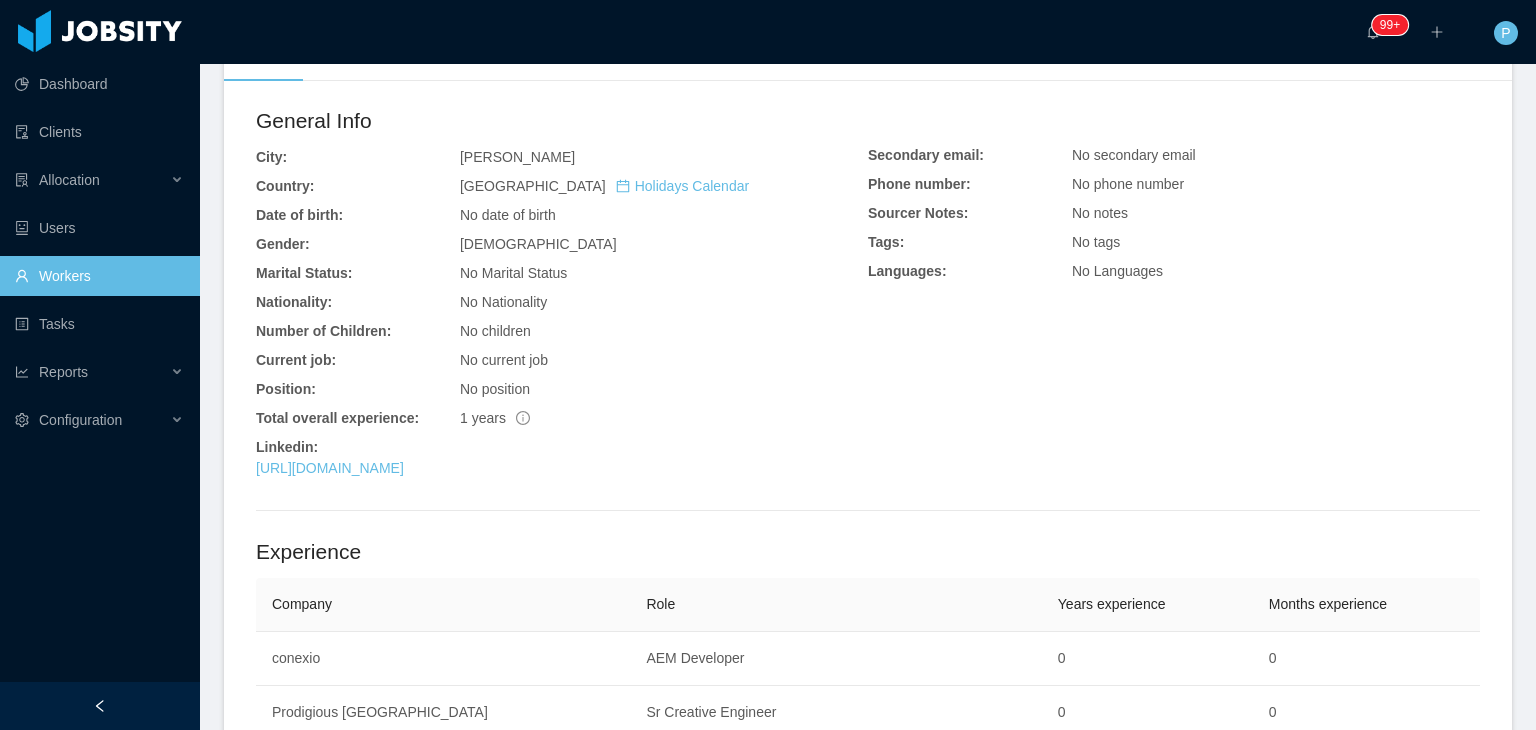click on "No Marital Status" at bounding box center (664, 273) 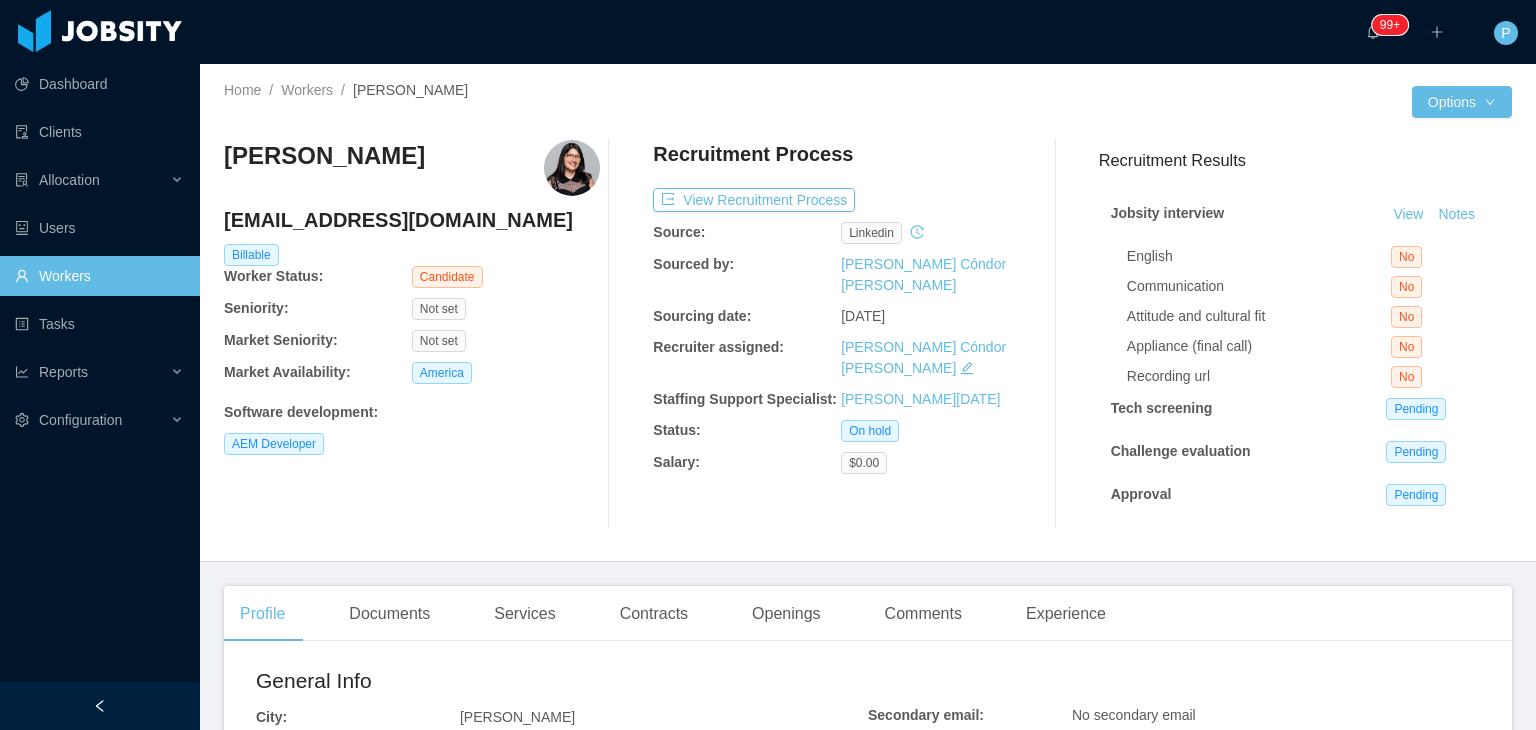 scroll, scrollTop: 0, scrollLeft: 0, axis: both 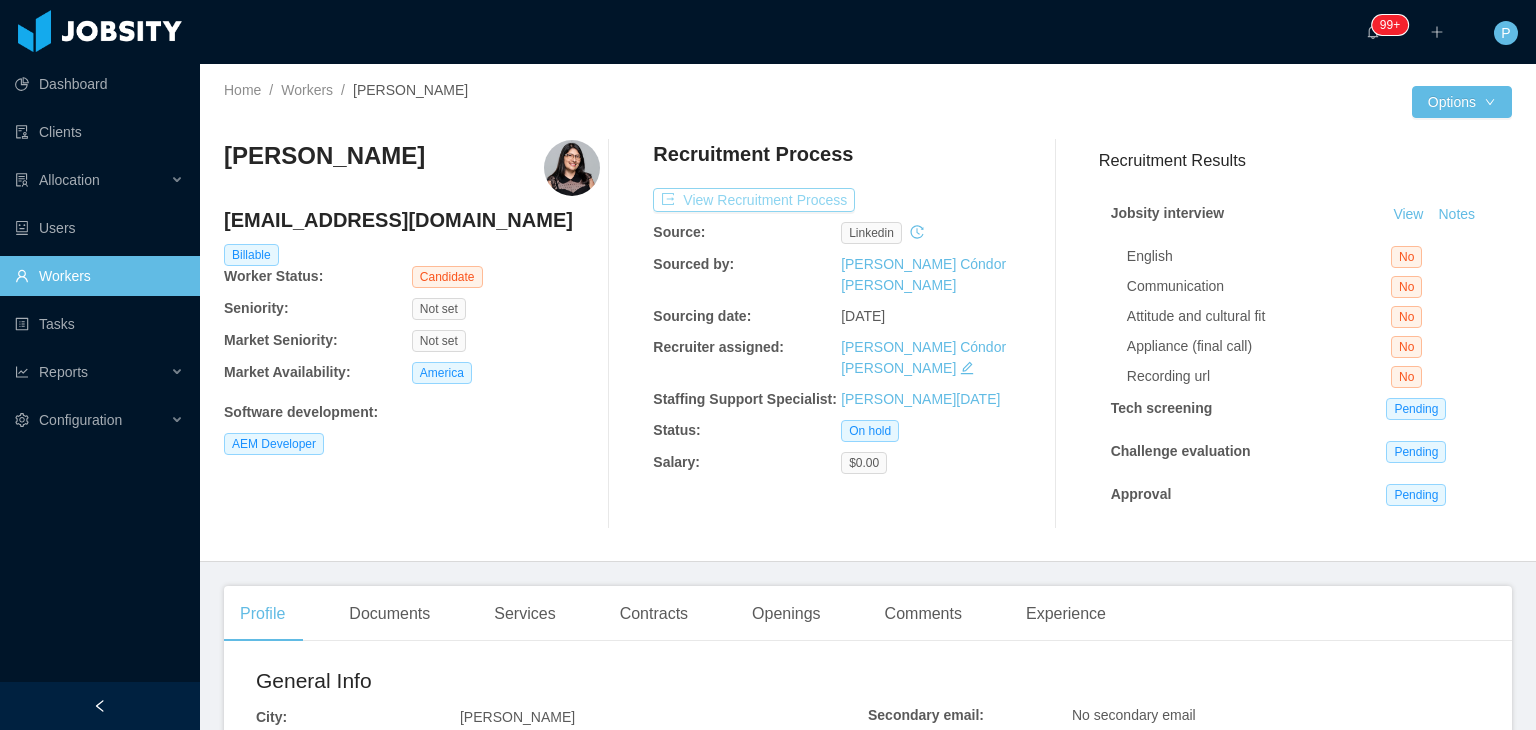 click on "View Recruitment Process" at bounding box center (754, 200) 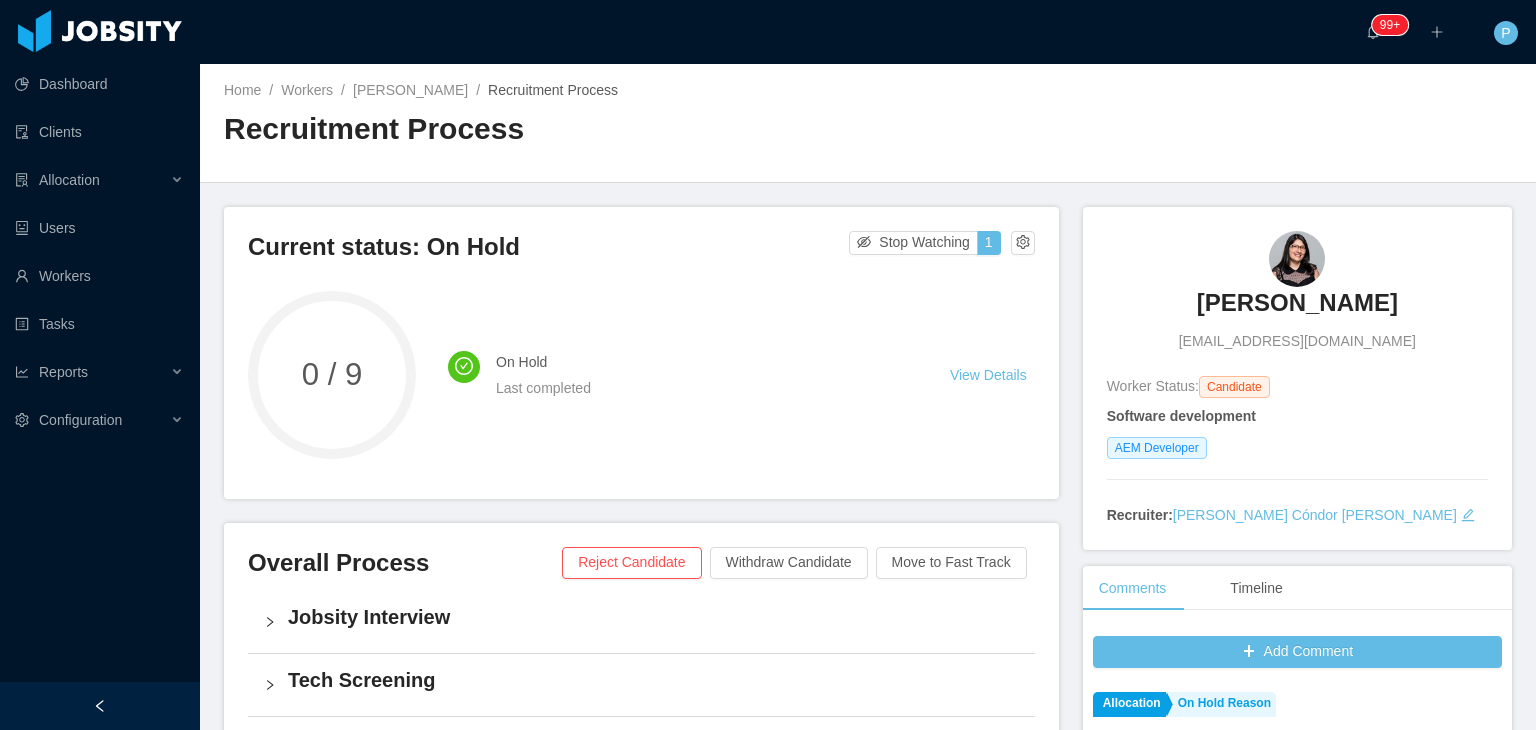 click on "Home / Workers / Carolina Trejo / Recruitment Process / Recruitment Process" at bounding box center [868, 123] 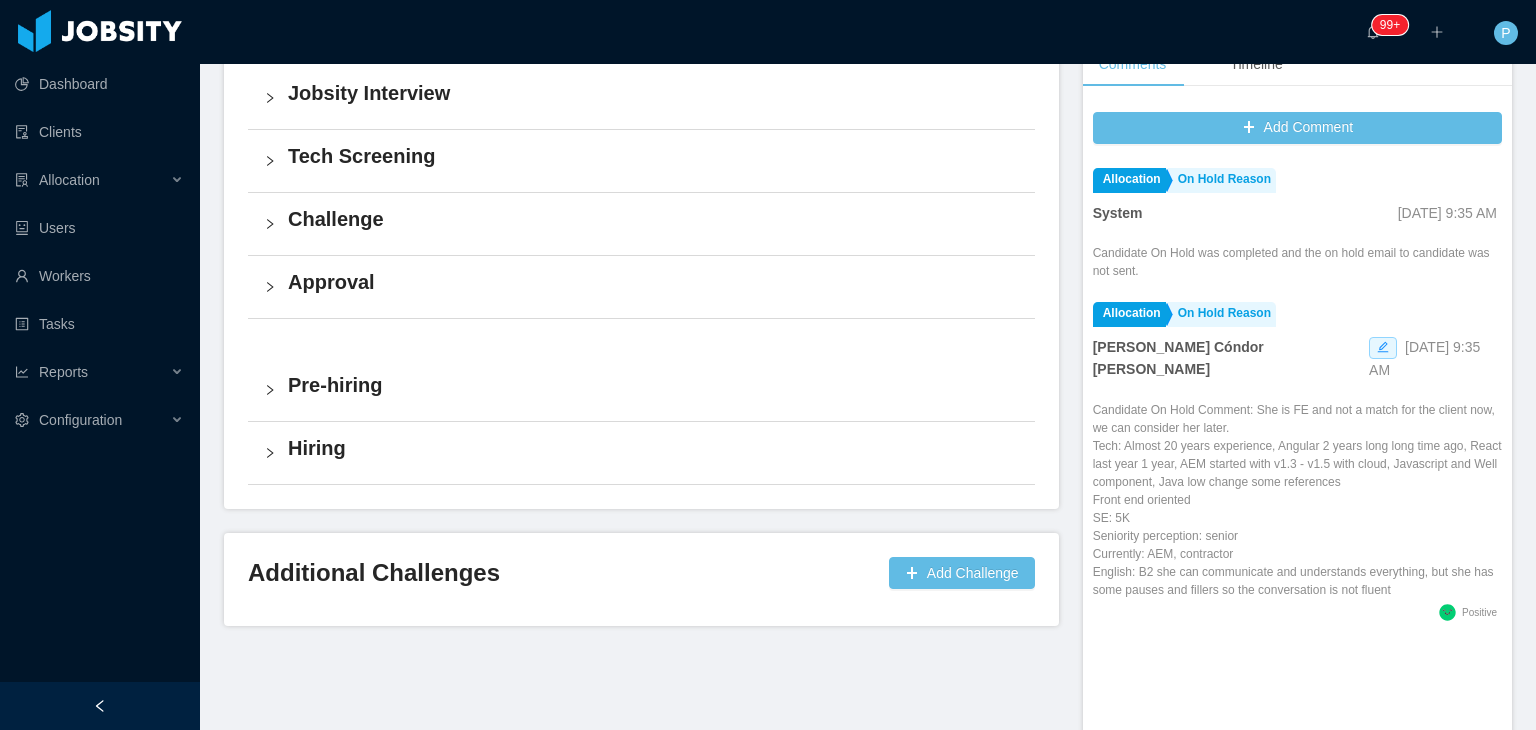 scroll, scrollTop: 560, scrollLeft: 0, axis: vertical 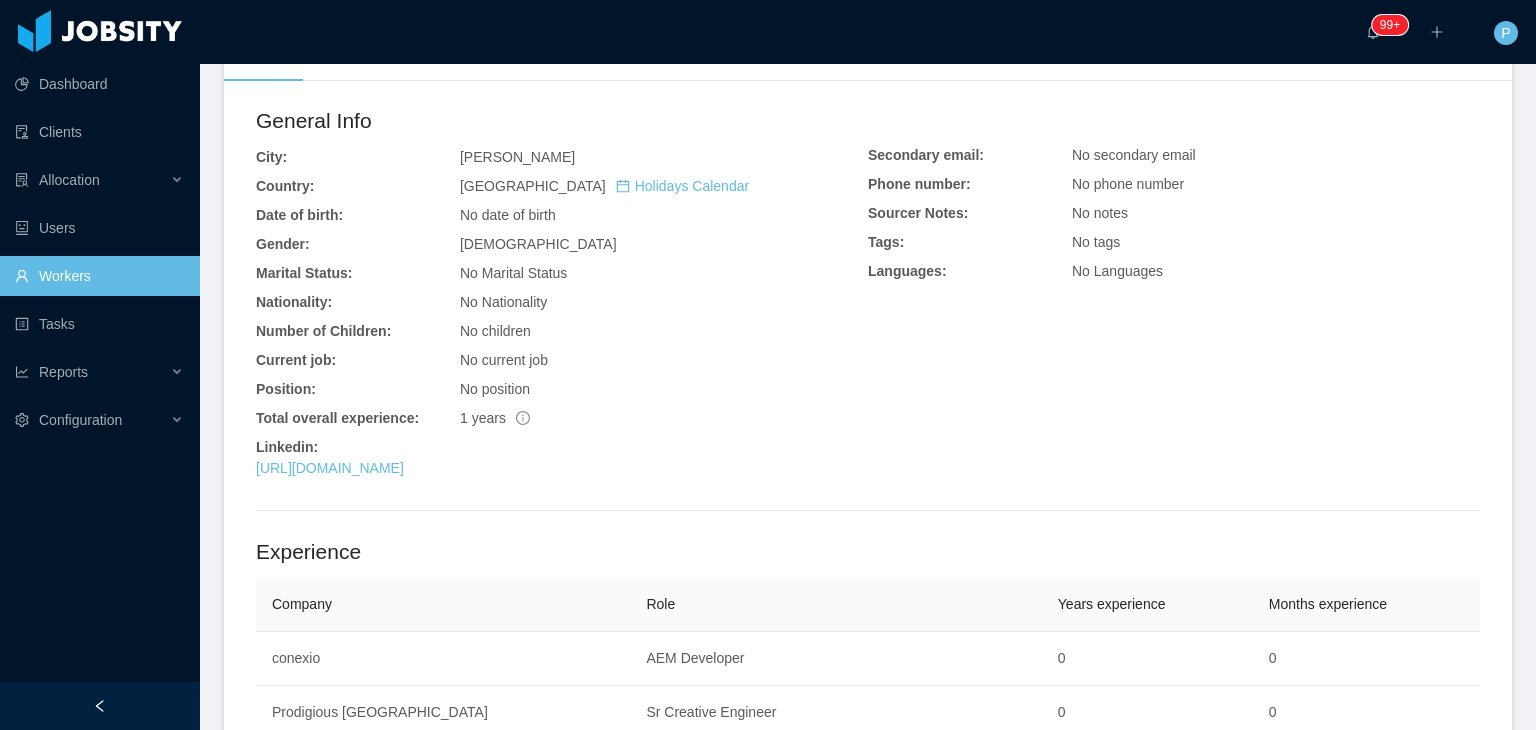 click on "Linkedin:" at bounding box center (562, 447) 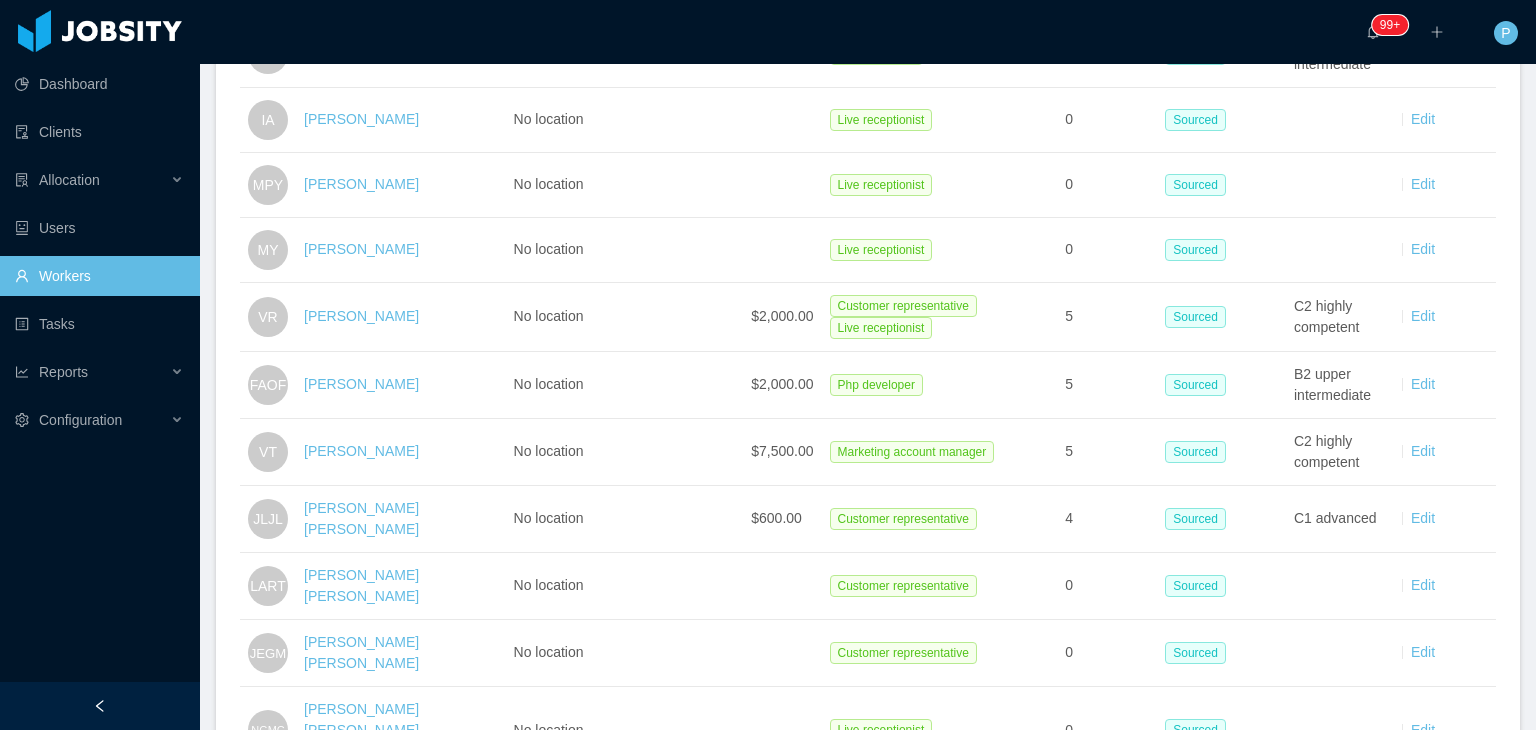 scroll, scrollTop: 0, scrollLeft: 0, axis: both 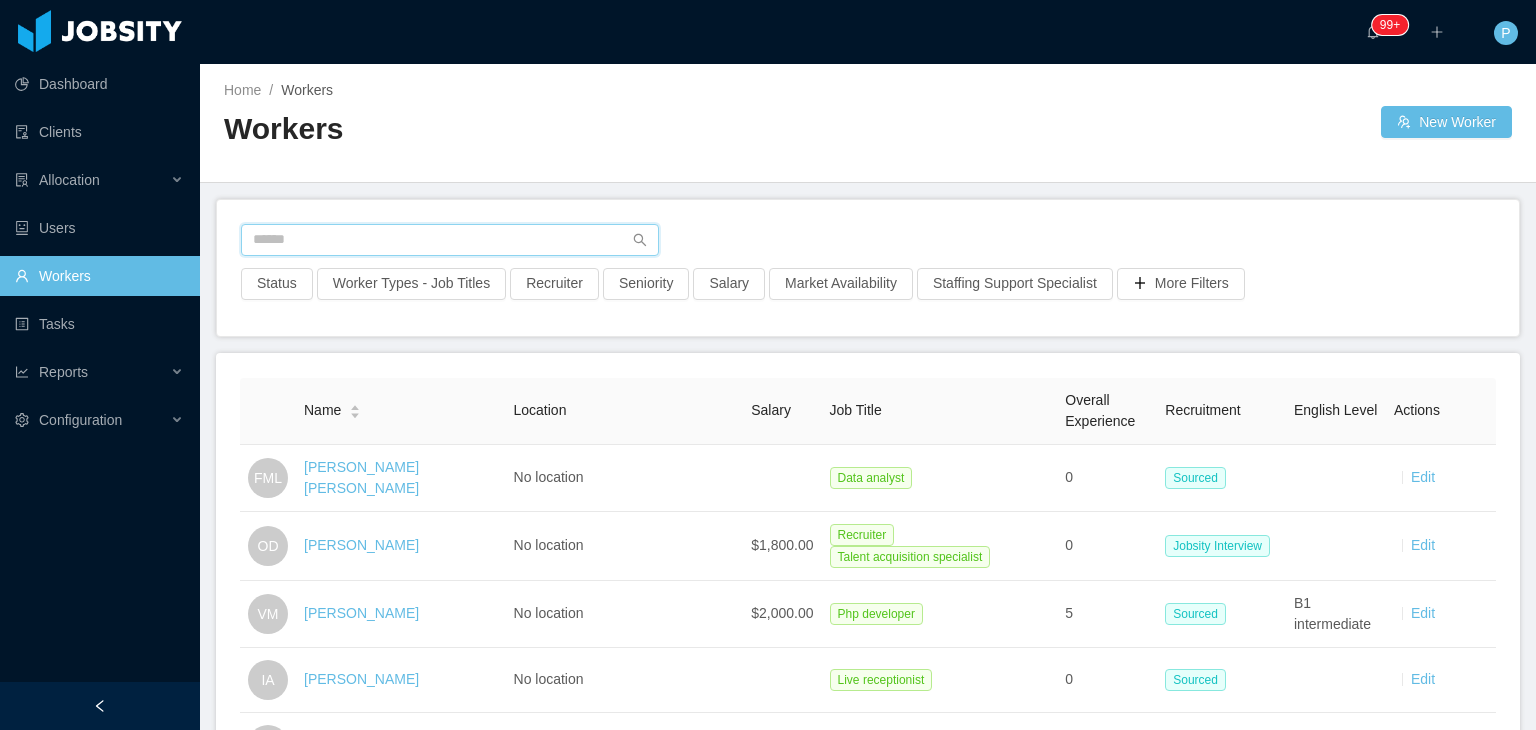 click at bounding box center [450, 240] 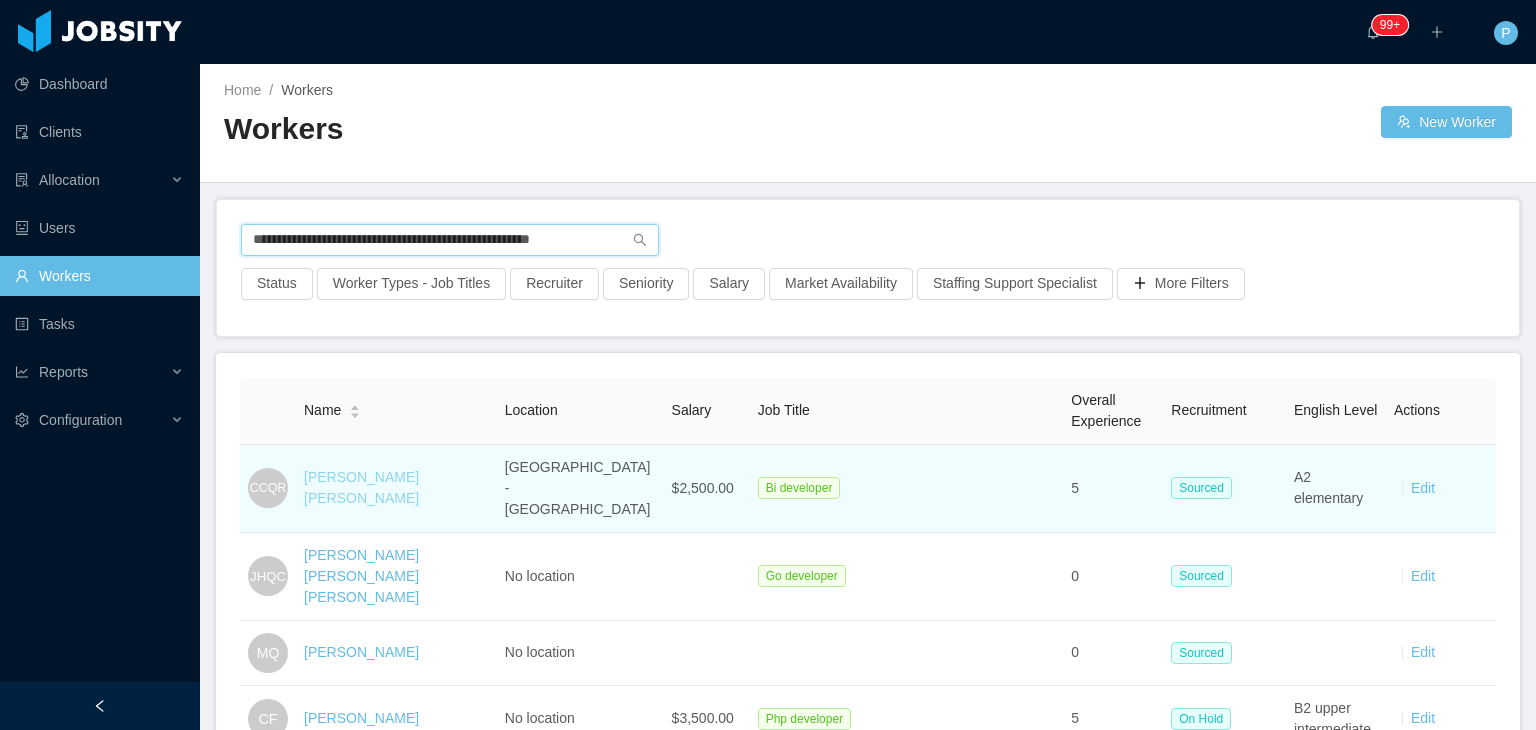 type on "**********" 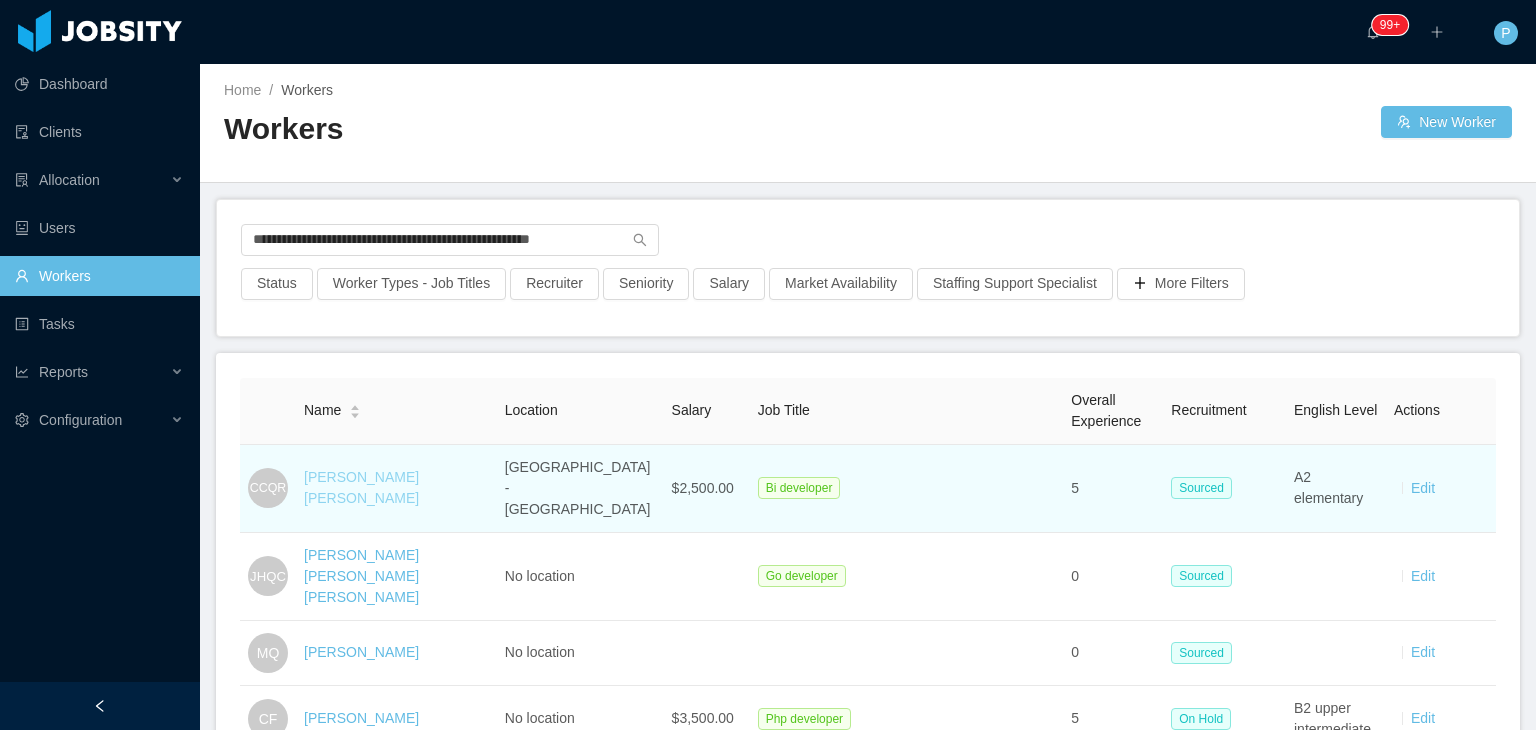 click on "Cristian Camilo Quijano Ramirez" at bounding box center [361, 487] 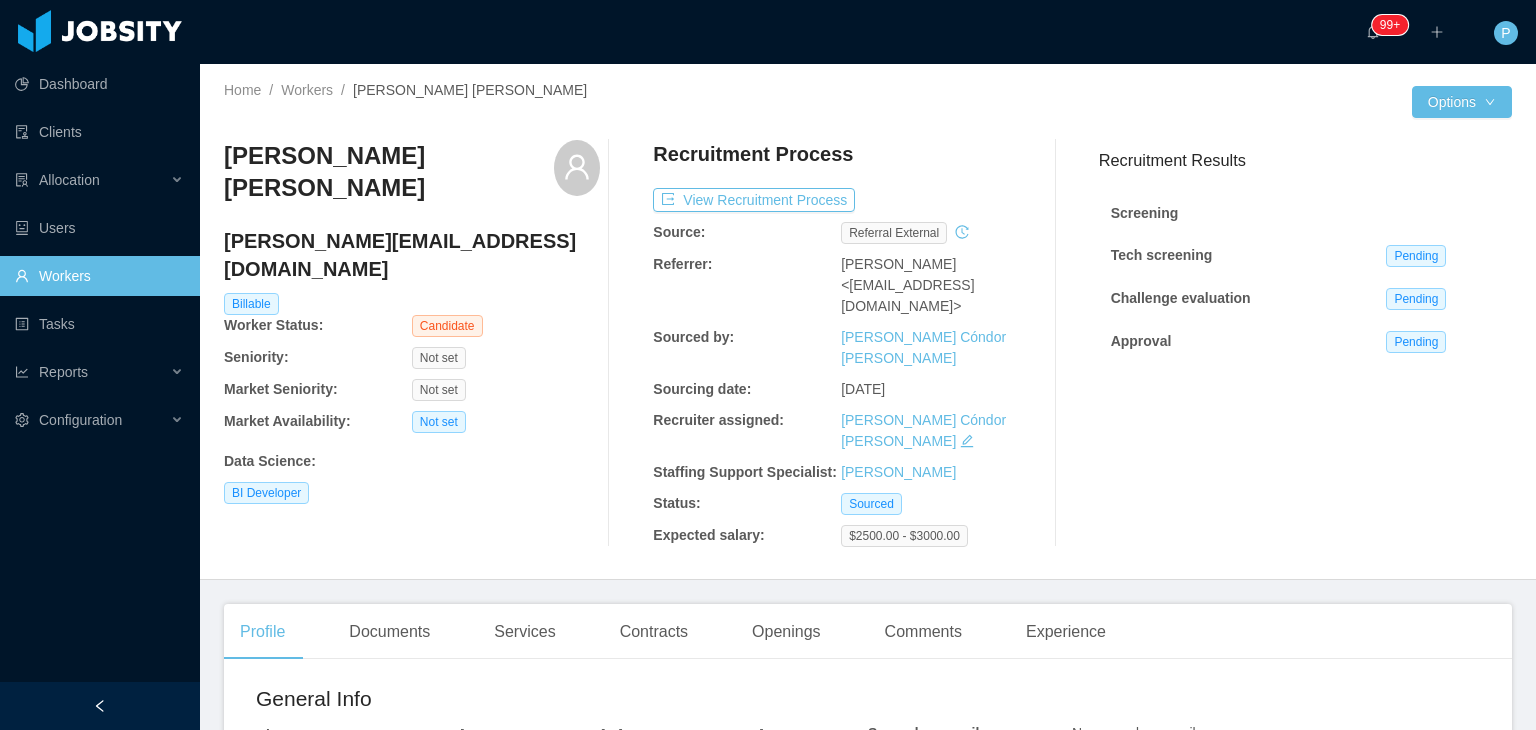 click at bounding box center [1140, 102] 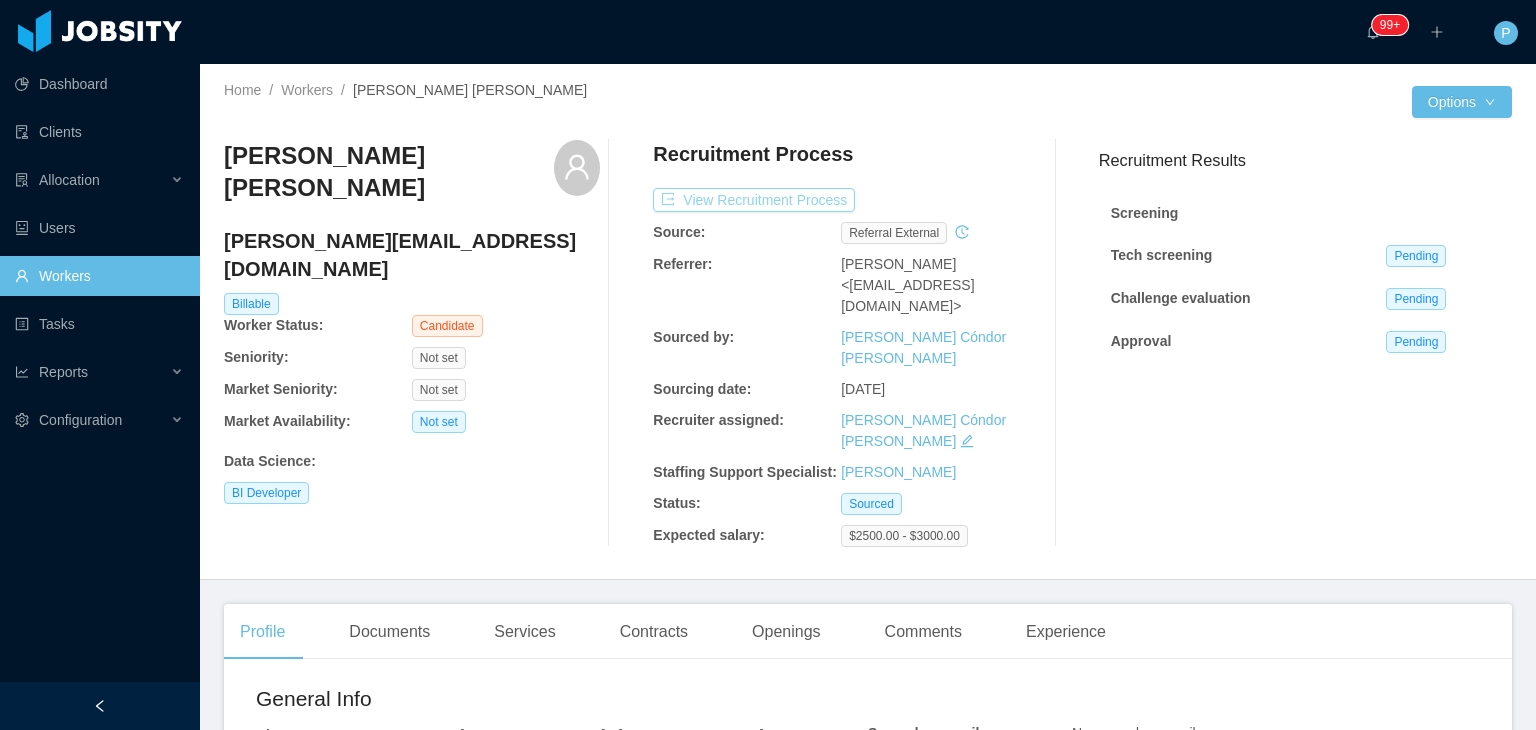 click on "View Recruitment Process" at bounding box center [754, 200] 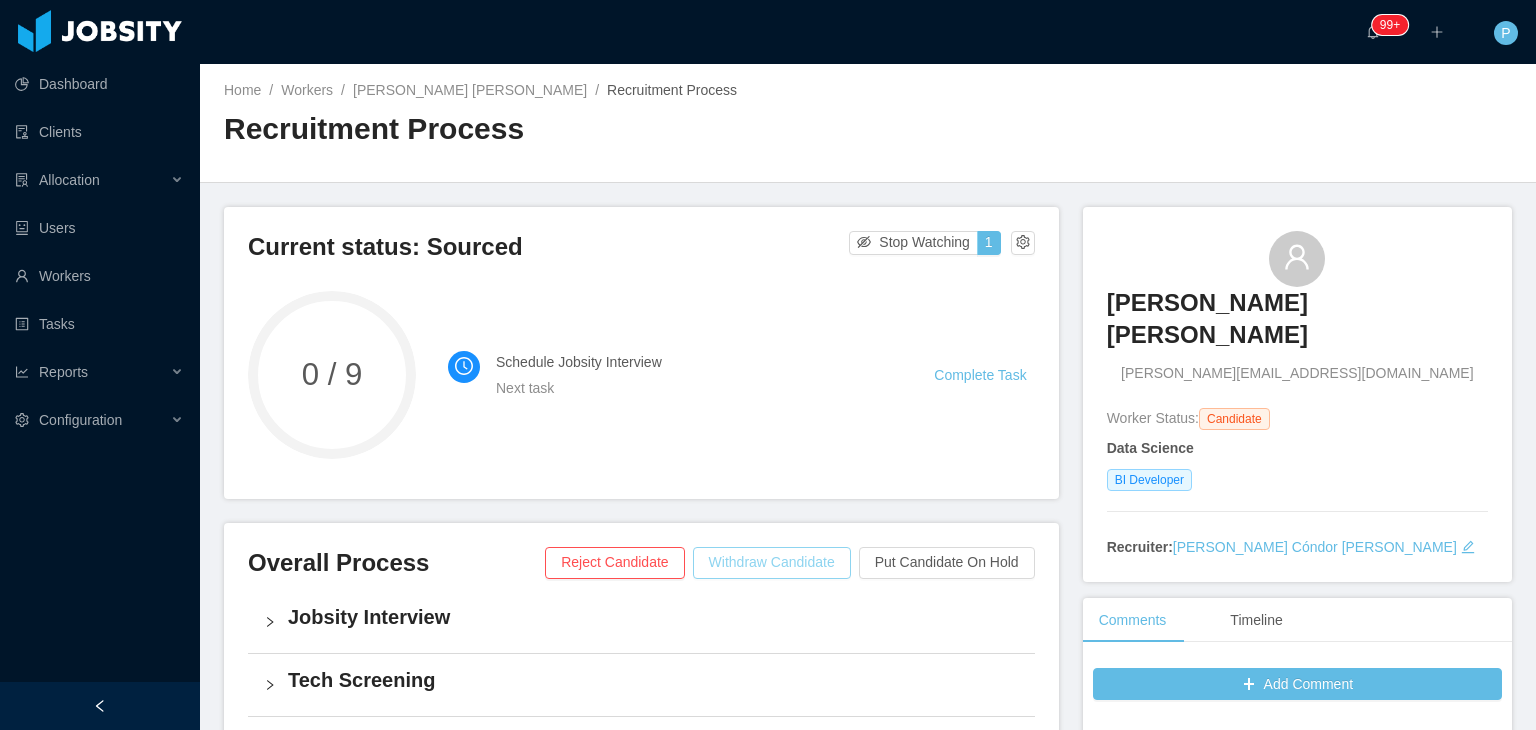 click on "Withdraw Candidate" at bounding box center [772, 563] 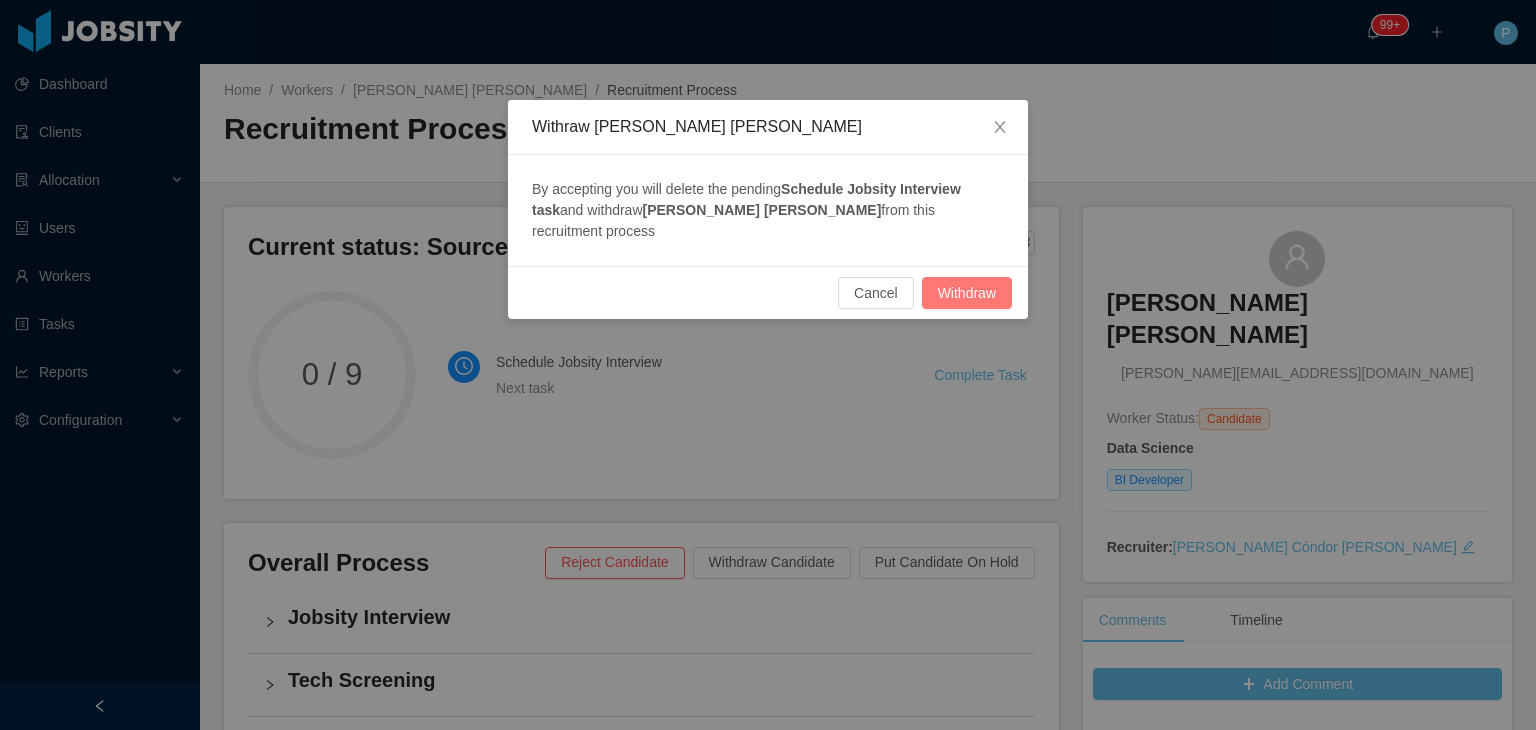 click on "Withdraw" at bounding box center (967, 293) 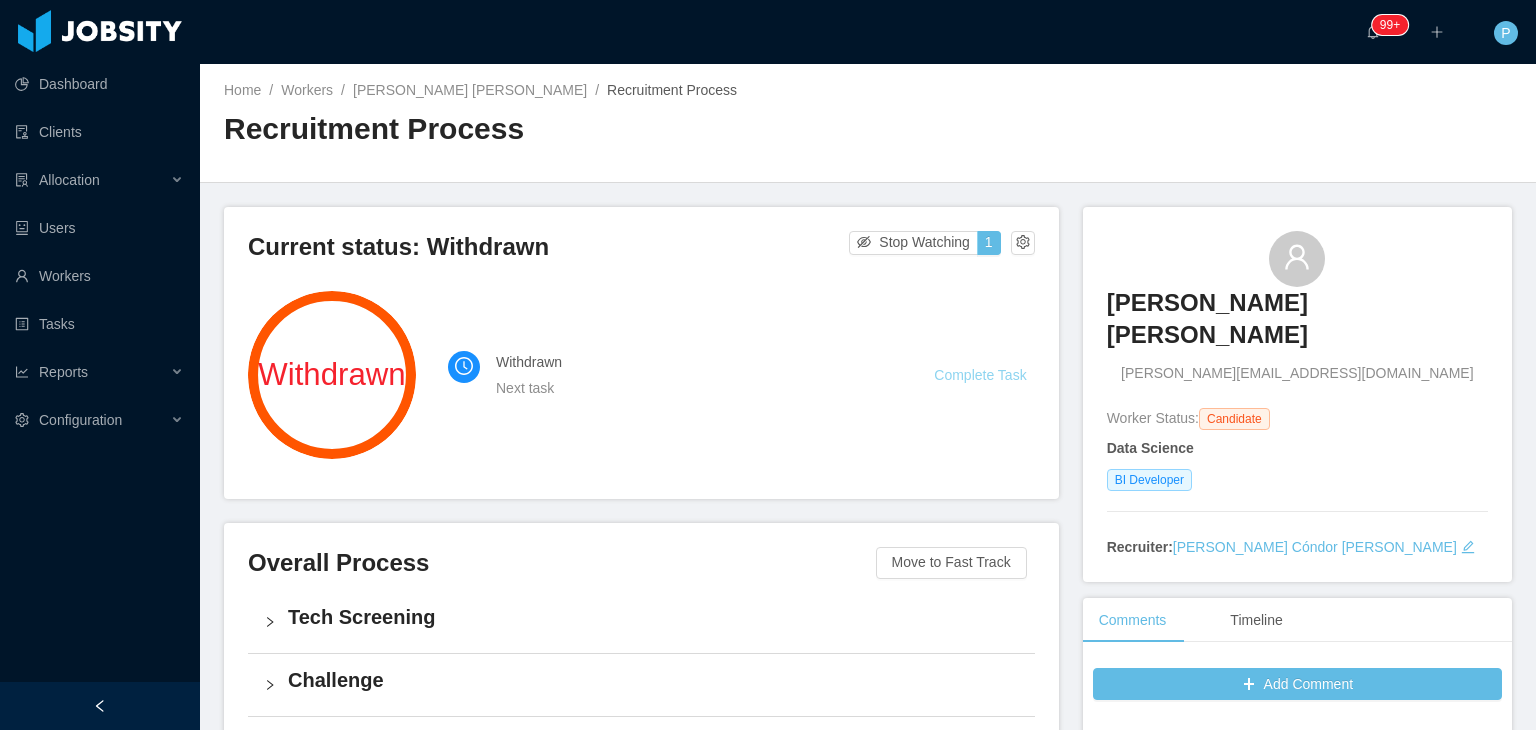 click on "Complete Task" at bounding box center [980, 375] 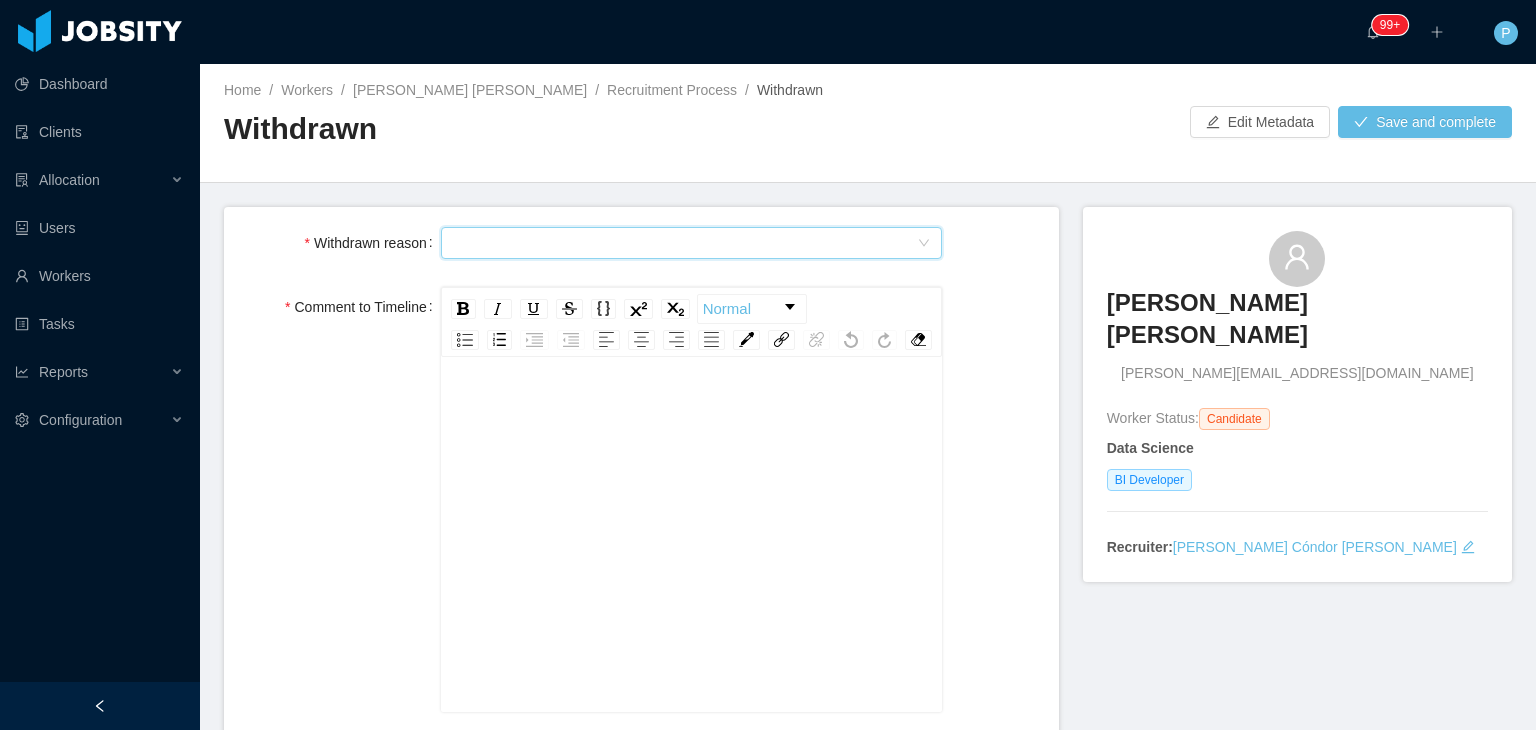 click on "Select Type" at bounding box center (685, 243) 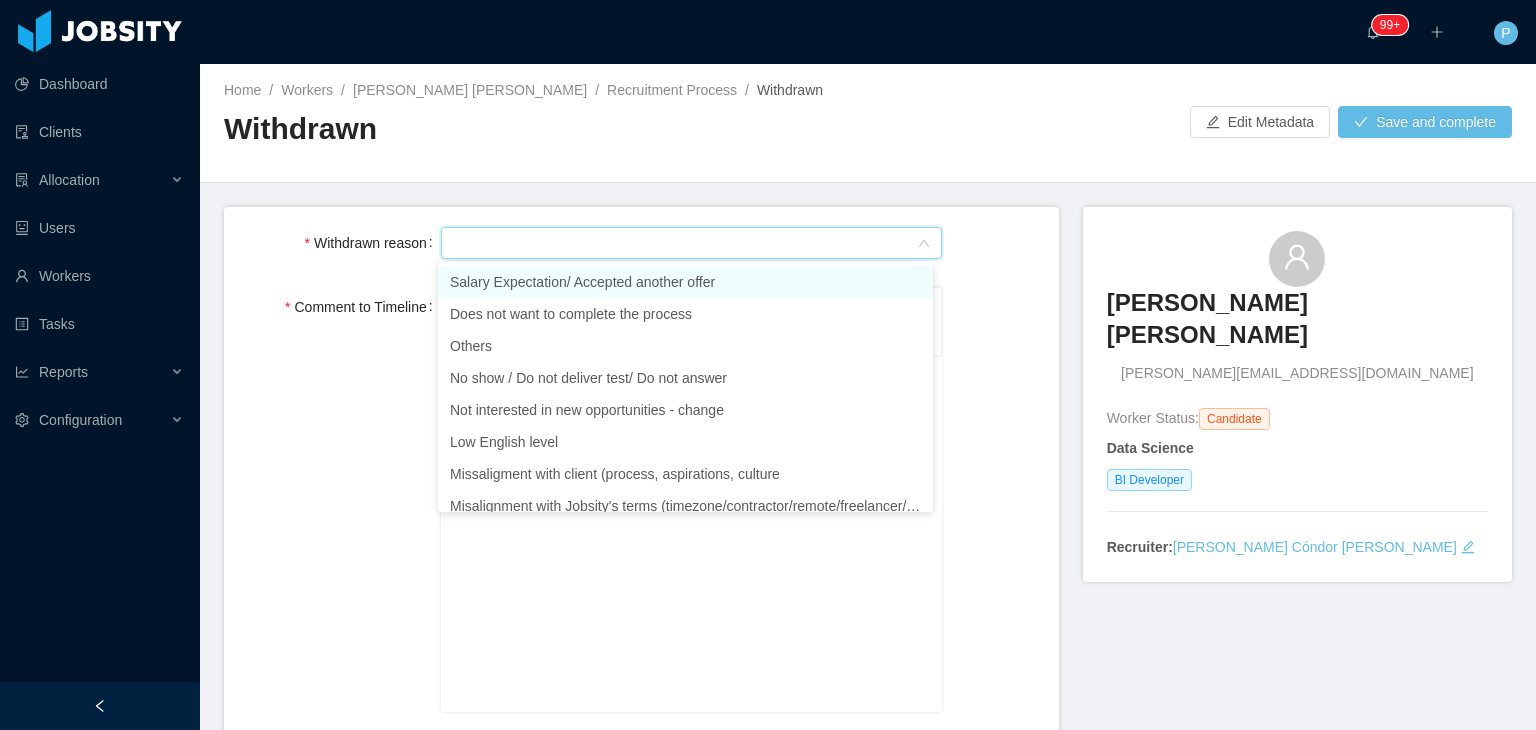 click on "Salary Expectation/ Accepted another offer" at bounding box center [685, 282] 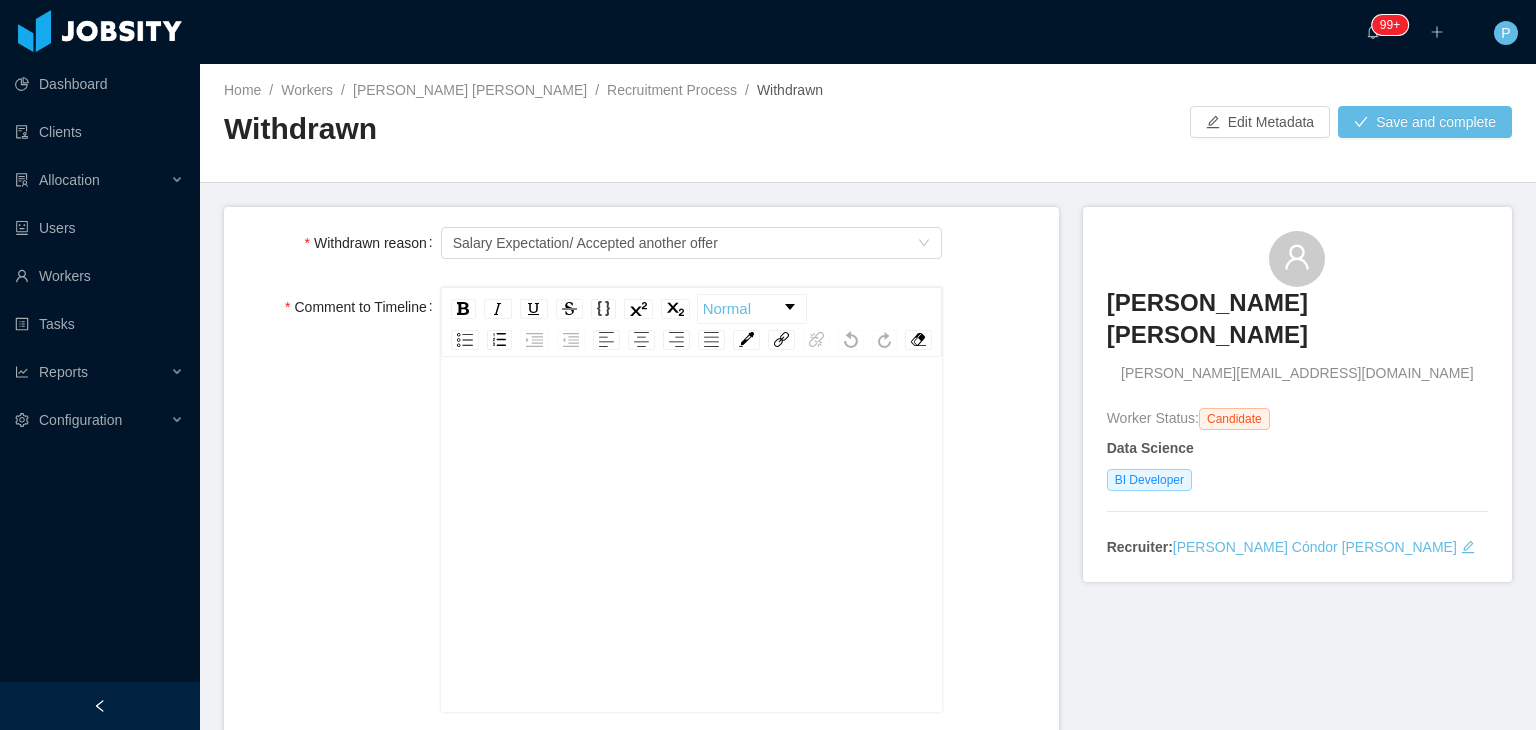 click on "Withdrawn" at bounding box center [546, 137] 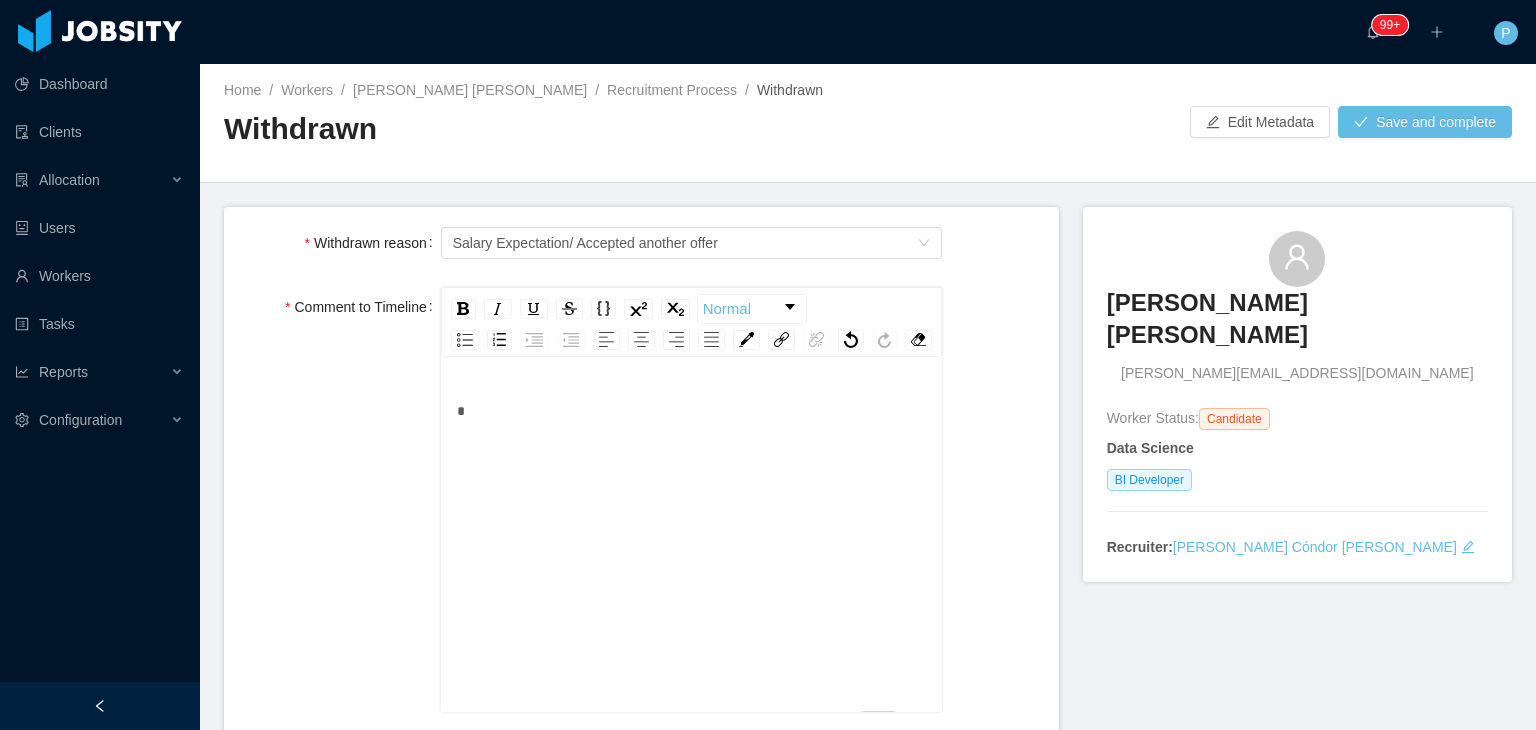 paste 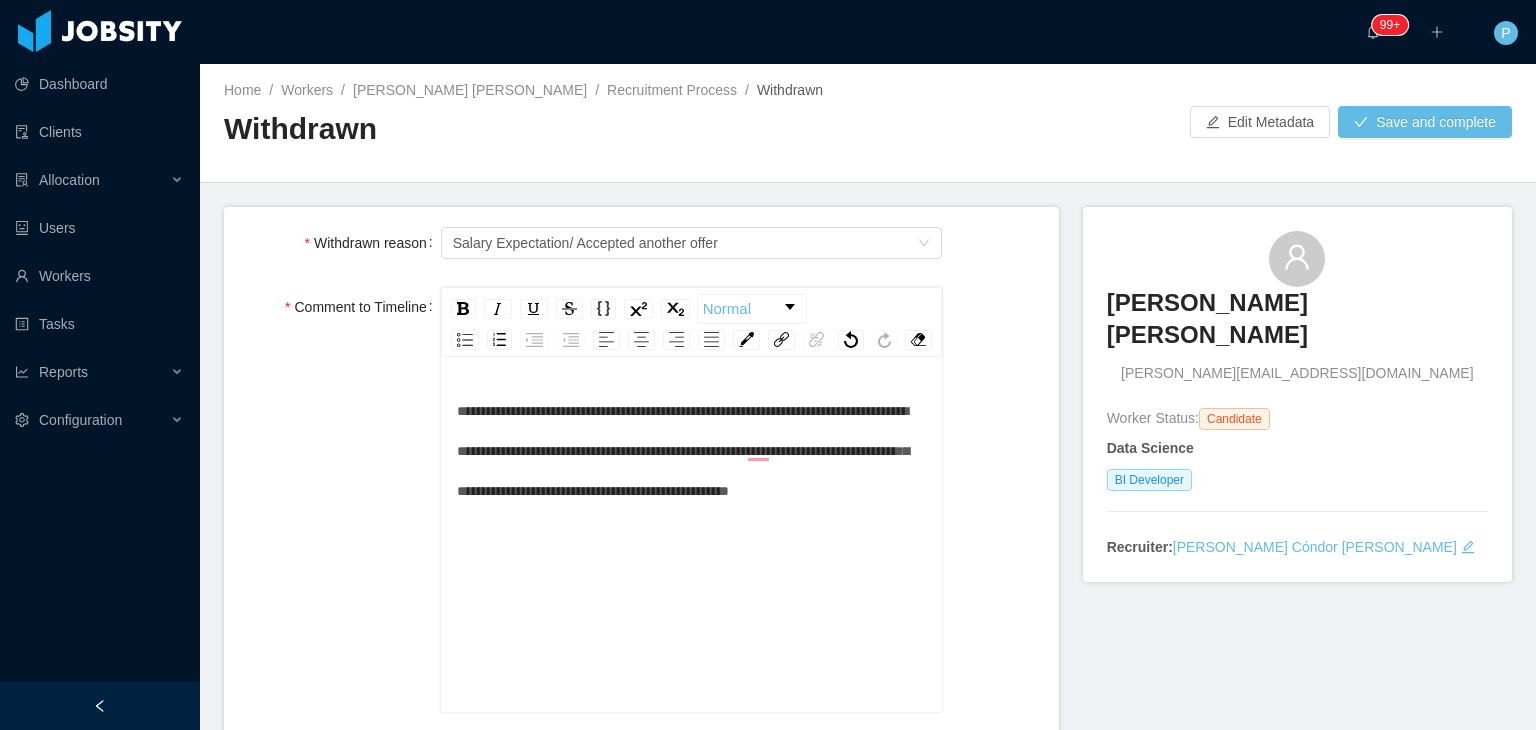 type 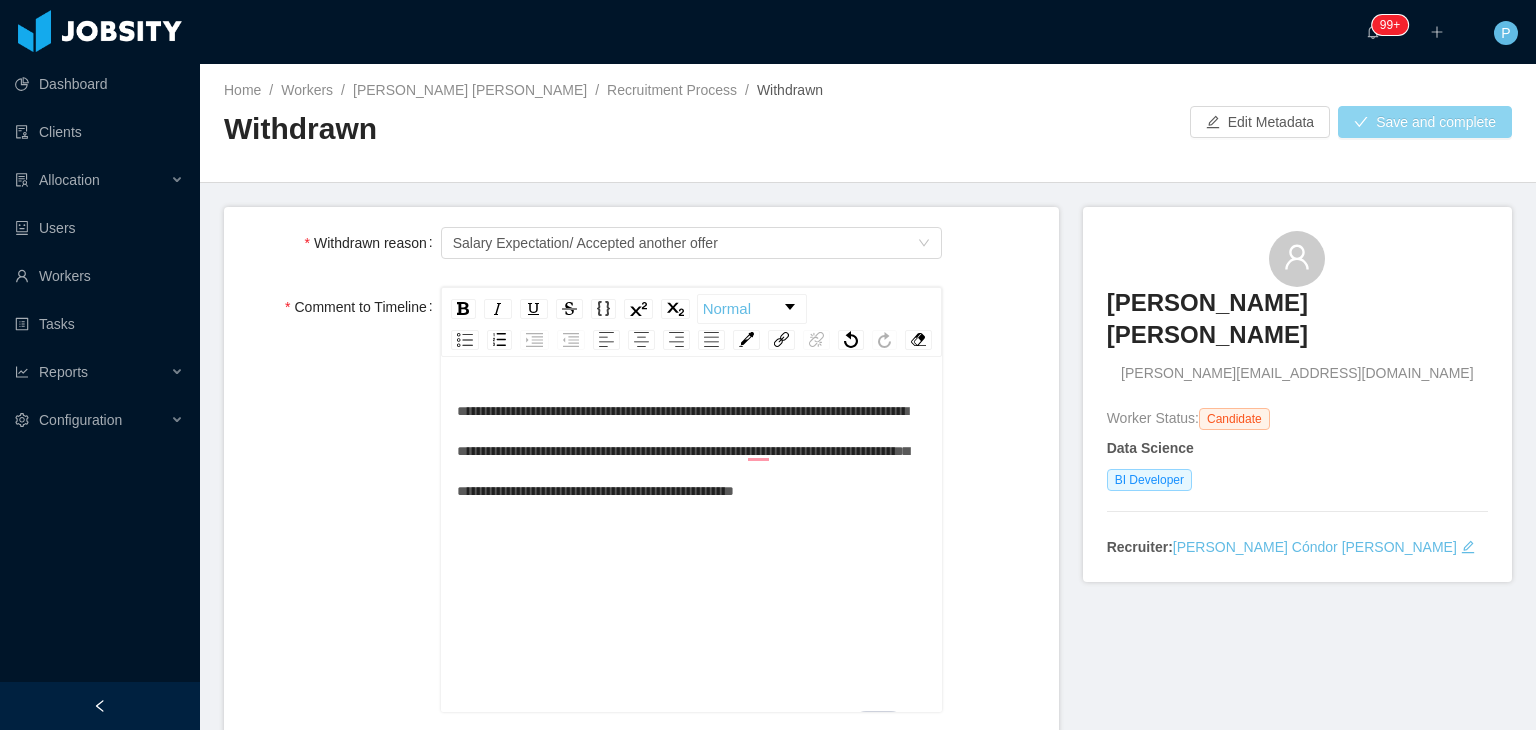 click on "Save and complete" at bounding box center (1425, 122) 